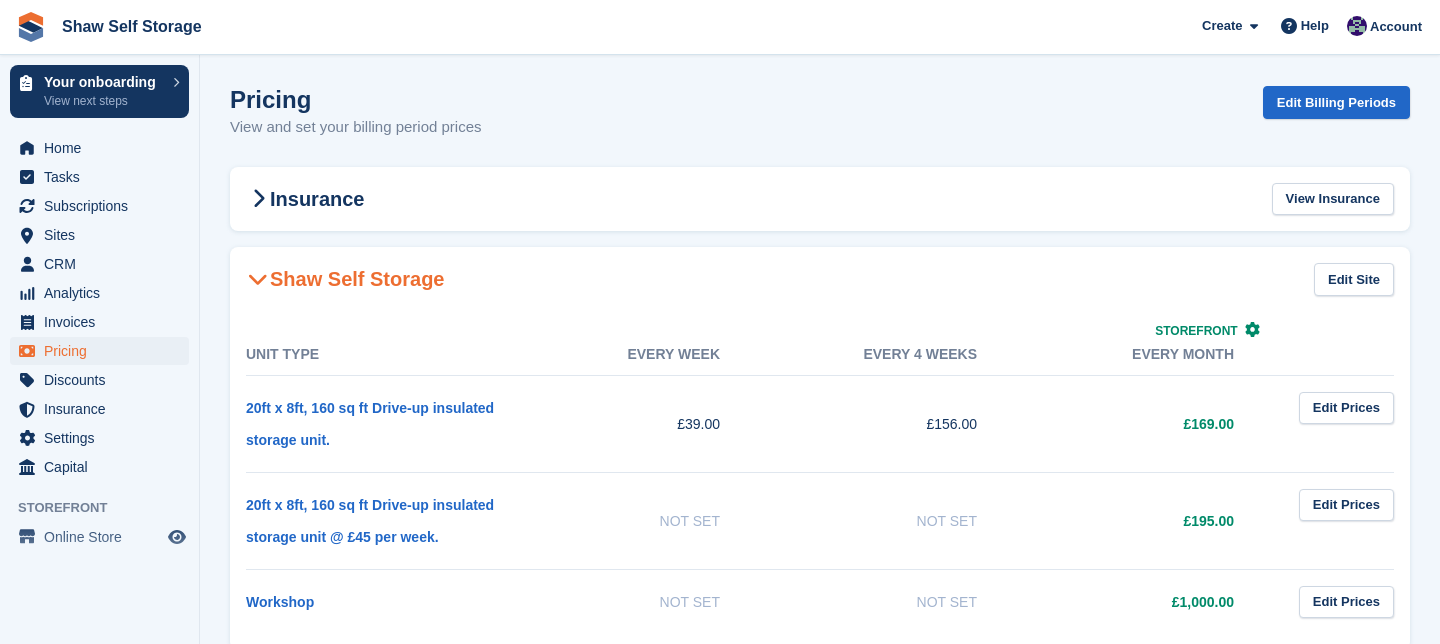 scroll, scrollTop: 164, scrollLeft: 0, axis: vertical 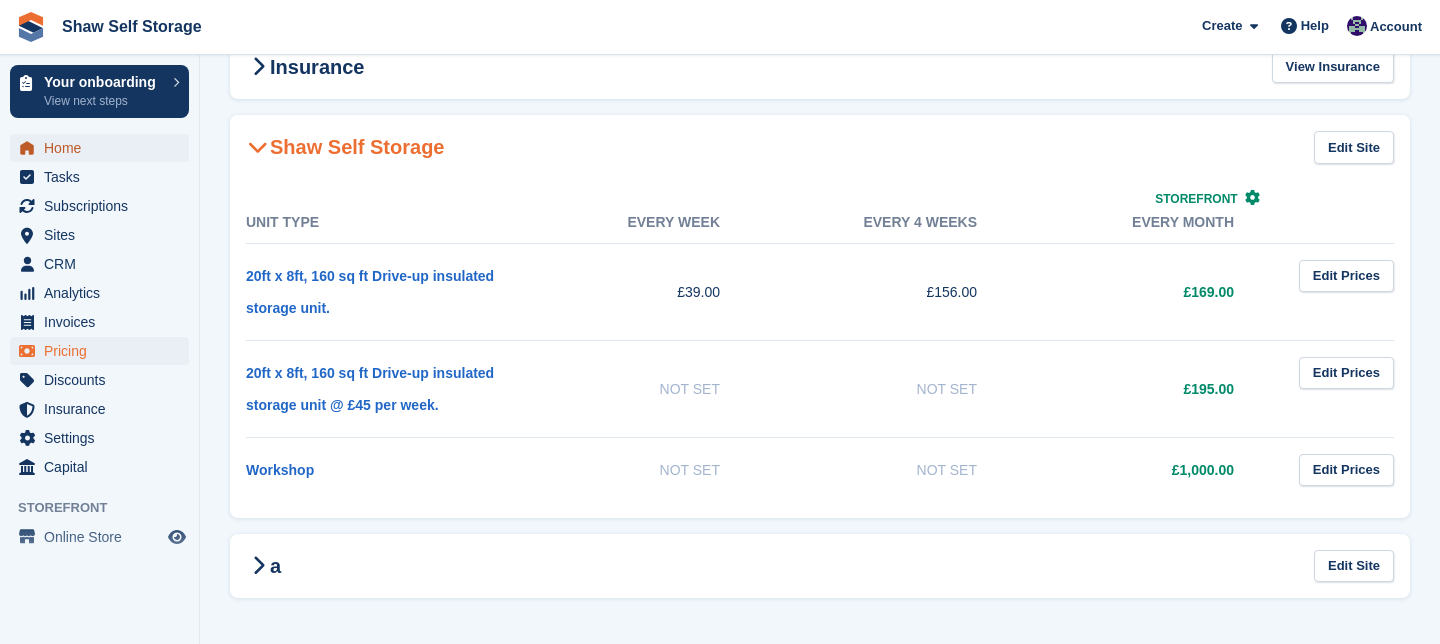 click on "Home" at bounding box center [104, 148] 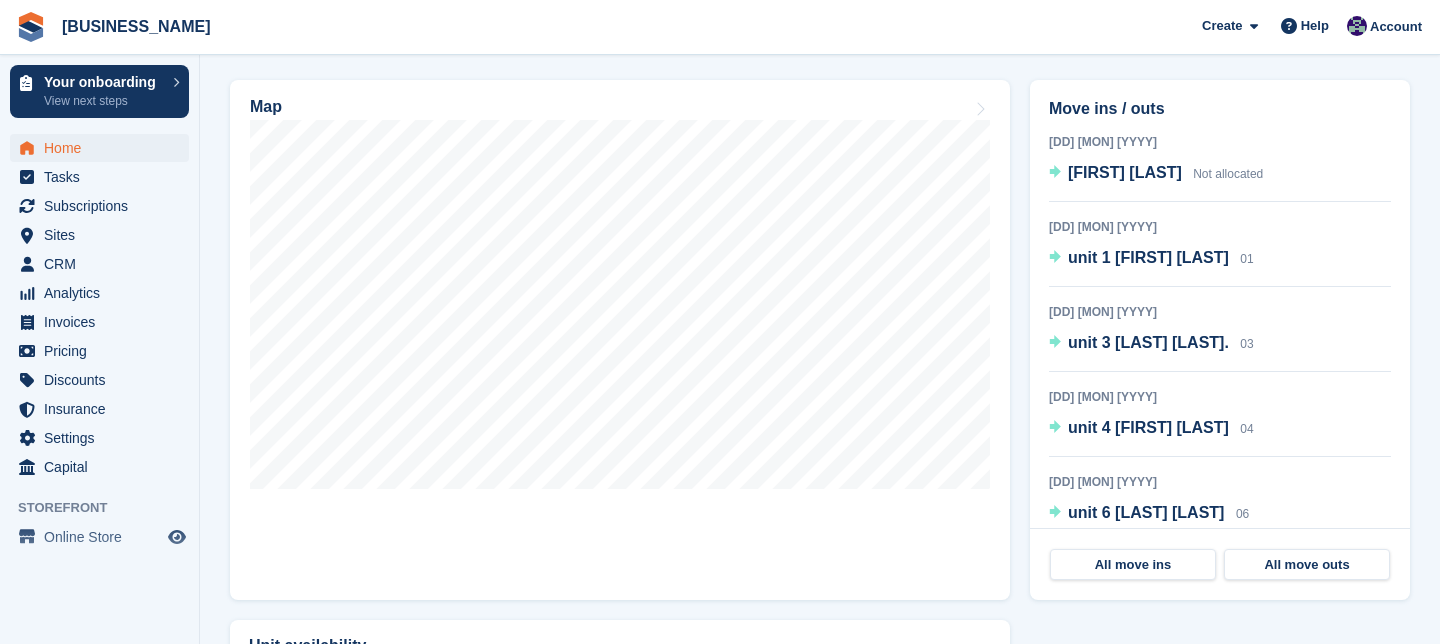 scroll, scrollTop: 635, scrollLeft: 0, axis: vertical 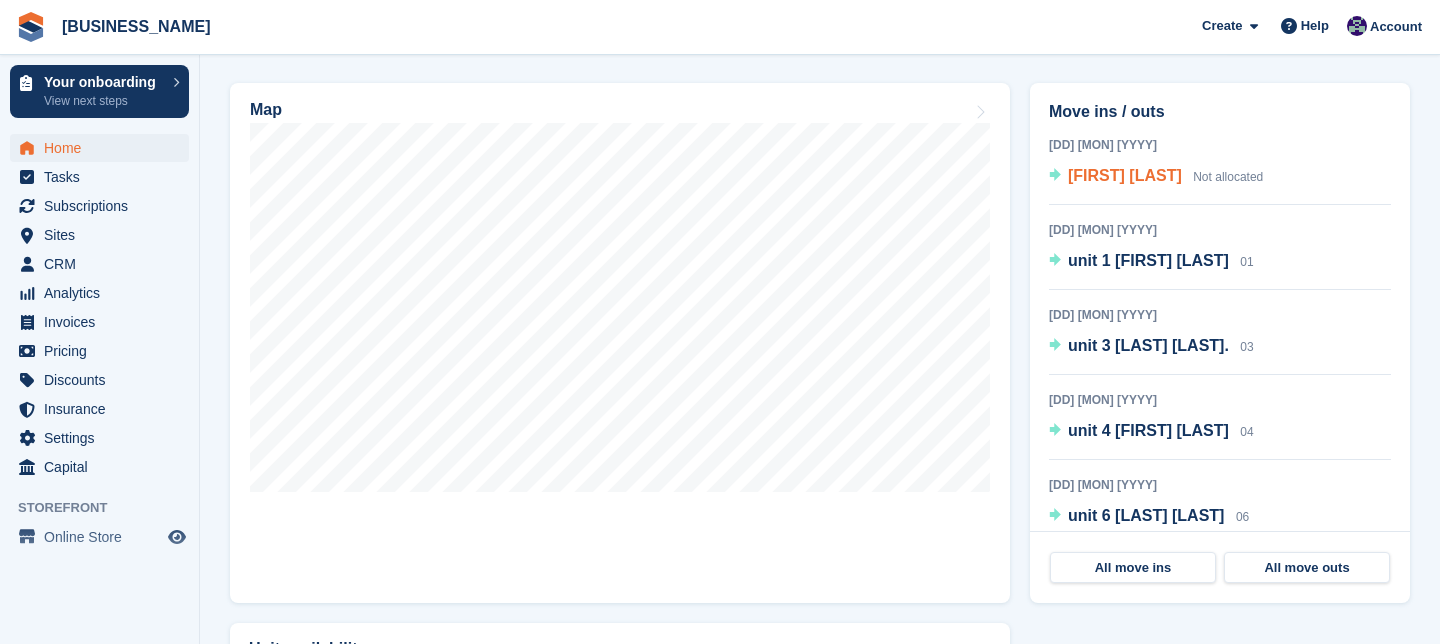 click on "[FIRST] [LAST]" at bounding box center (1125, 175) 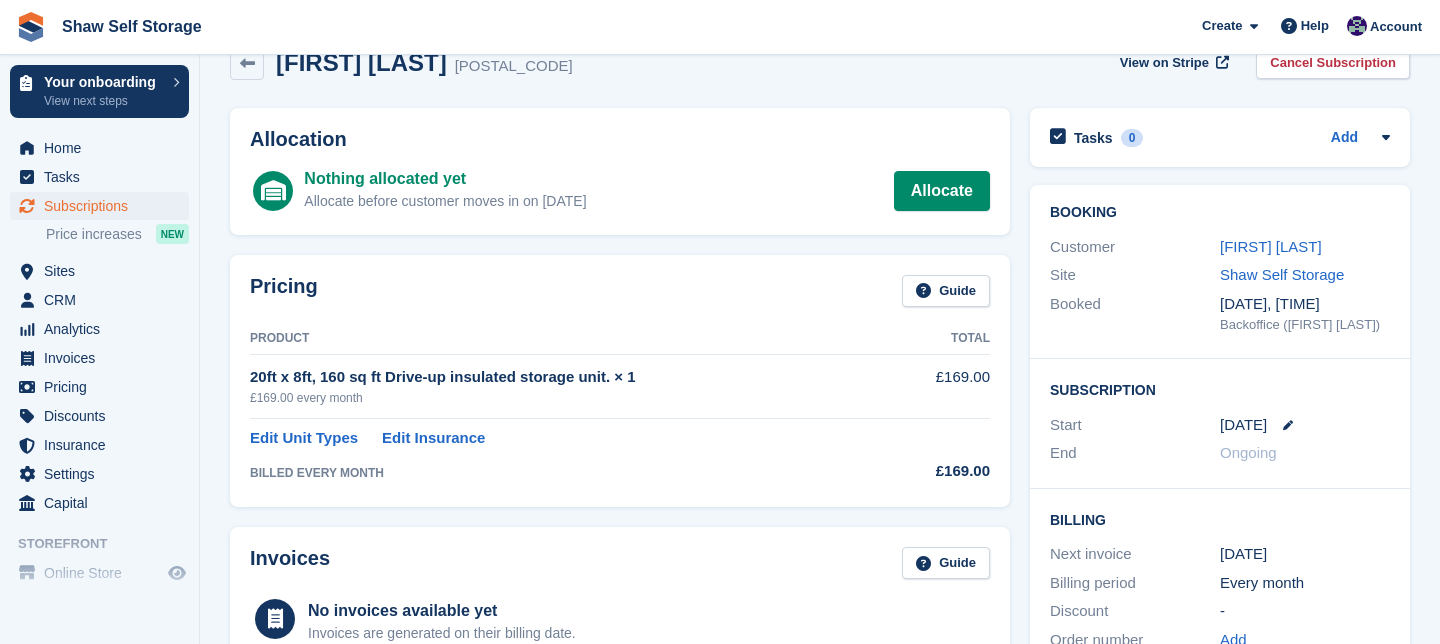 scroll, scrollTop: 0, scrollLeft: 0, axis: both 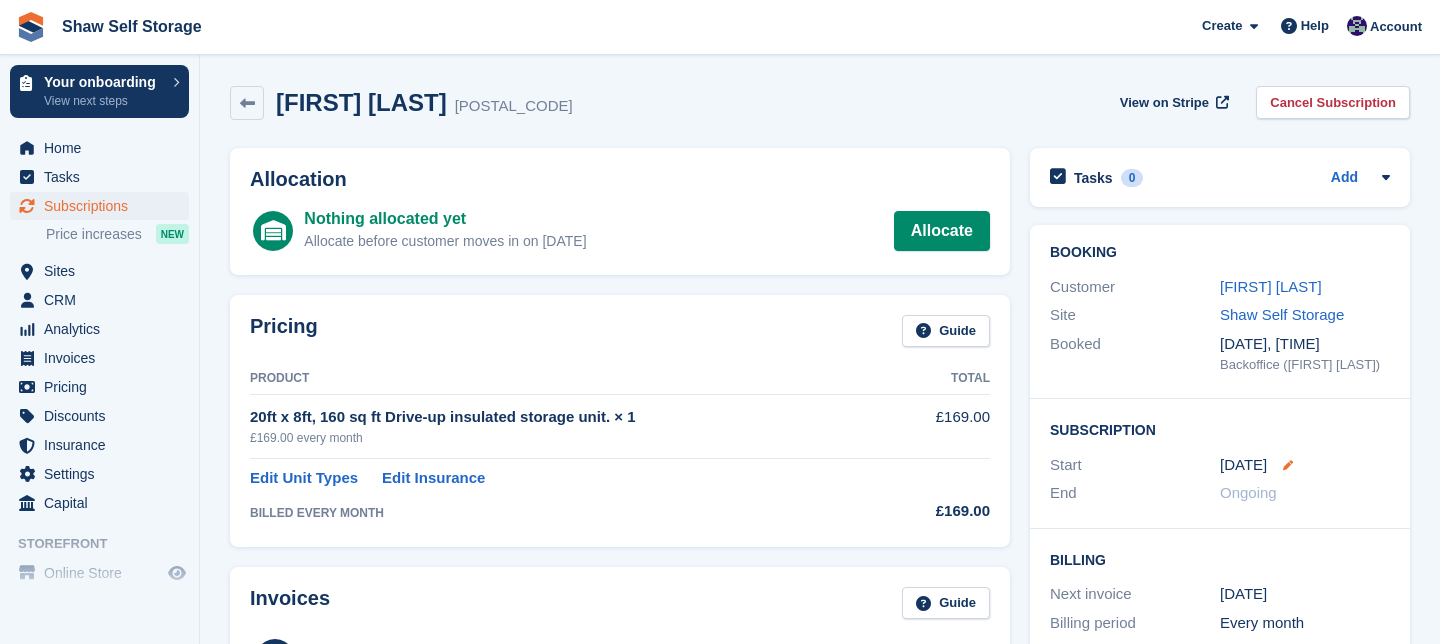 click at bounding box center [1288, 465] 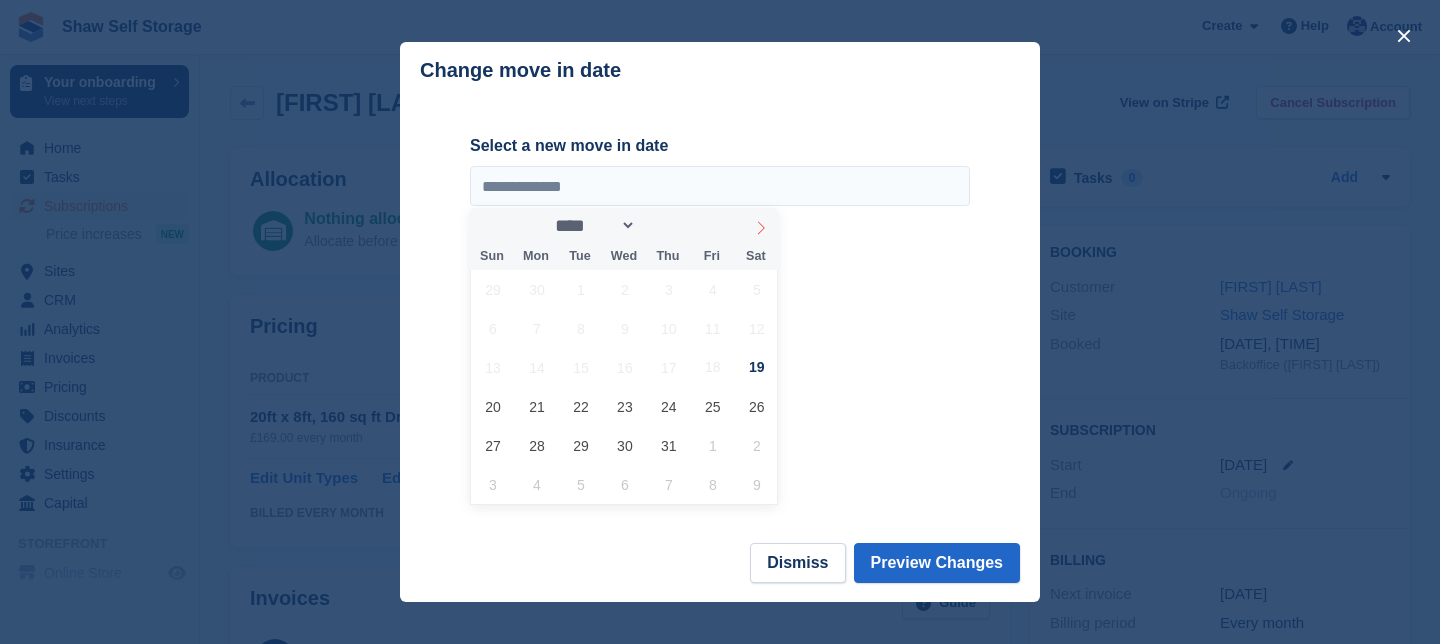 click 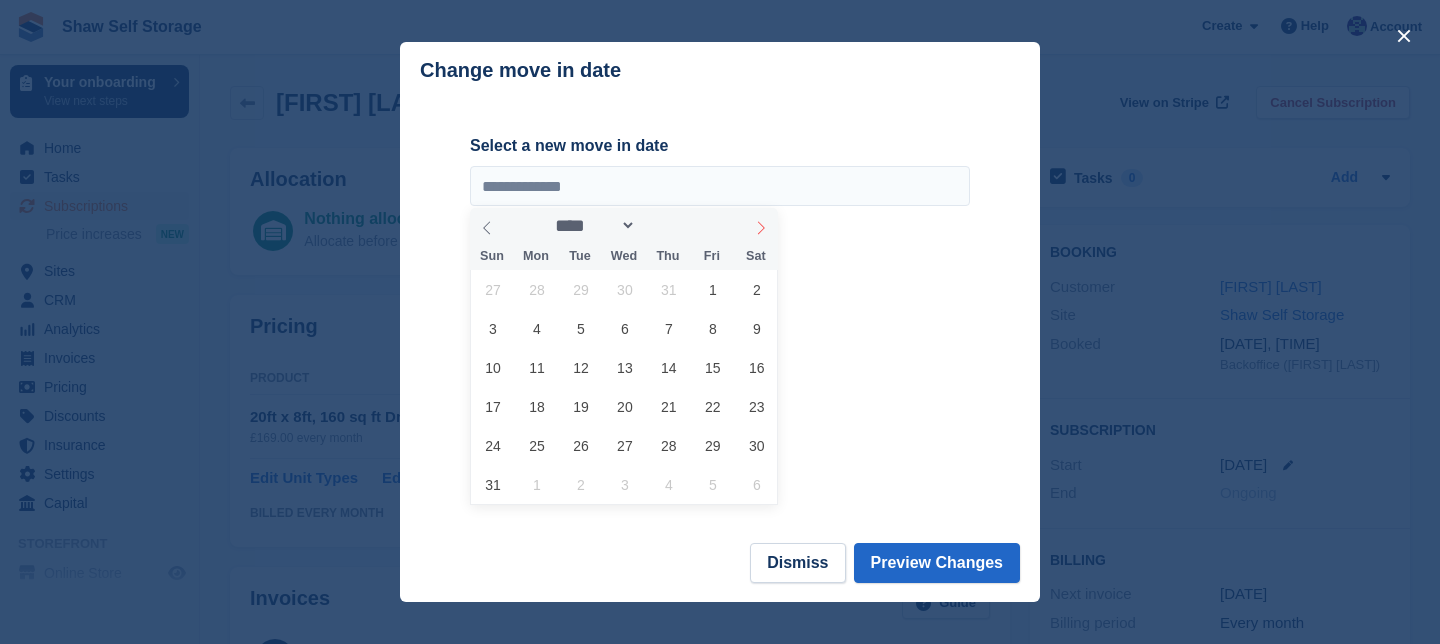 click 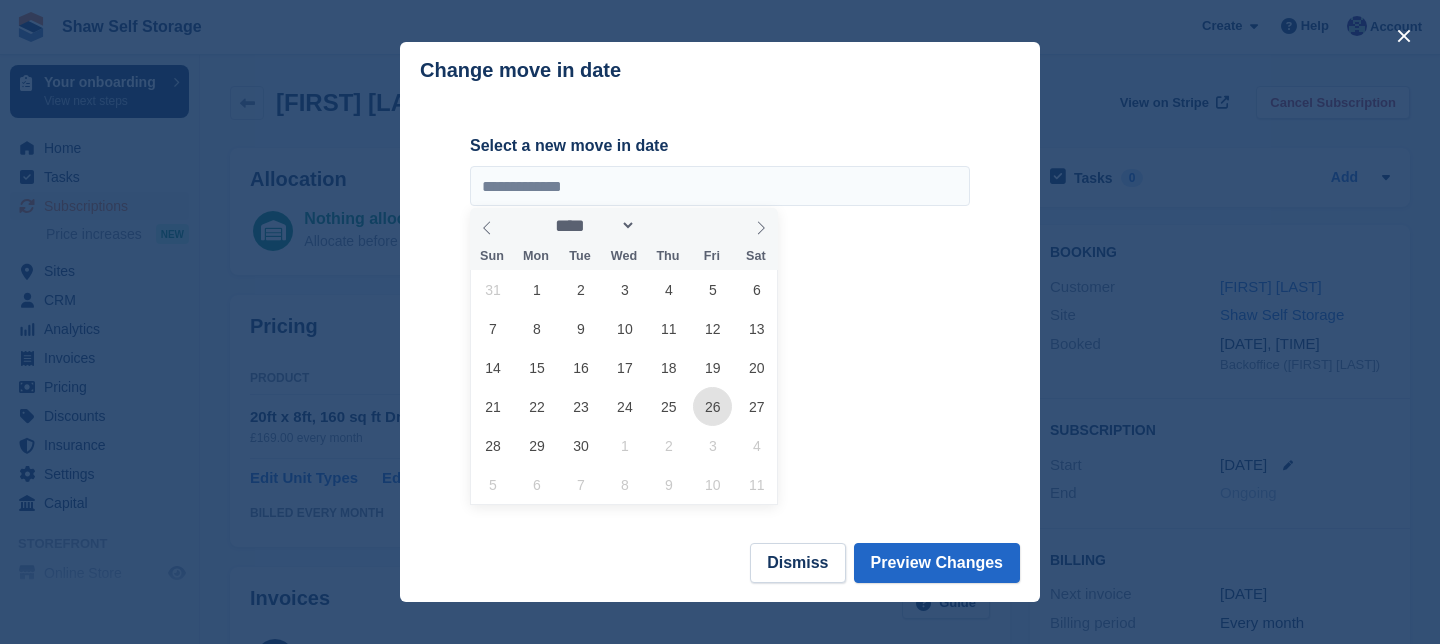click on "26" at bounding box center [712, 406] 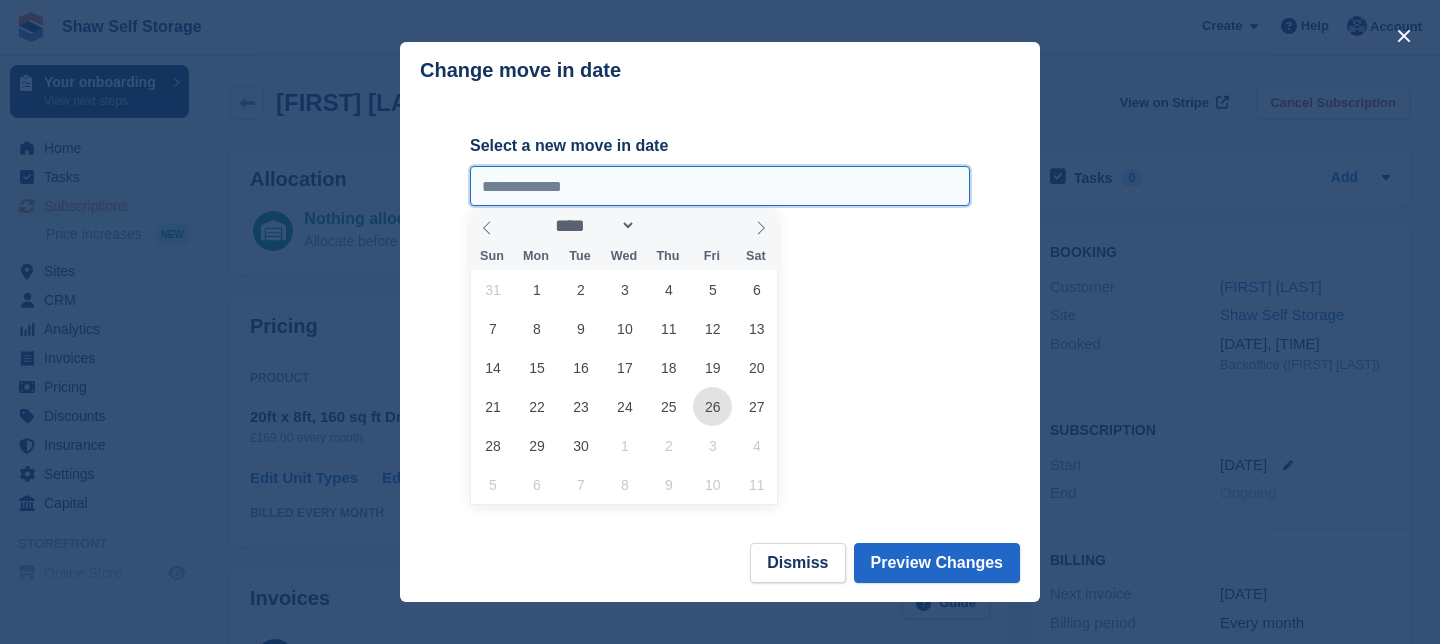 type on "**********" 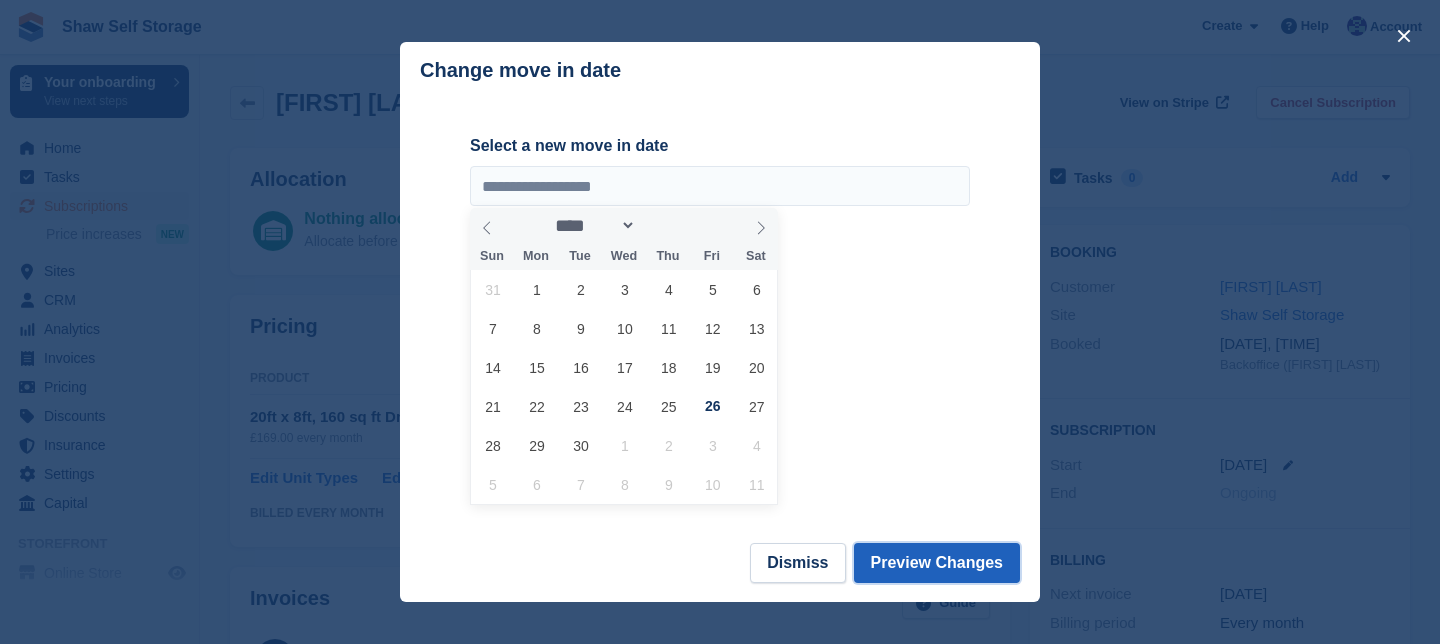 click on "Preview Changes" at bounding box center (937, 563) 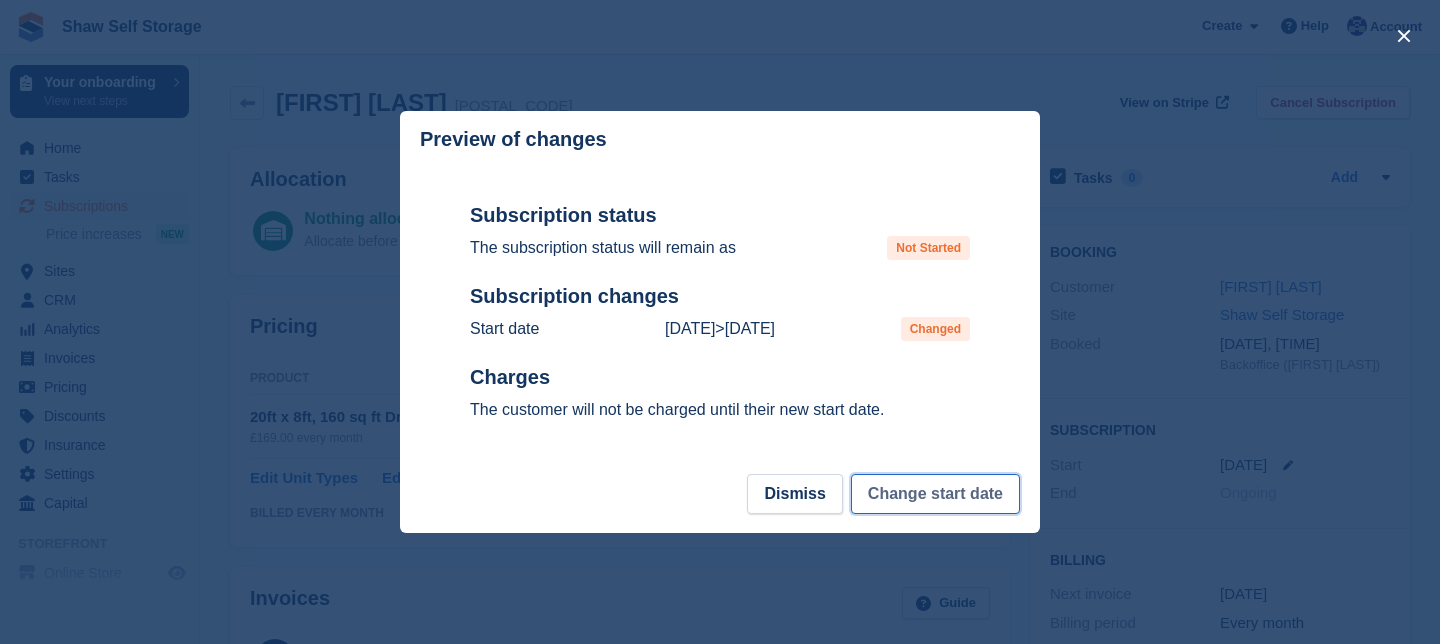 click on "Change start date" at bounding box center (935, 494) 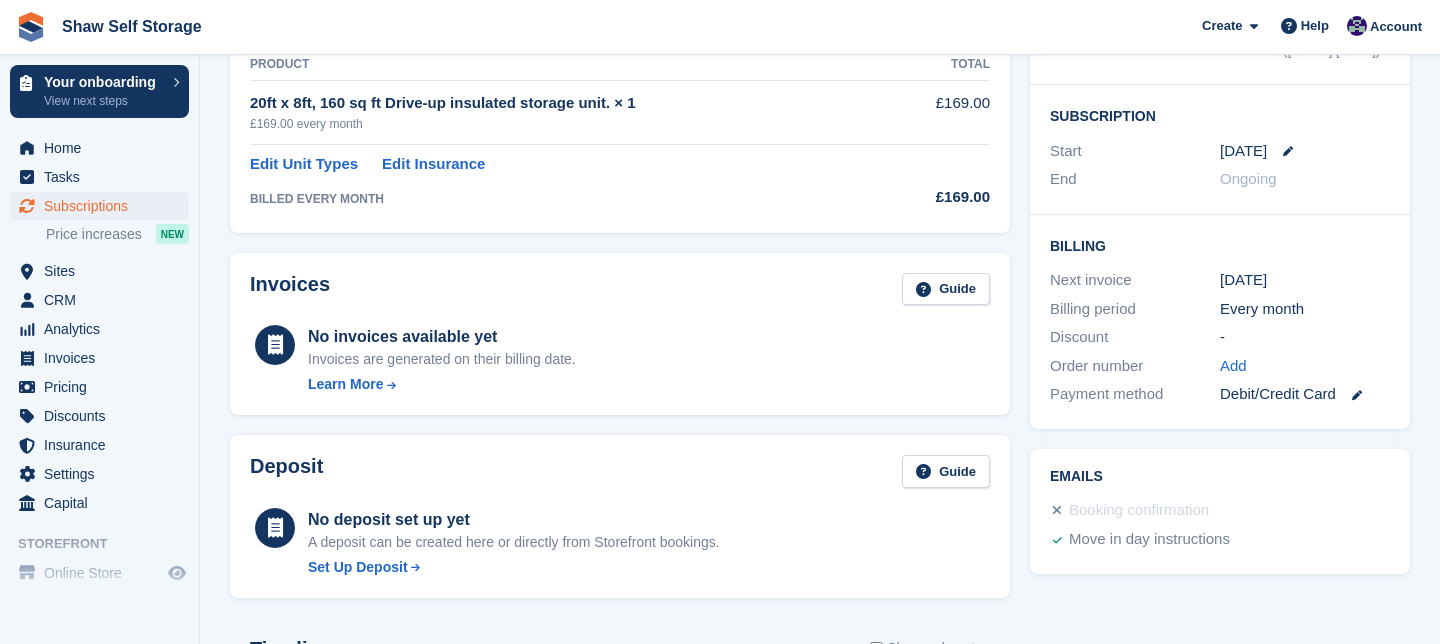 scroll, scrollTop: 320, scrollLeft: 0, axis: vertical 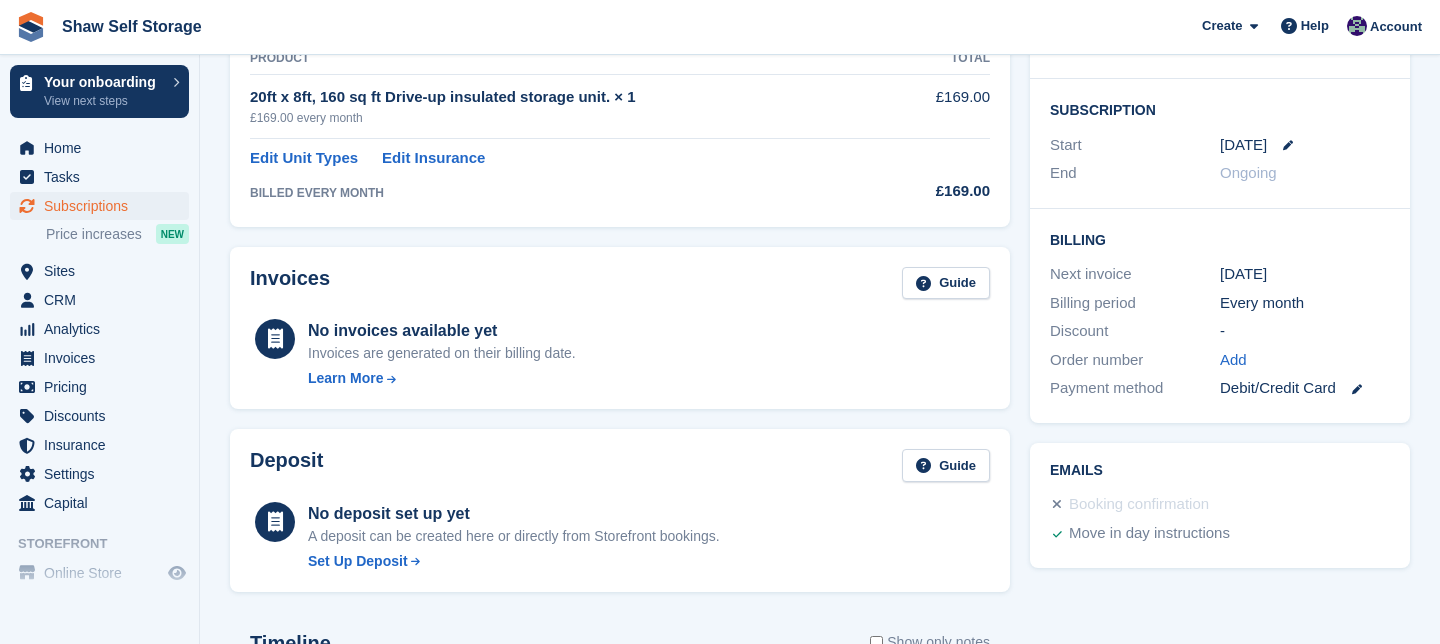 click at bounding box center (275, 339) 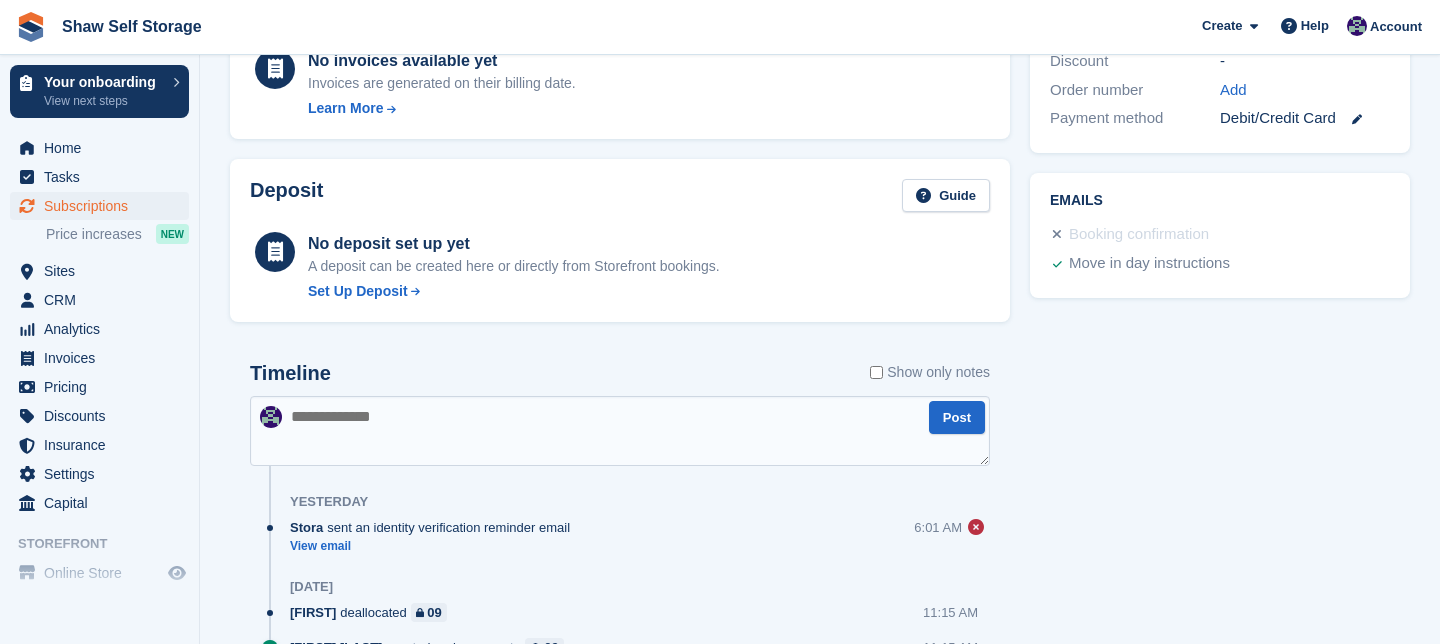scroll, scrollTop: 594, scrollLeft: 0, axis: vertical 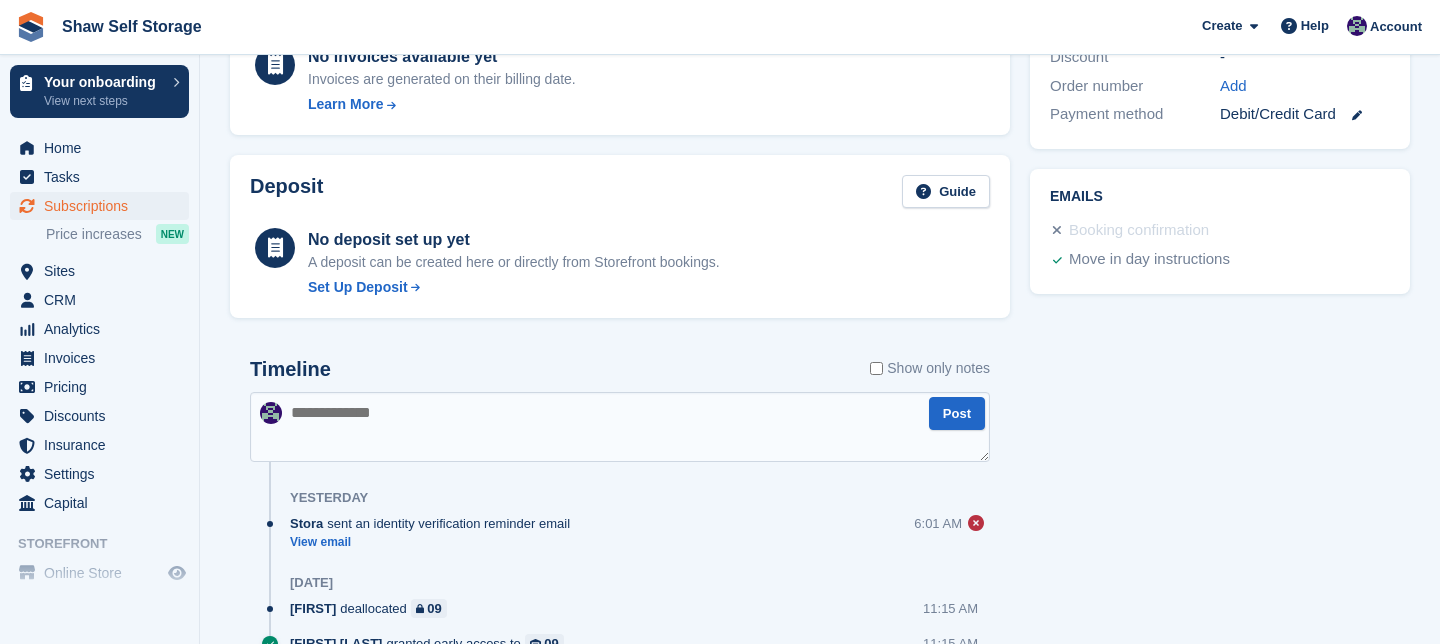 click at bounding box center (620, 427) 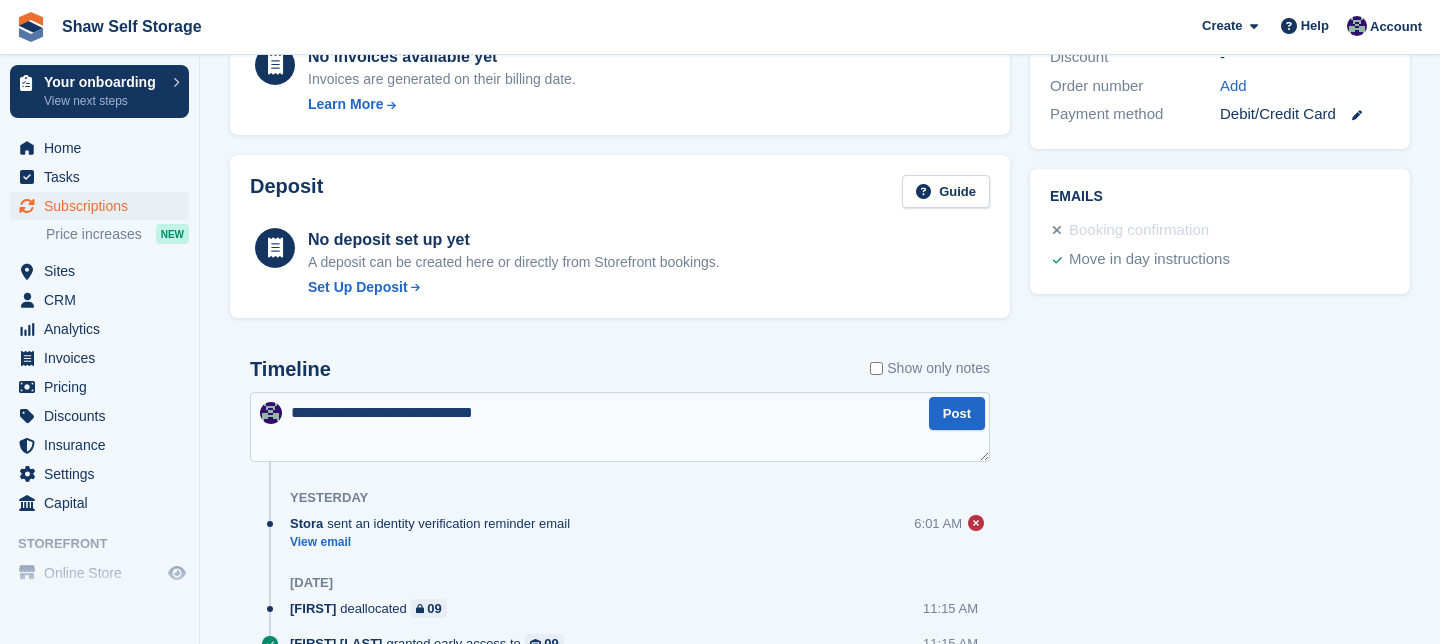 click on "**********" at bounding box center (620, 427) 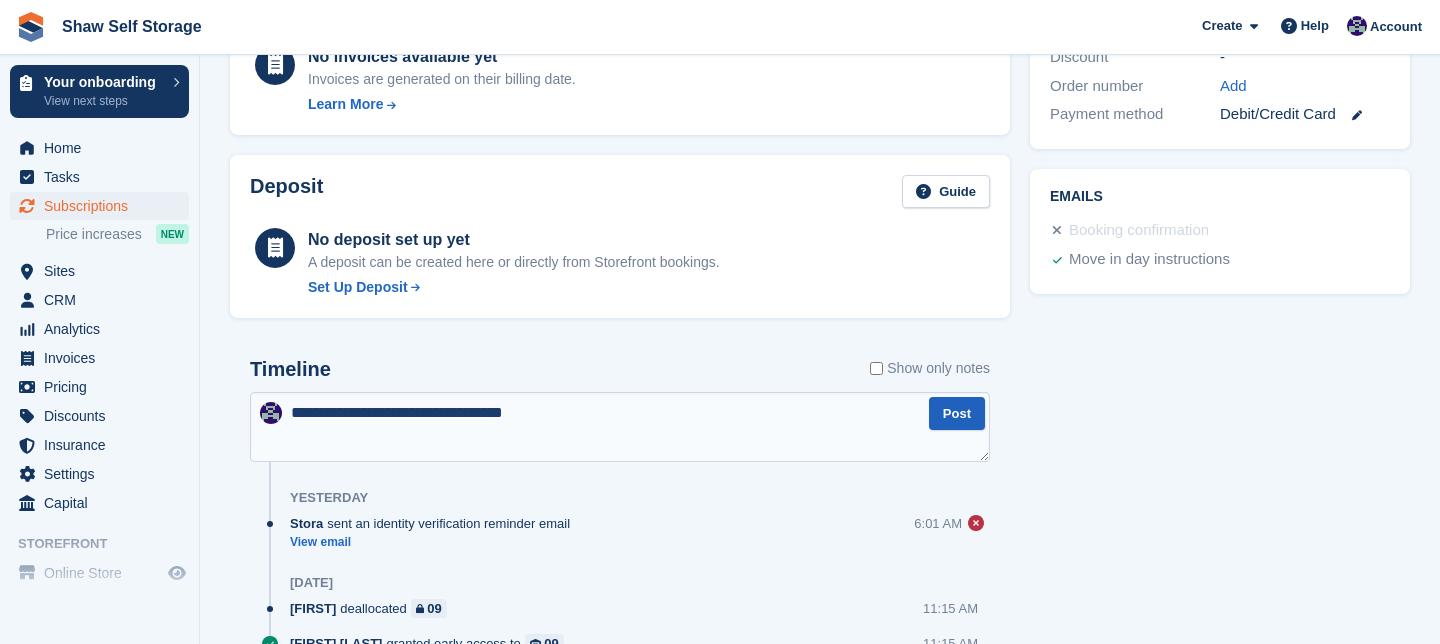 type on "**********" 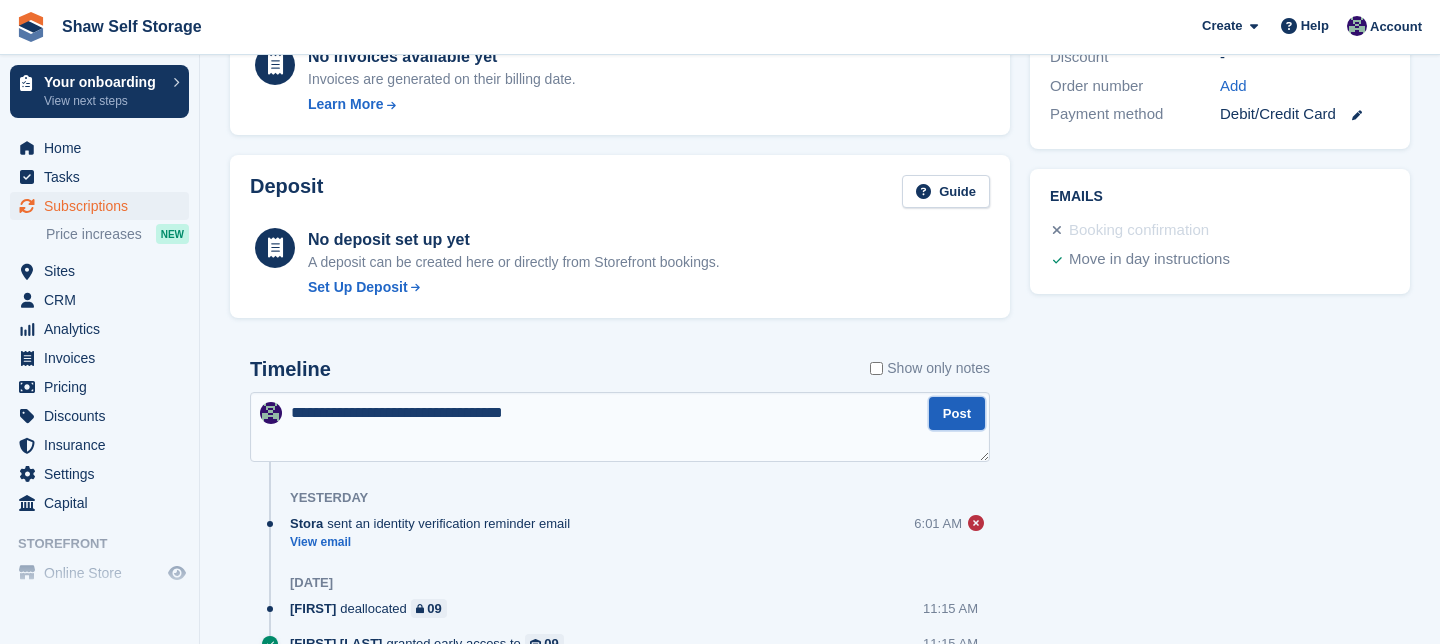 click on "Post" at bounding box center [957, 413] 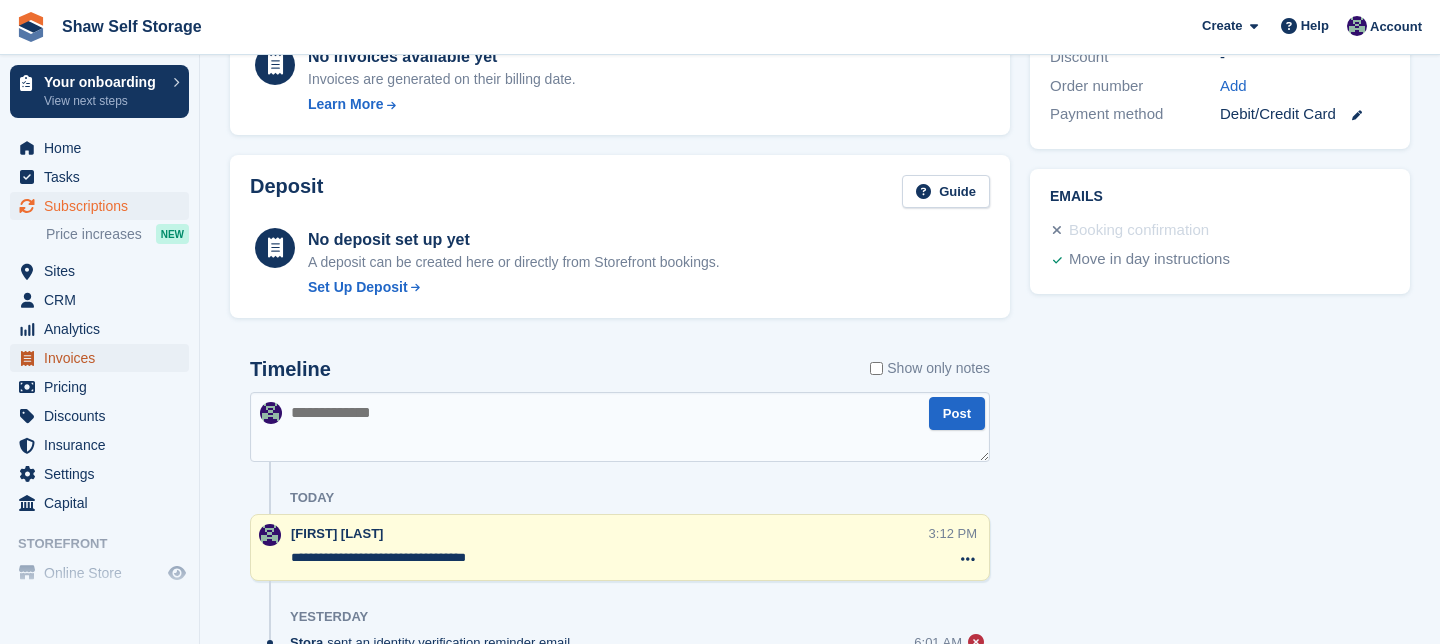 click on "Invoices" at bounding box center [104, 358] 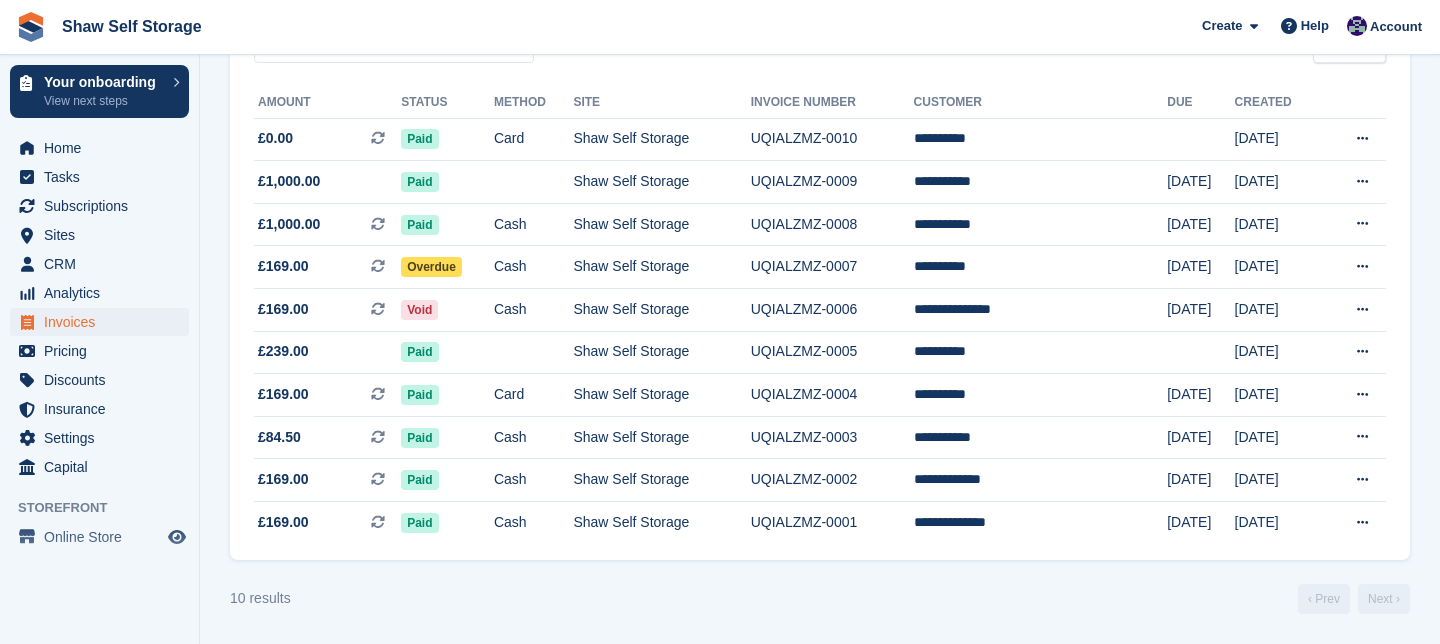 scroll, scrollTop: 0, scrollLeft: 0, axis: both 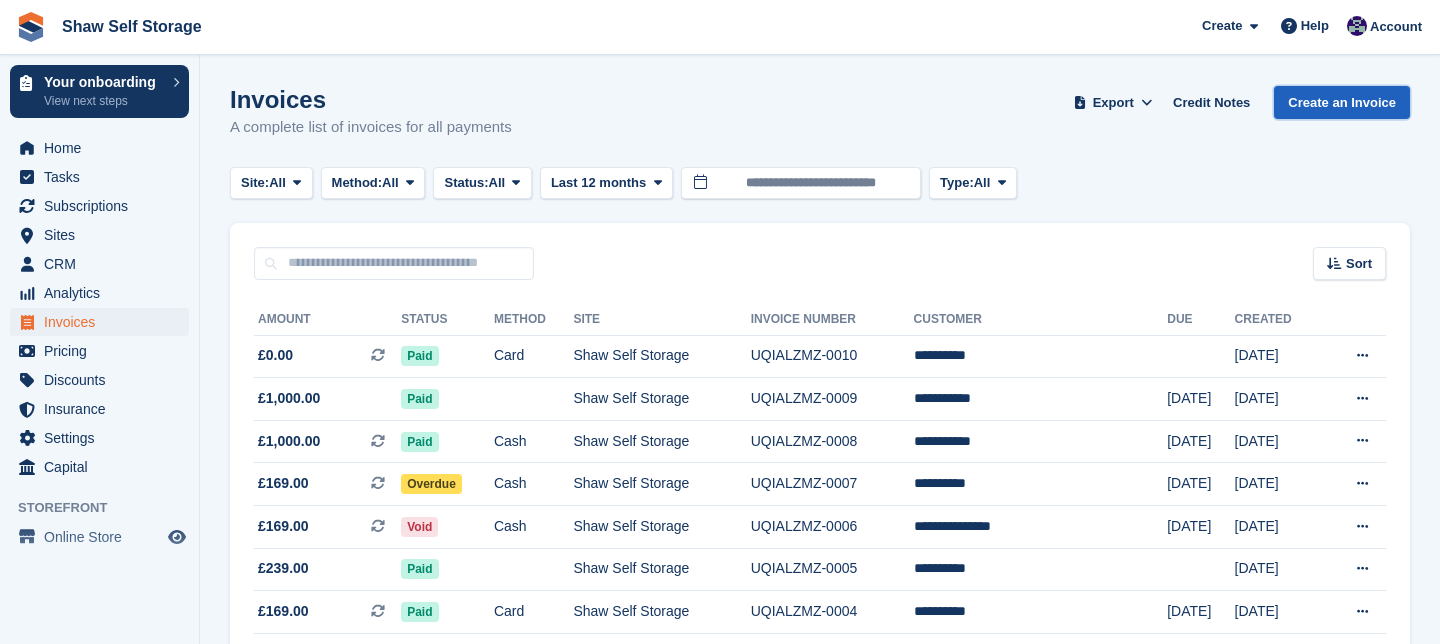 click on "Create an Invoice" at bounding box center (1342, 102) 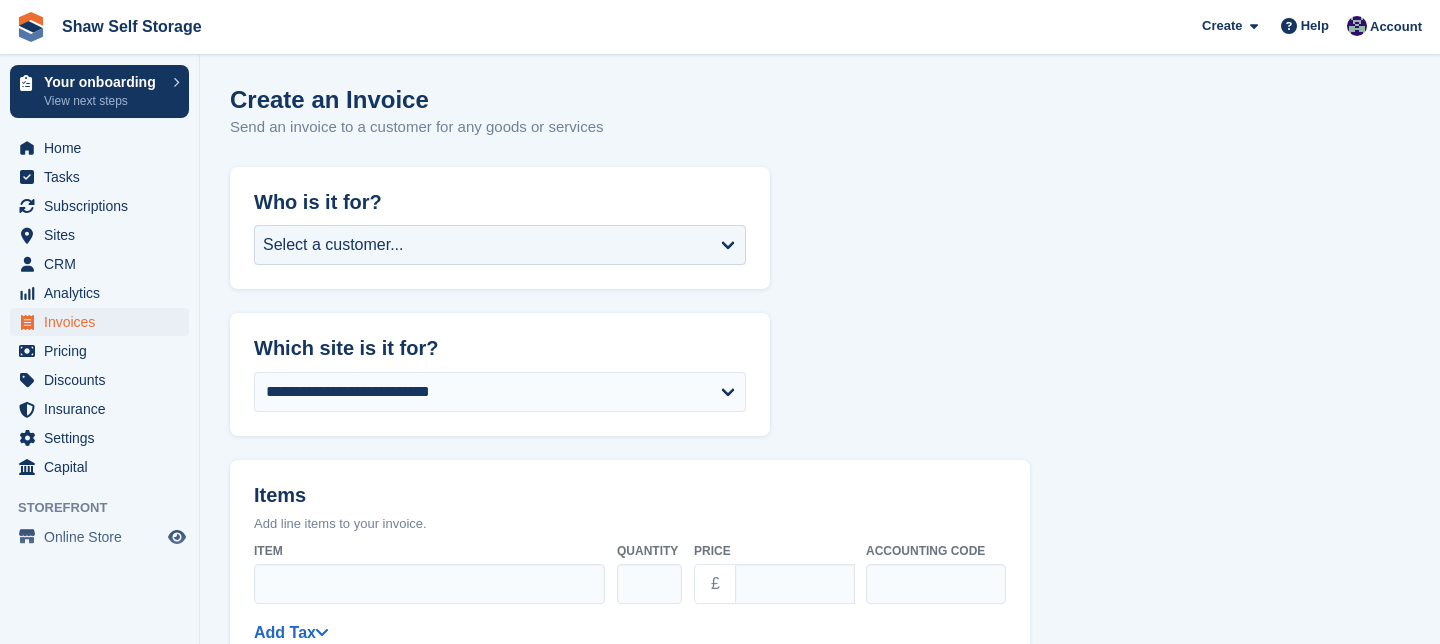 scroll, scrollTop: 0, scrollLeft: 0, axis: both 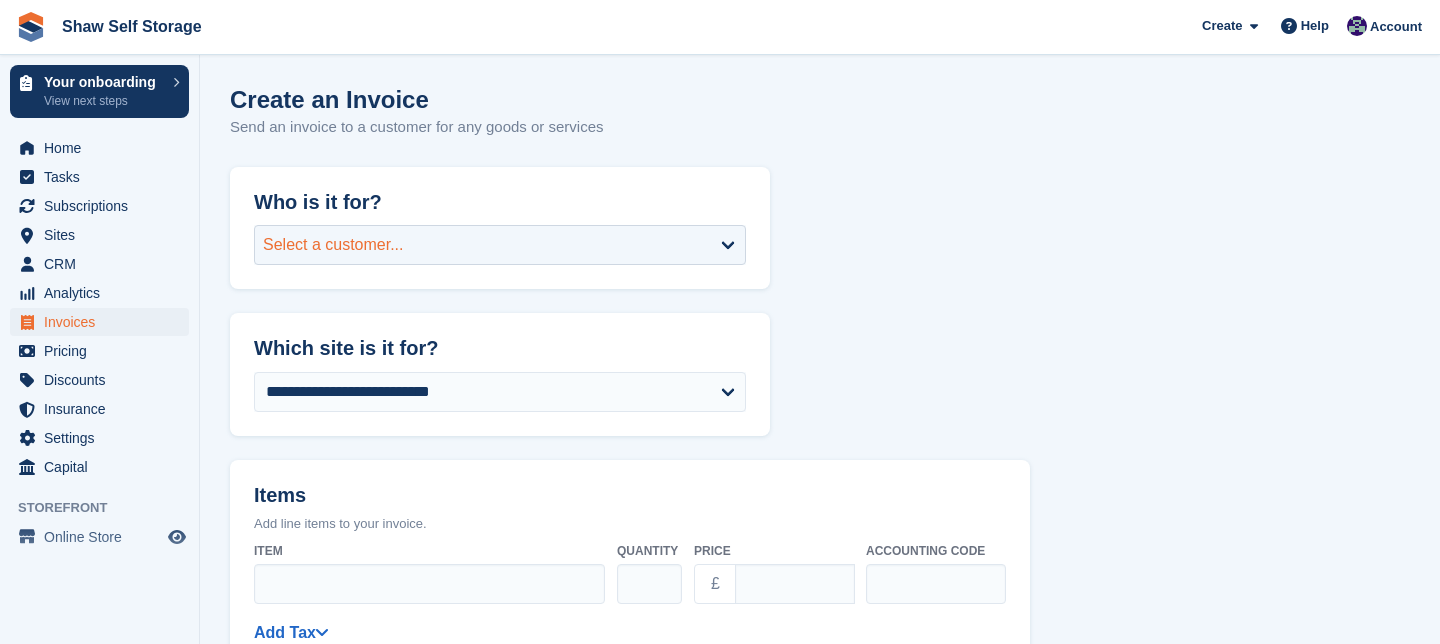 click on "Select a customer..." at bounding box center (500, 245) 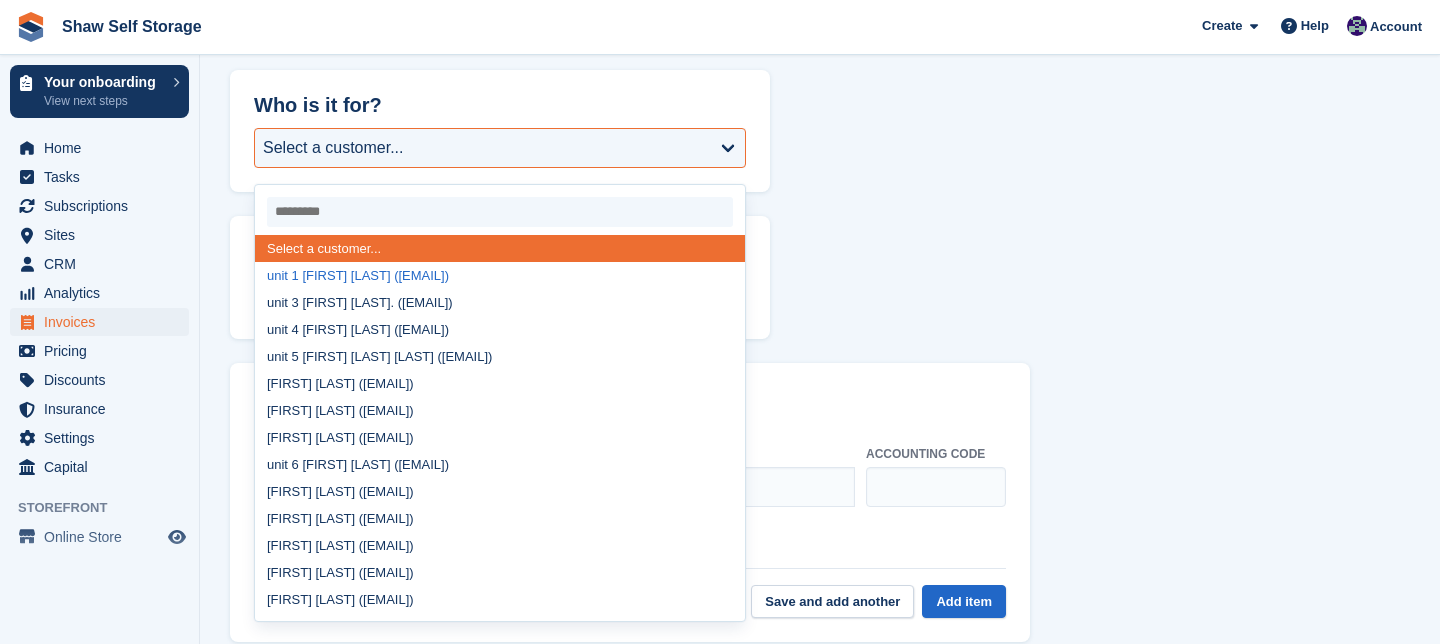 scroll, scrollTop: 108, scrollLeft: 0, axis: vertical 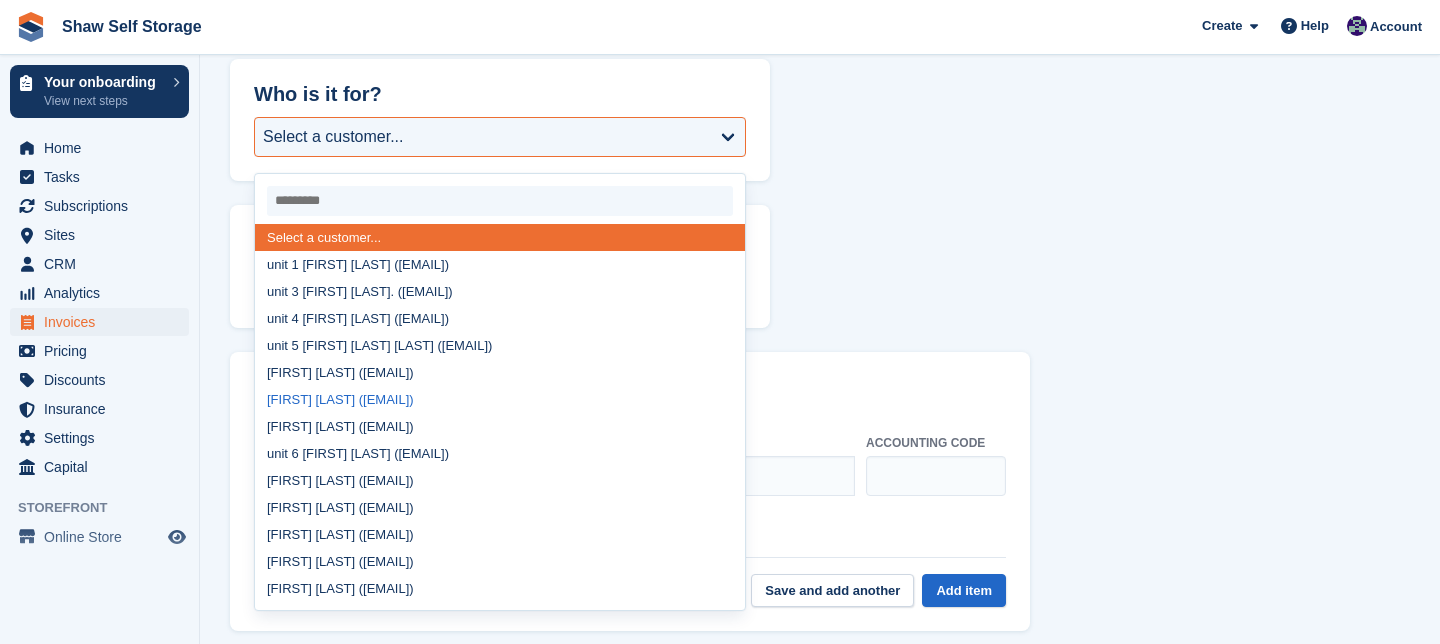 click on "Juliet Wall  (mrsjulietwall@outlook.com)" at bounding box center [500, 399] 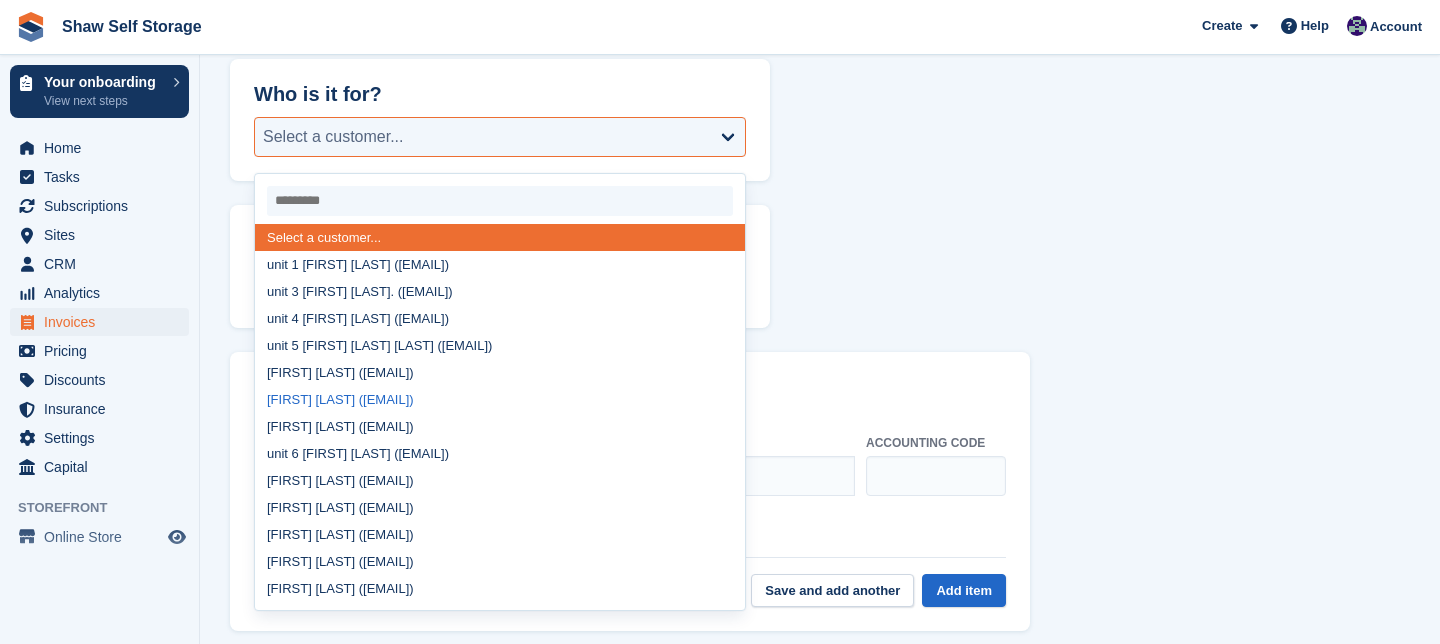 select on "******" 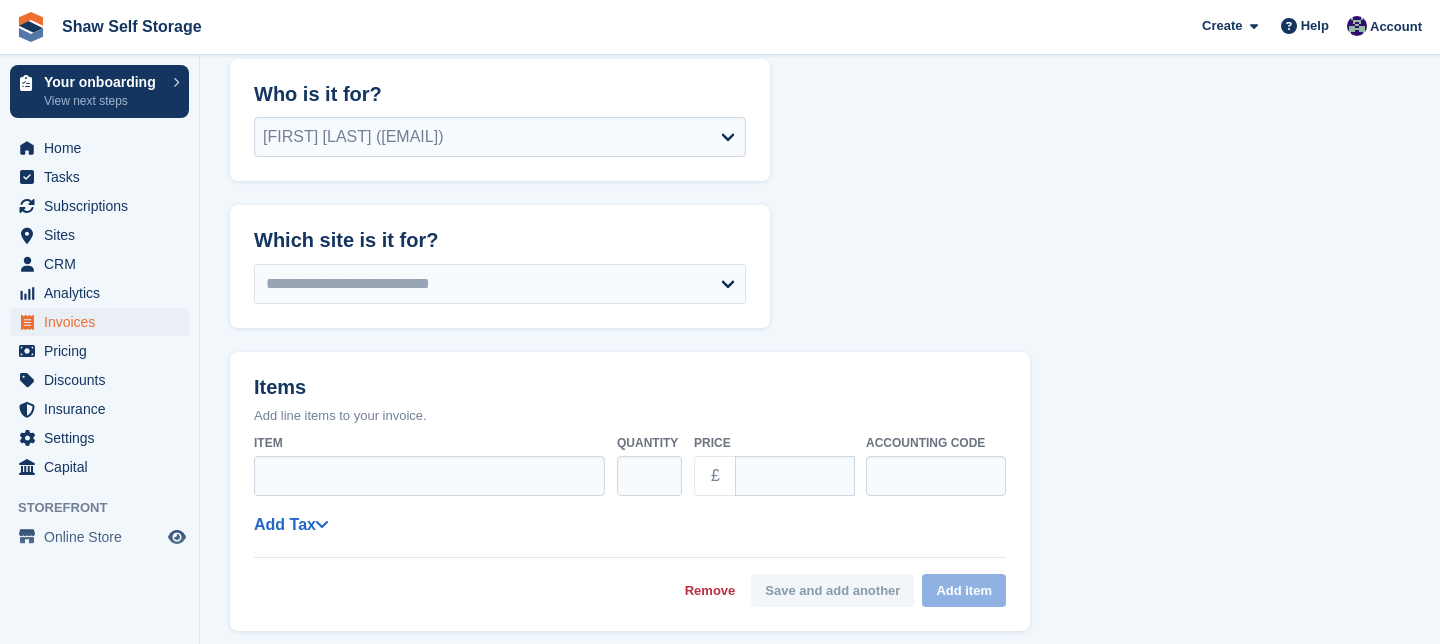 select on "******" 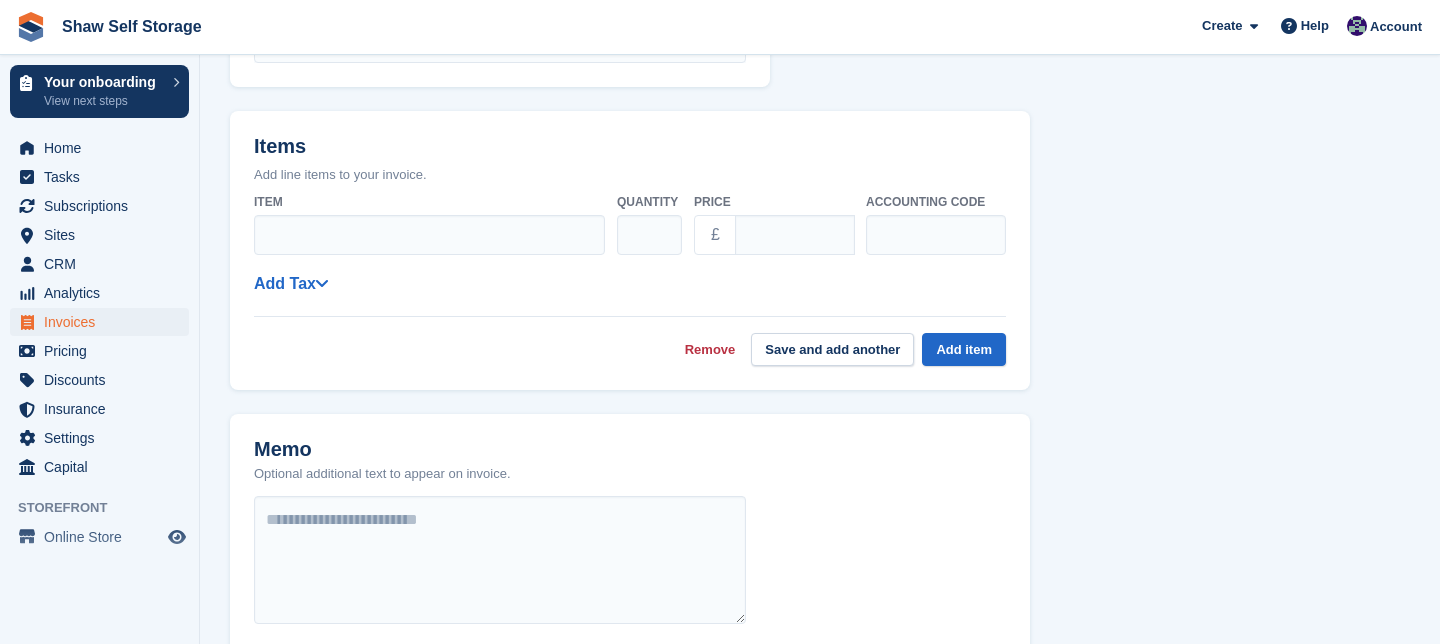 scroll, scrollTop: 435, scrollLeft: 0, axis: vertical 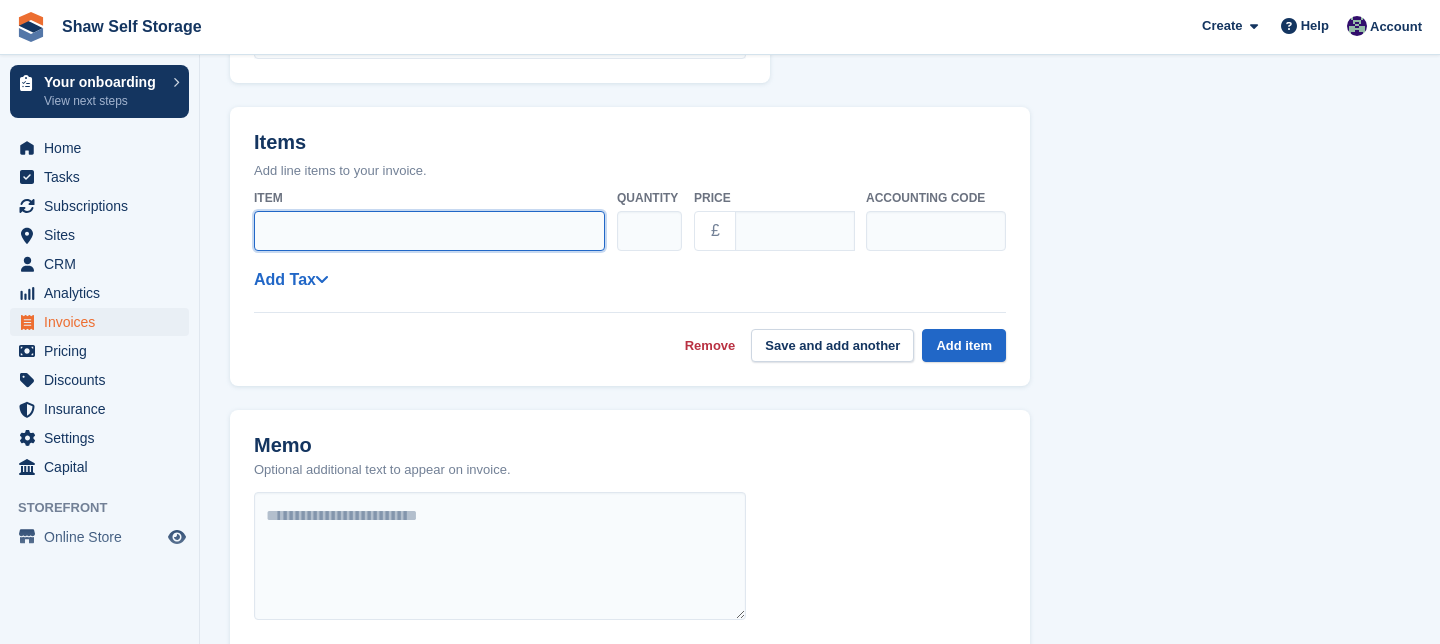 click on "Item" at bounding box center [429, 231] 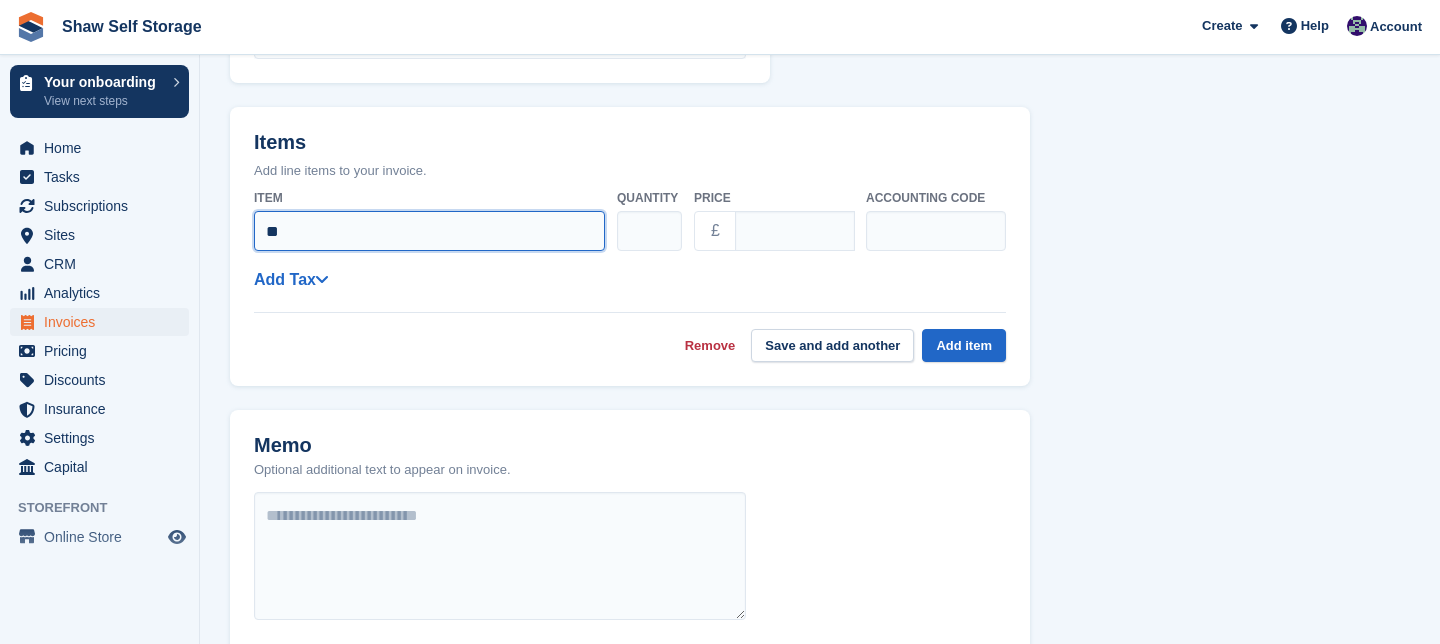 type on "*" 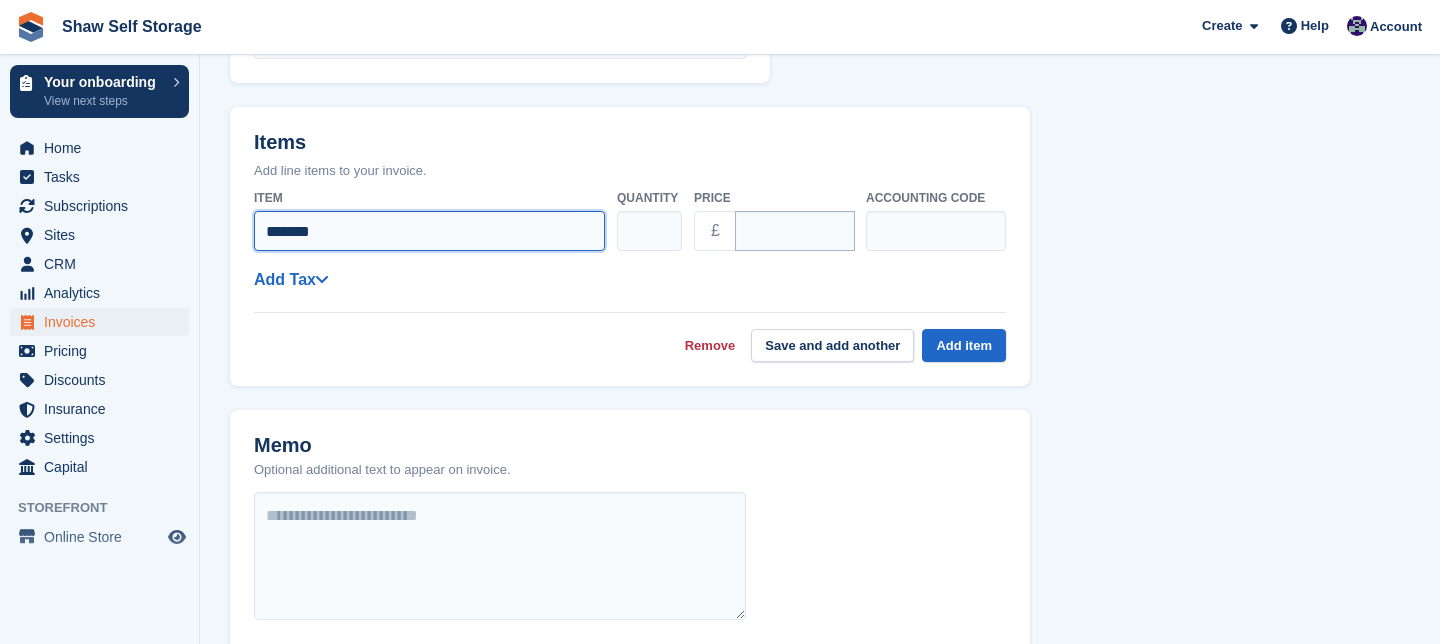 type on "*******" 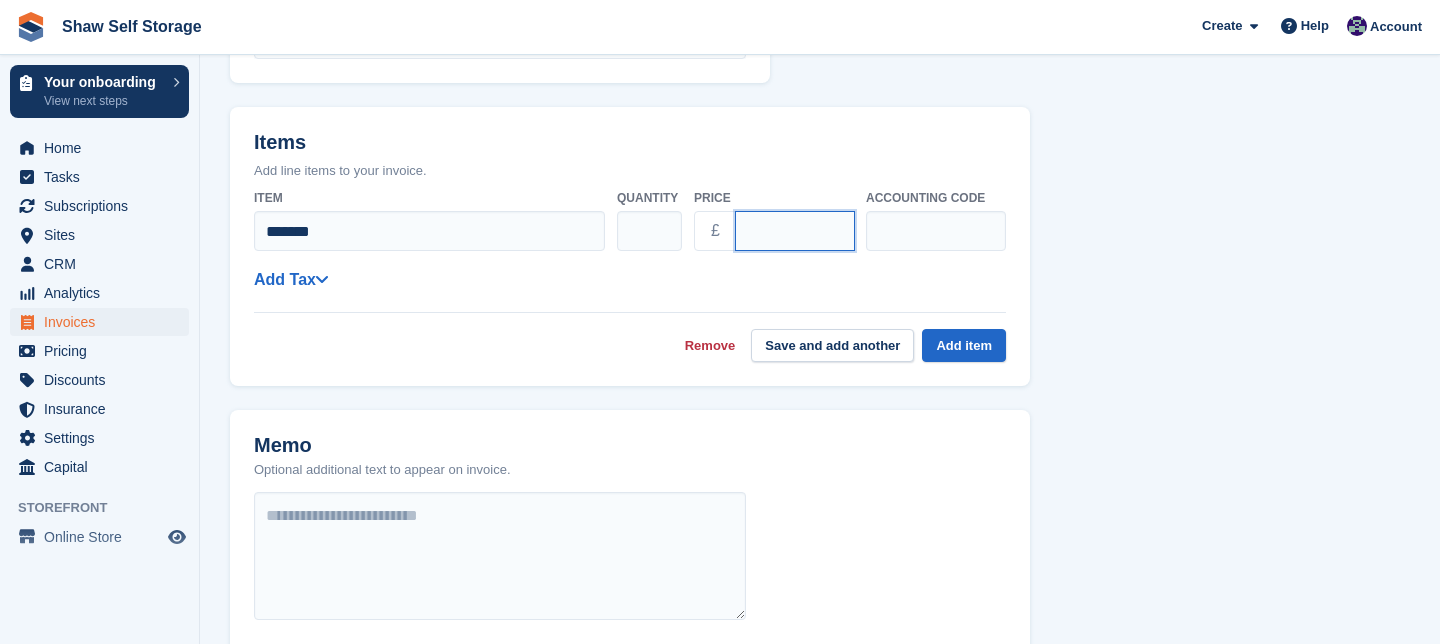 click on "****" at bounding box center (795, 231) 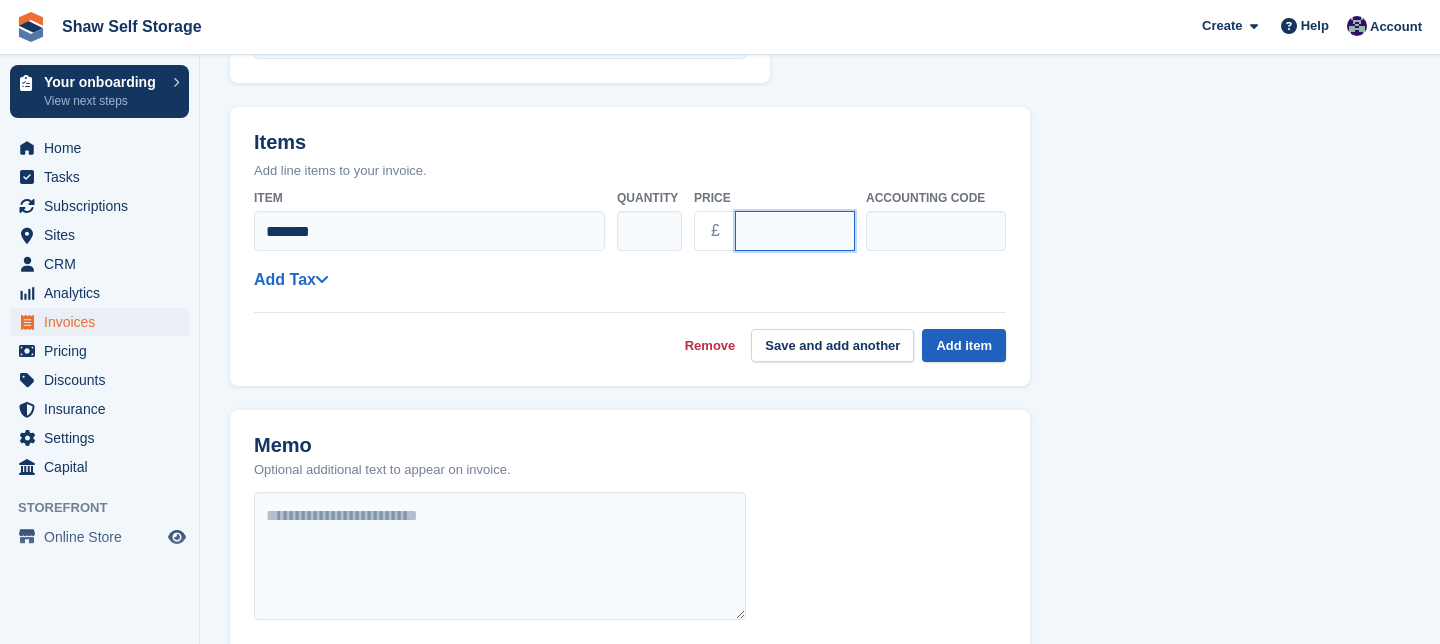 type on "******" 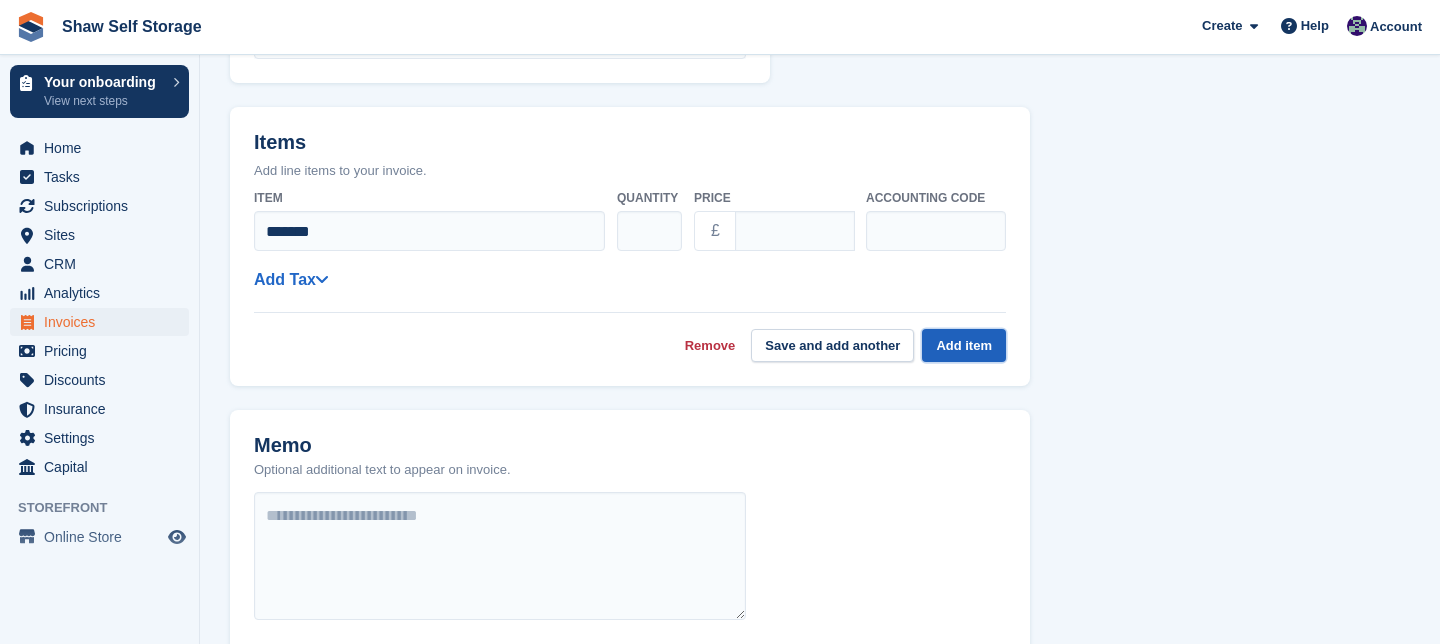 click on "Add item" at bounding box center (964, 345) 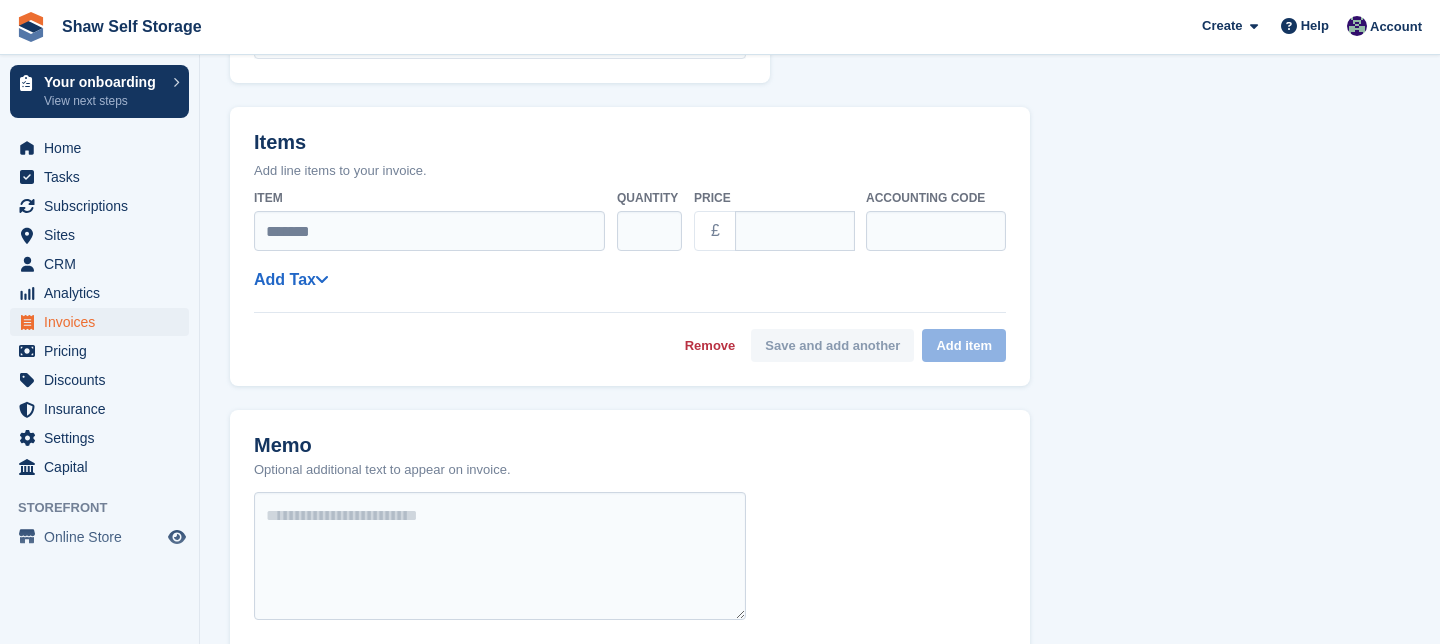 select on "******" 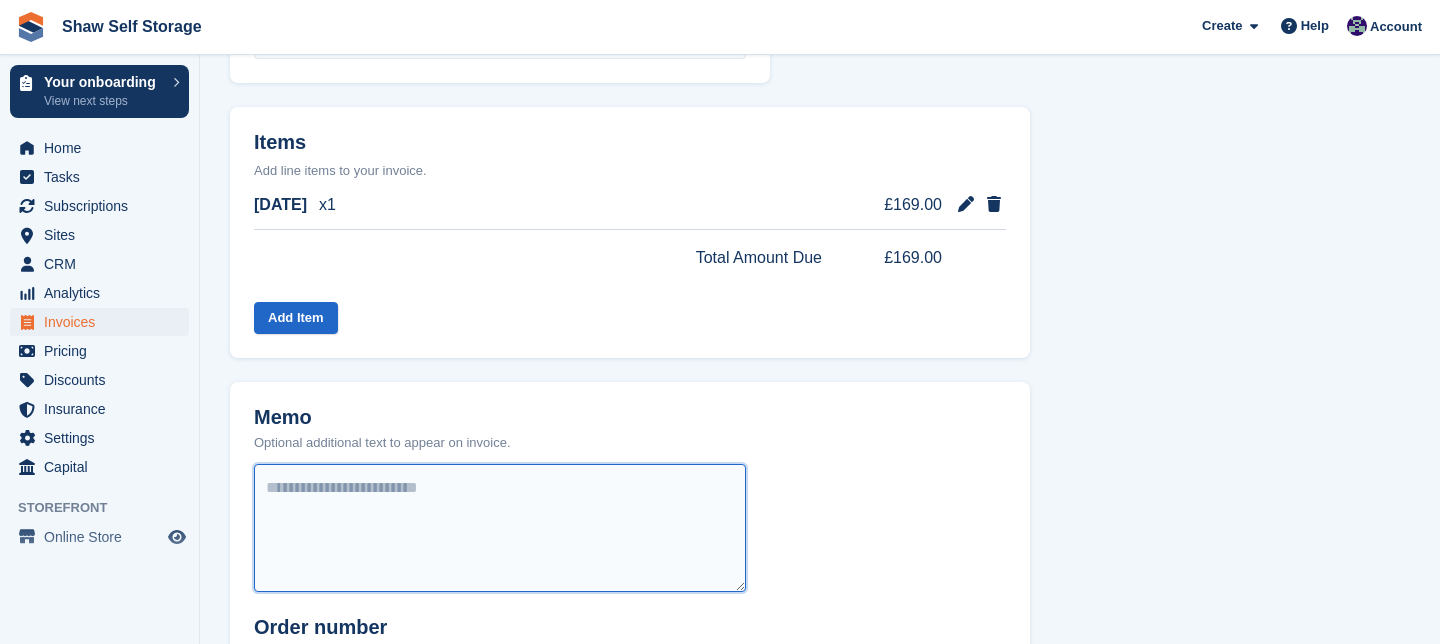 click at bounding box center [500, 528] 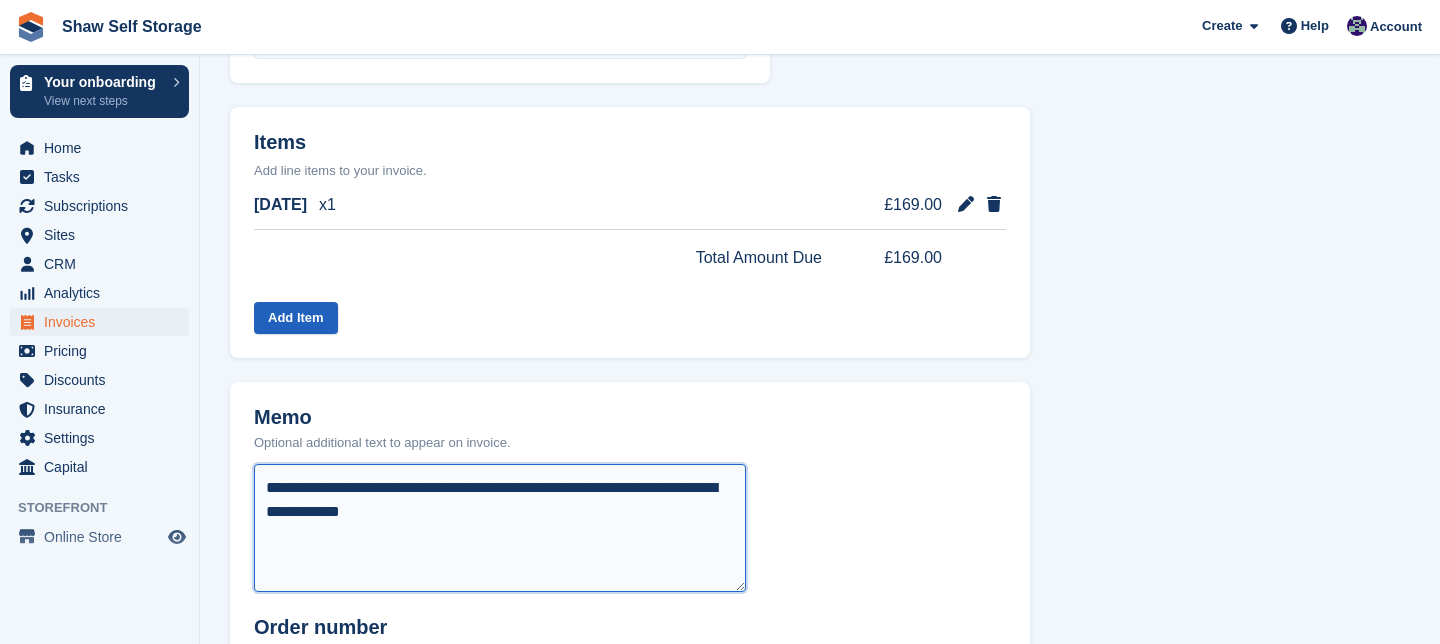 type on "**********" 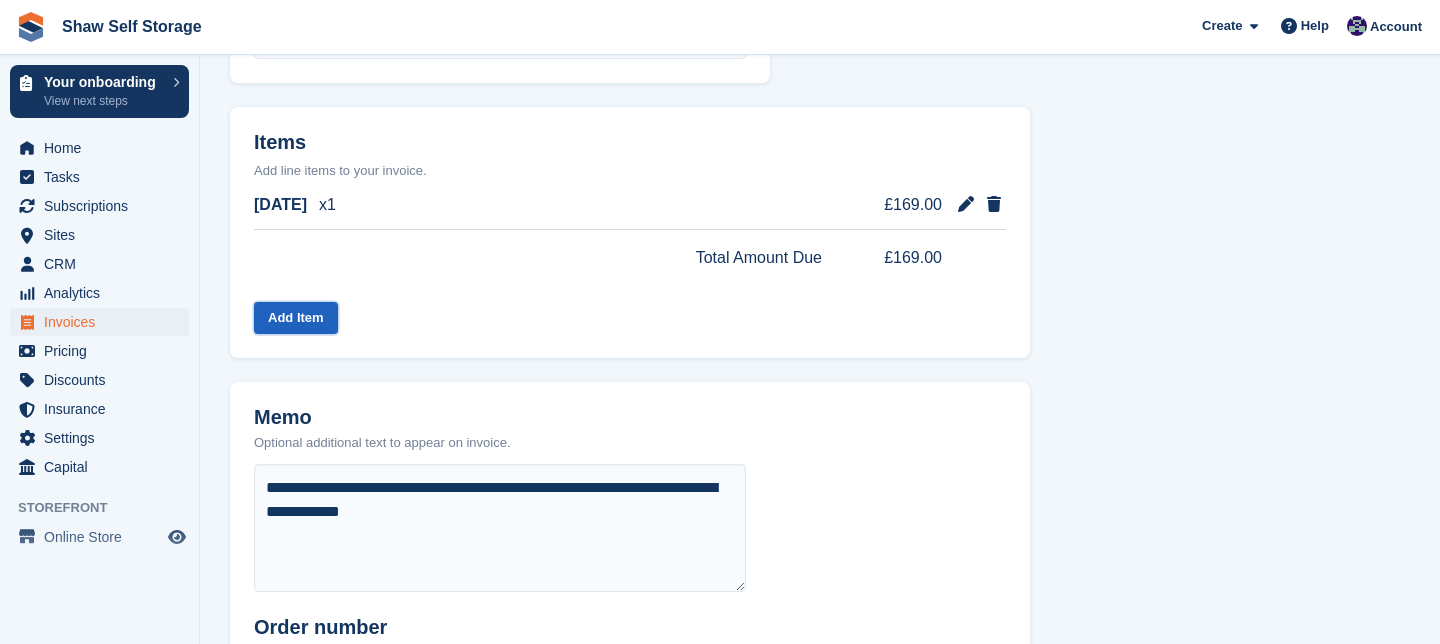 click on "Add Item" at bounding box center (296, 318) 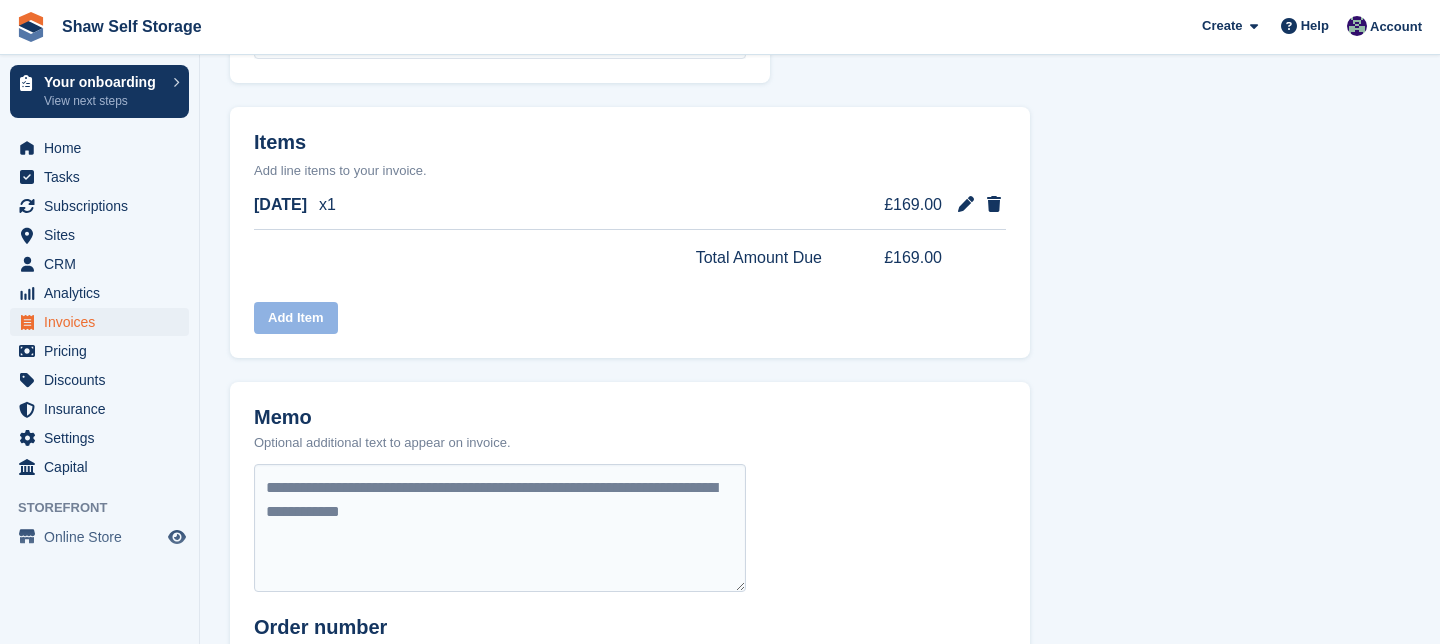 select on "******" 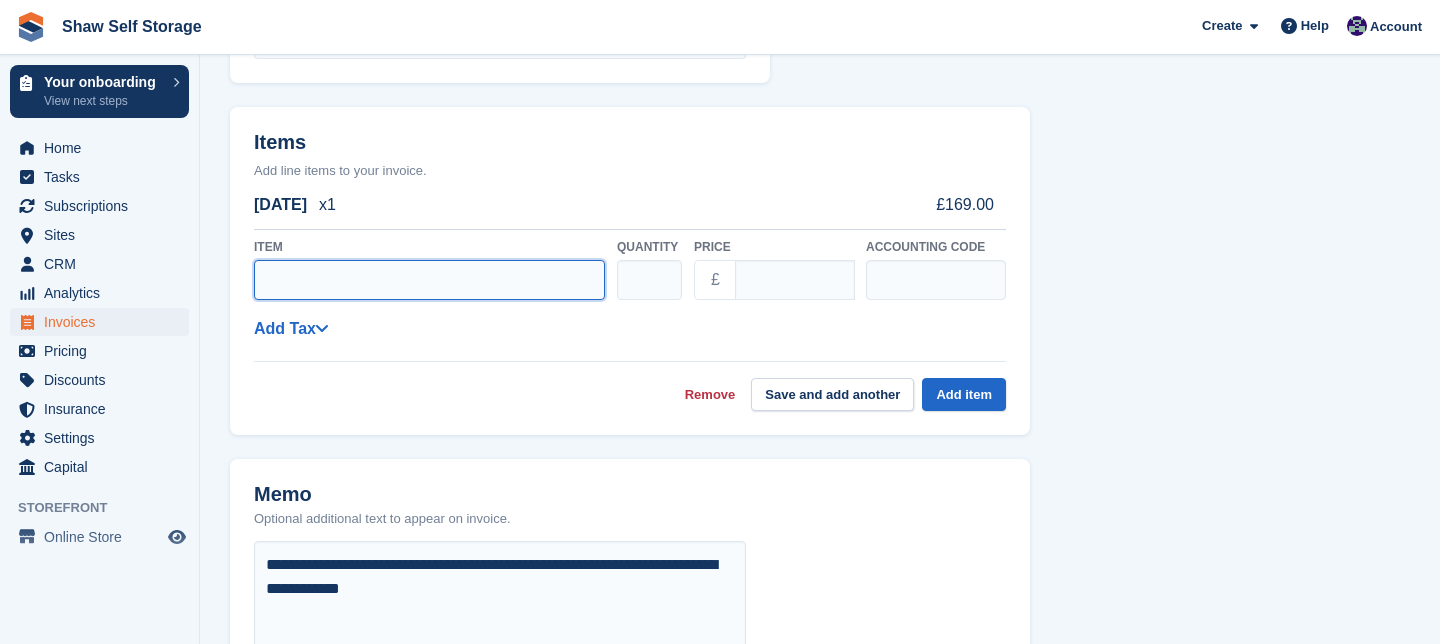 click on "Item" at bounding box center (429, 280) 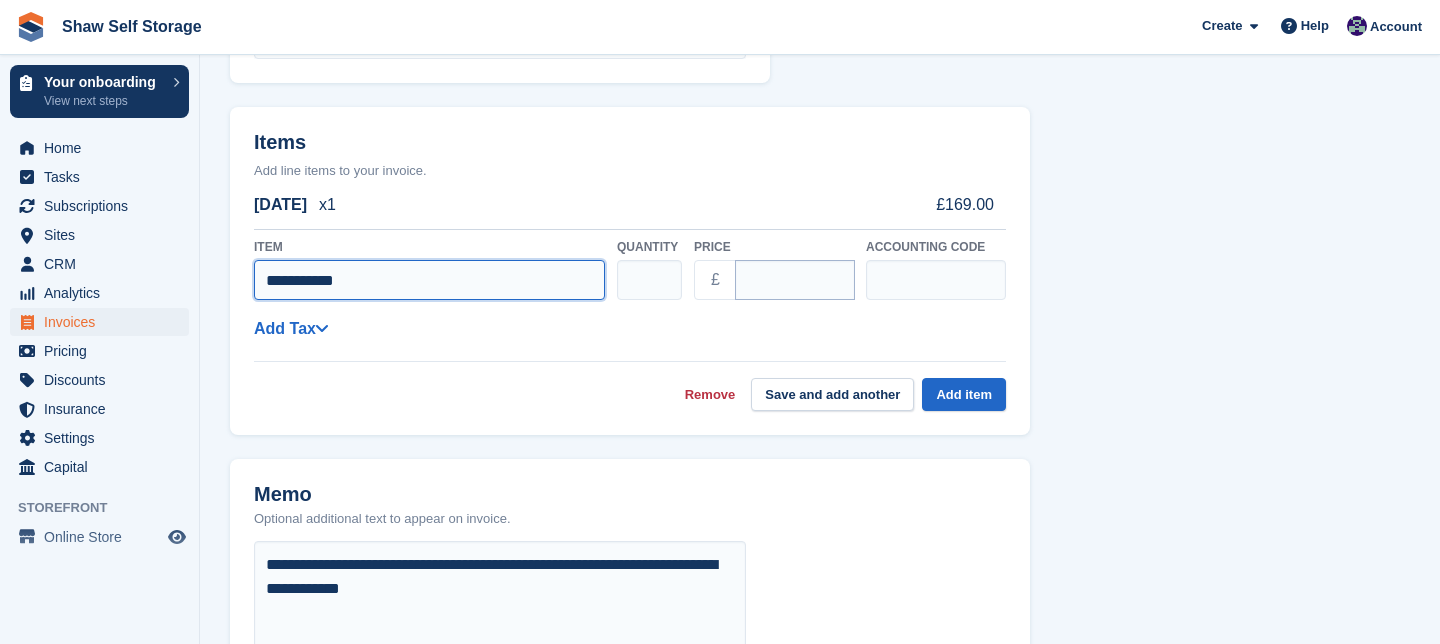 type on "**********" 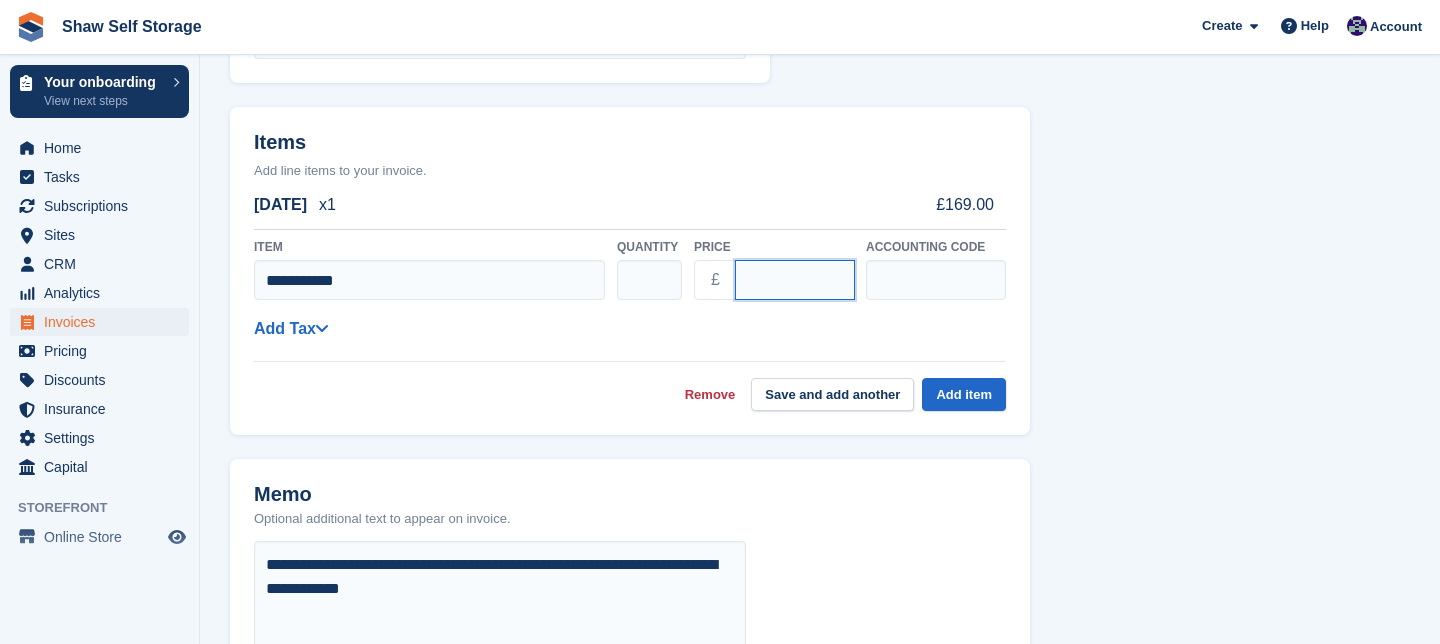 click on "****" at bounding box center [795, 280] 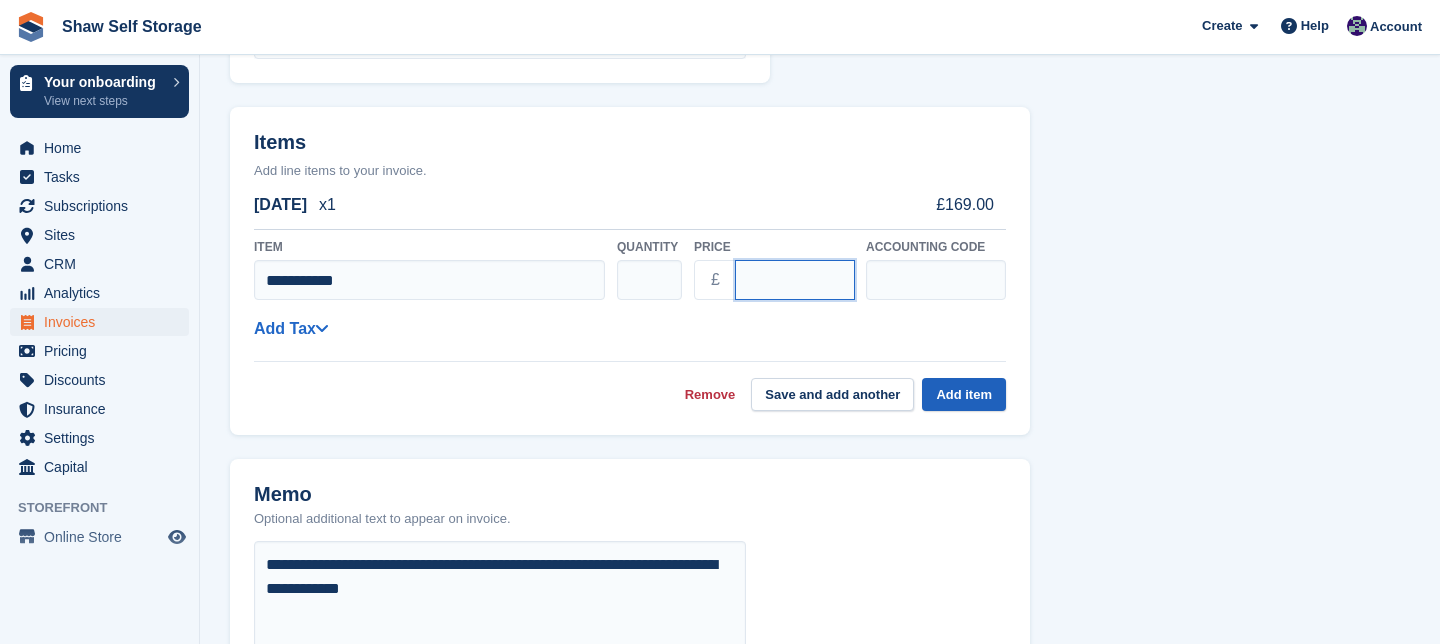 type on "*****" 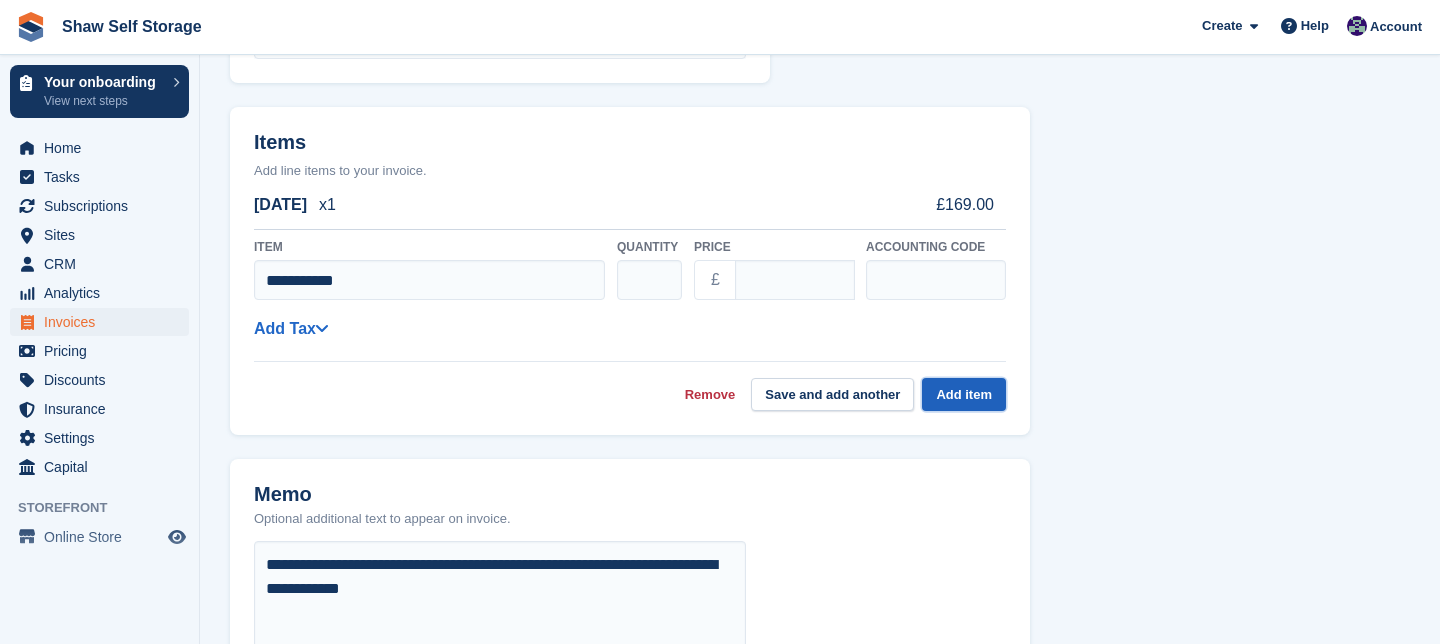 click on "Add item" at bounding box center (964, 394) 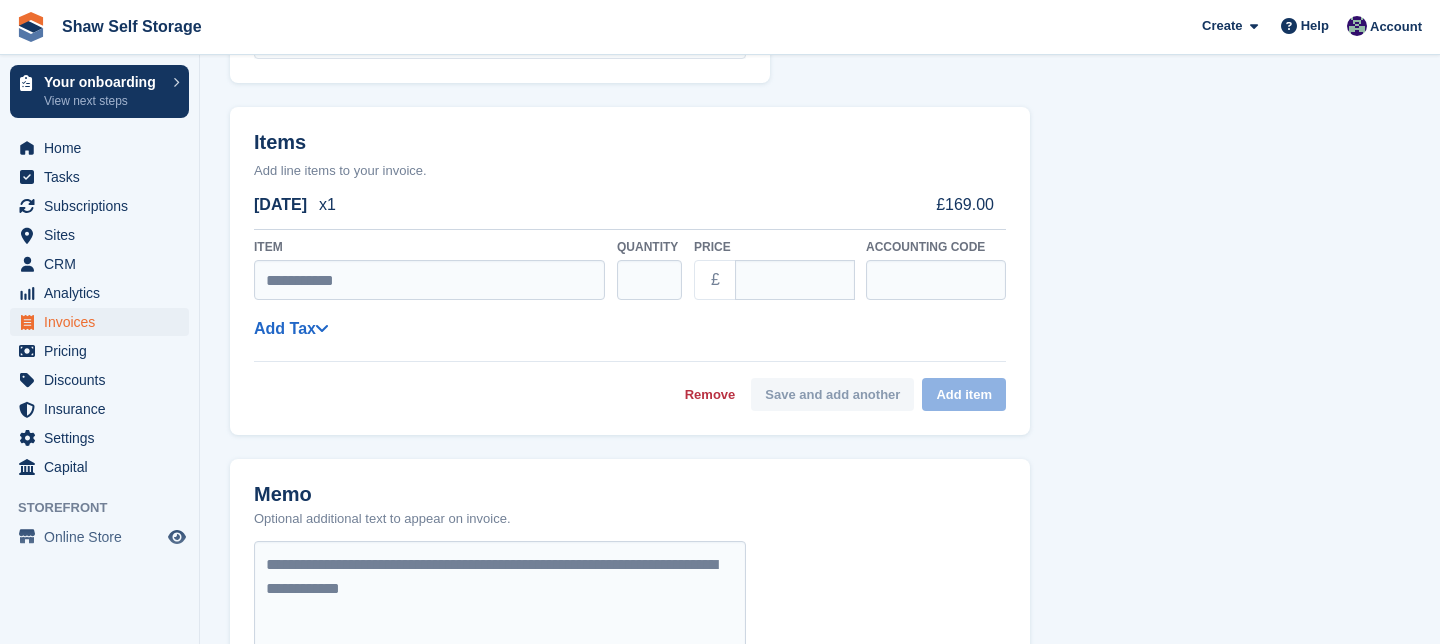 select on "******" 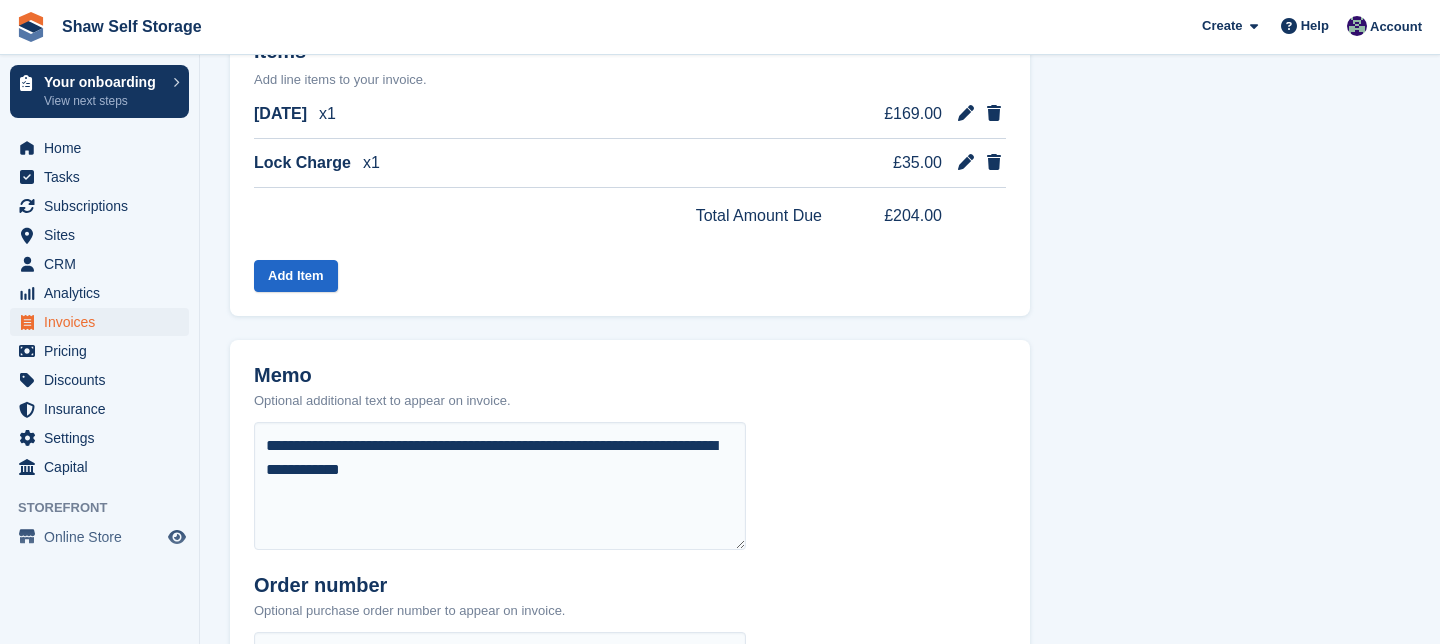 scroll, scrollTop: 542, scrollLeft: 0, axis: vertical 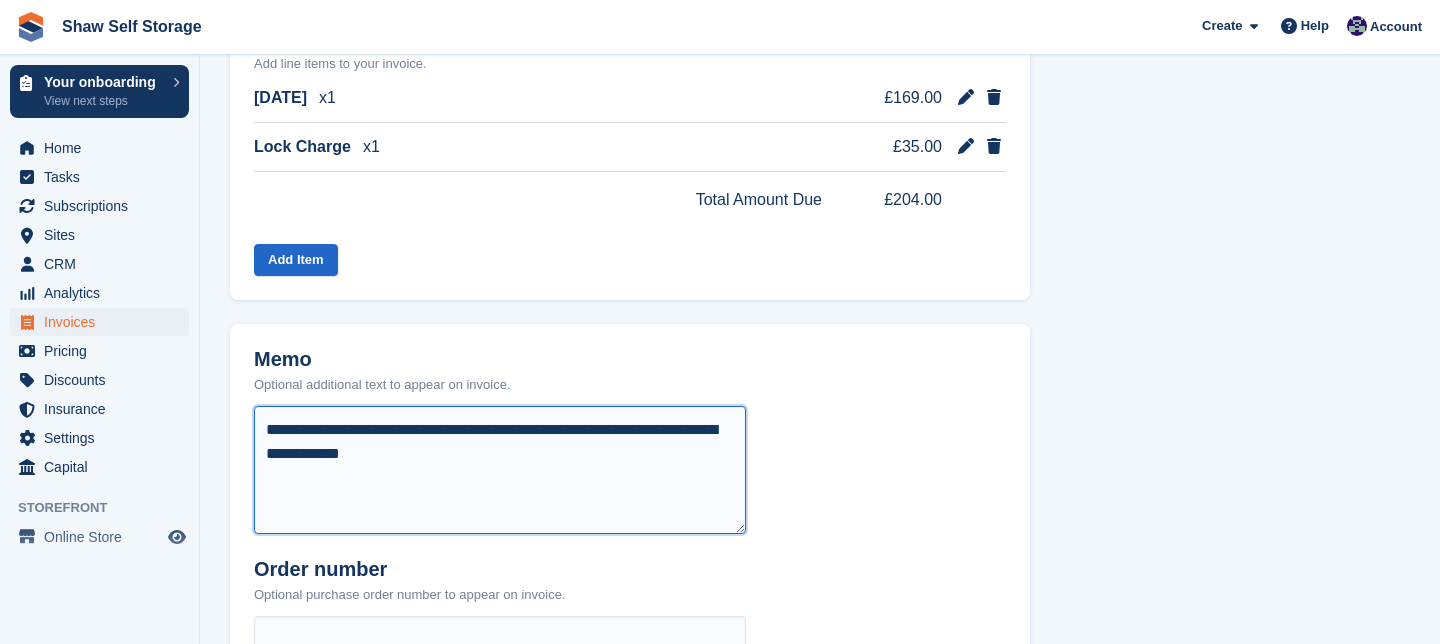 click on "**********" at bounding box center [500, 470] 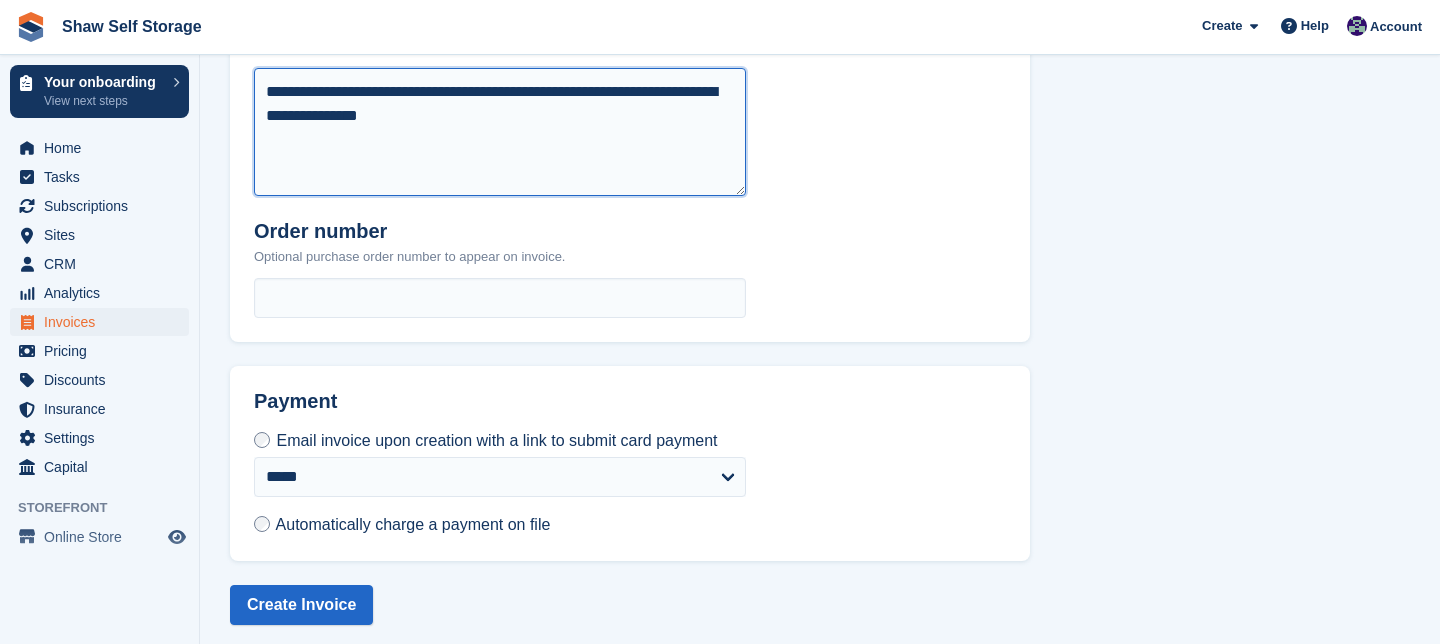 scroll, scrollTop: 908, scrollLeft: 0, axis: vertical 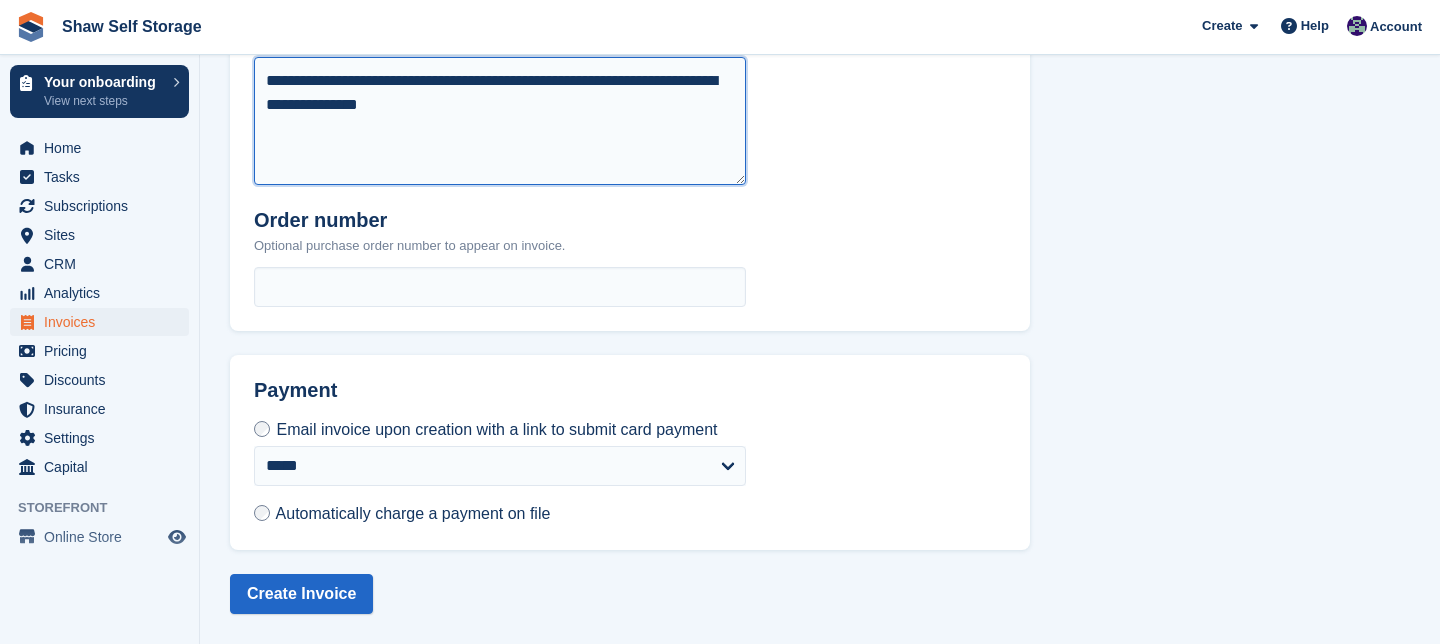 type on "**********" 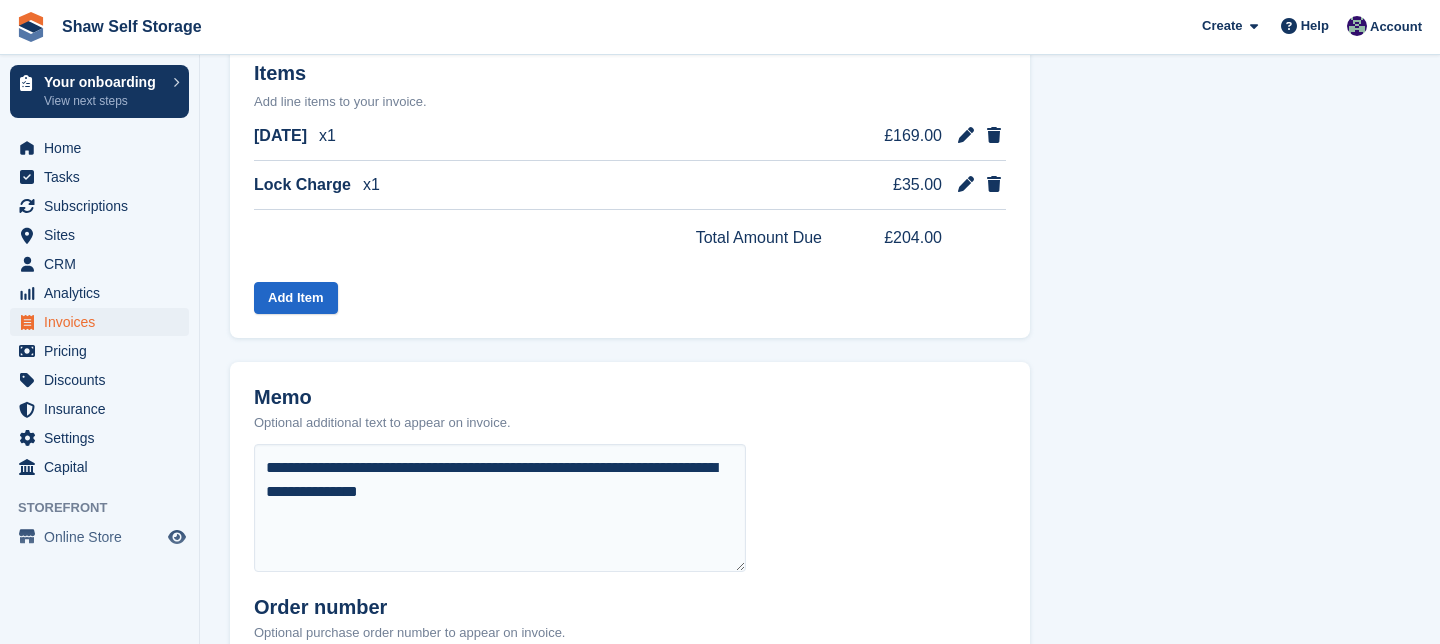 scroll, scrollTop: 505, scrollLeft: 0, axis: vertical 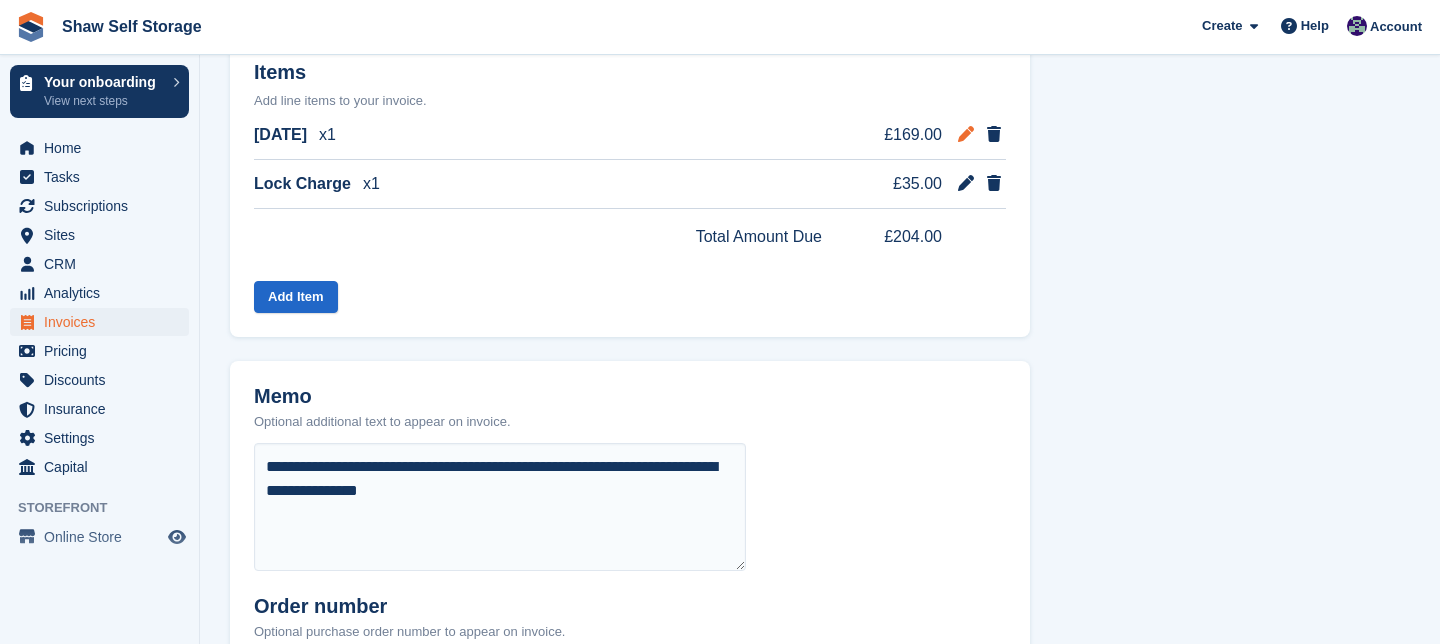 click at bounding box center (966, 134) 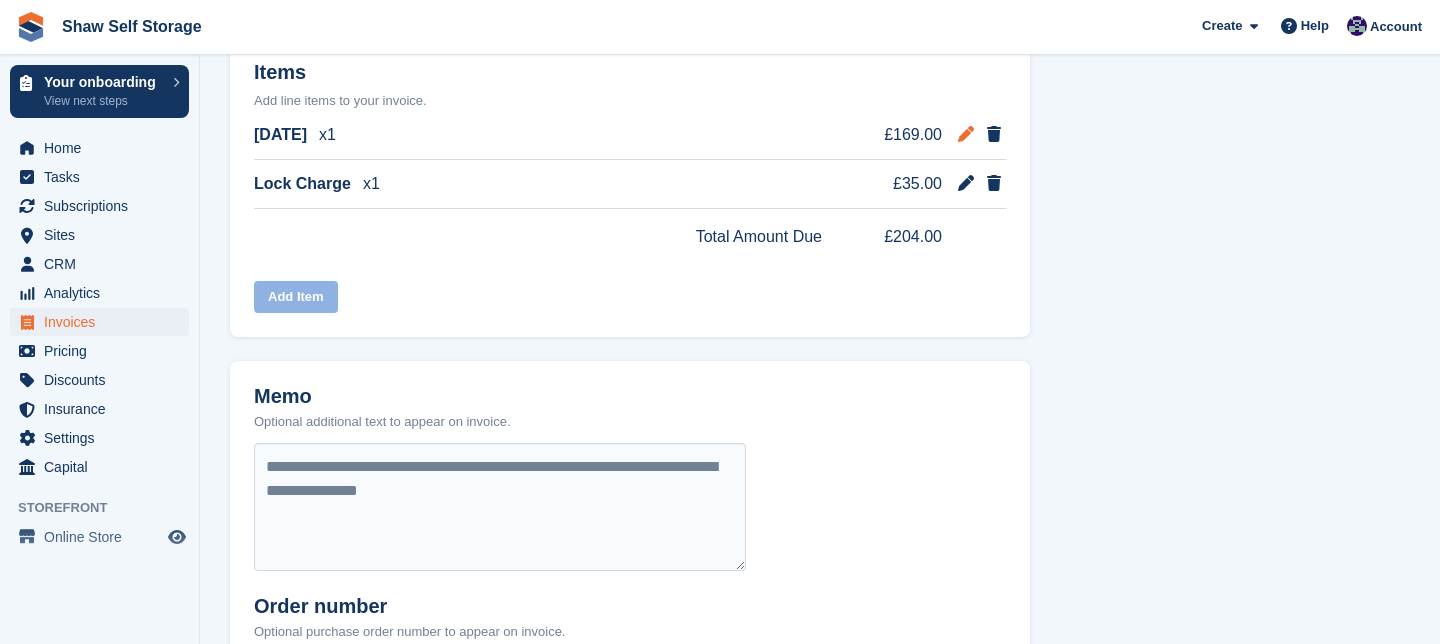 select on "******" 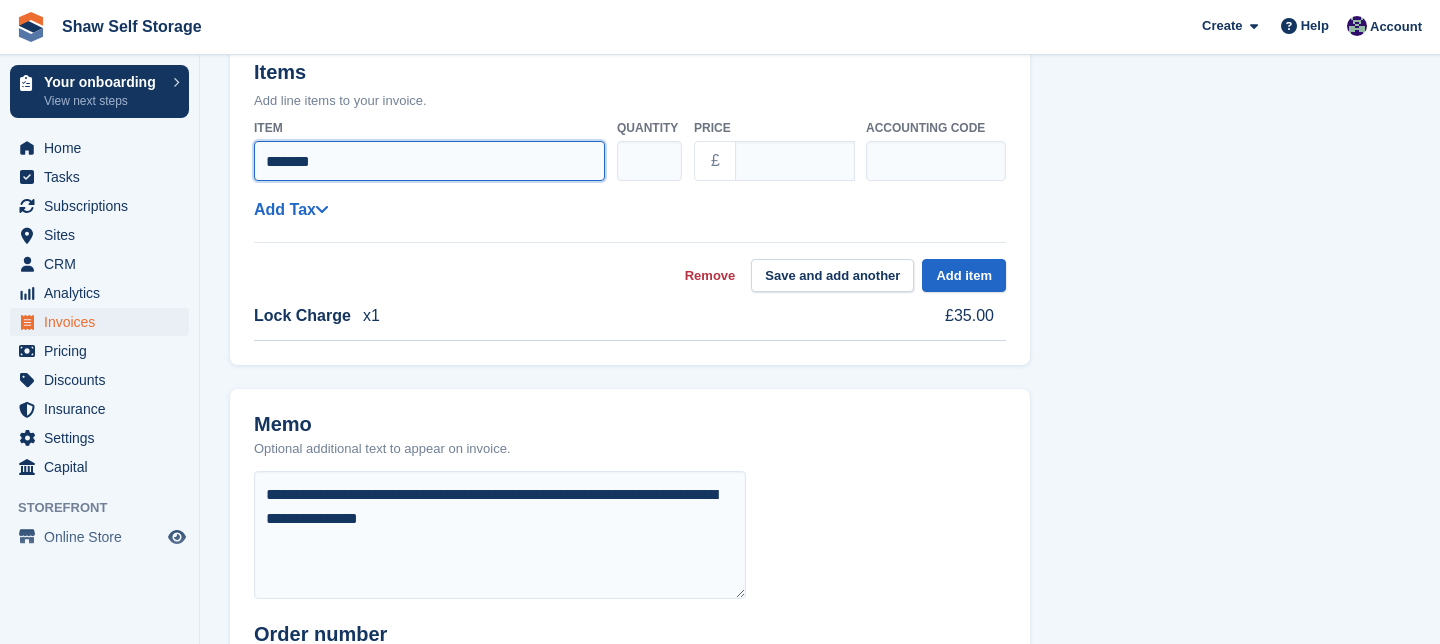 click on "*******" at bounding box center (429, 161) 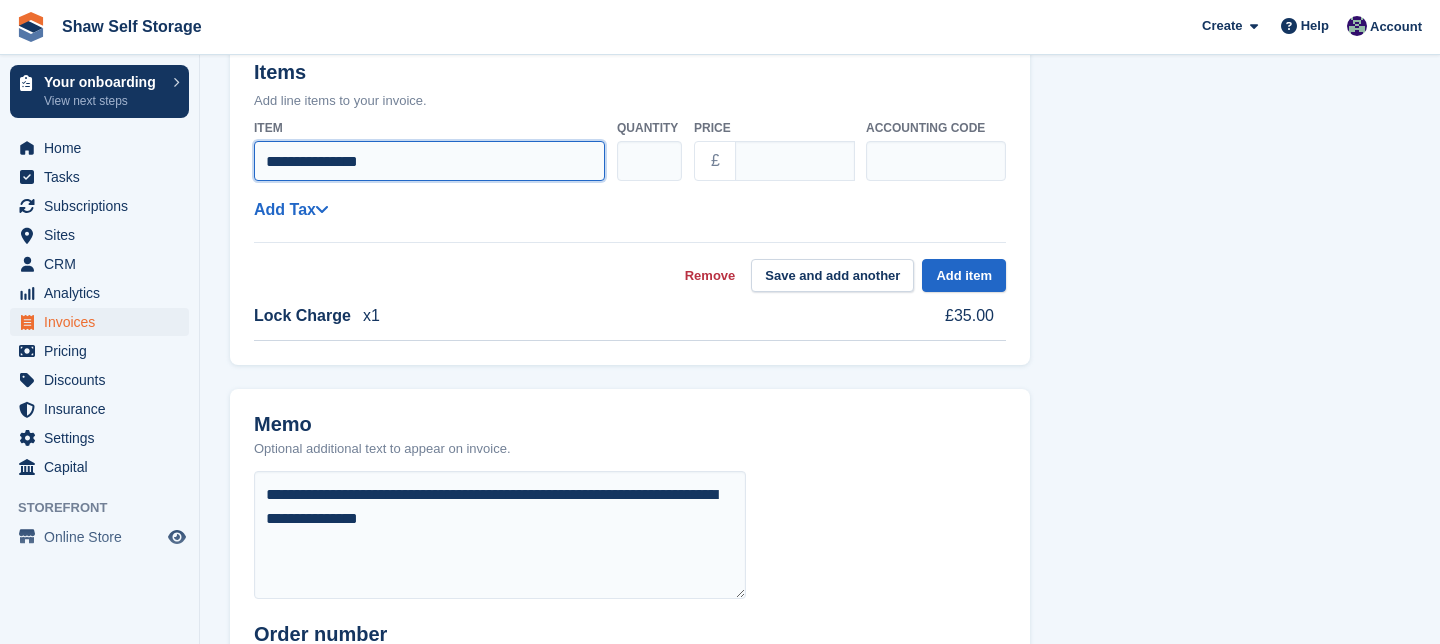 click on "**********" at bounding box center (429, 161) 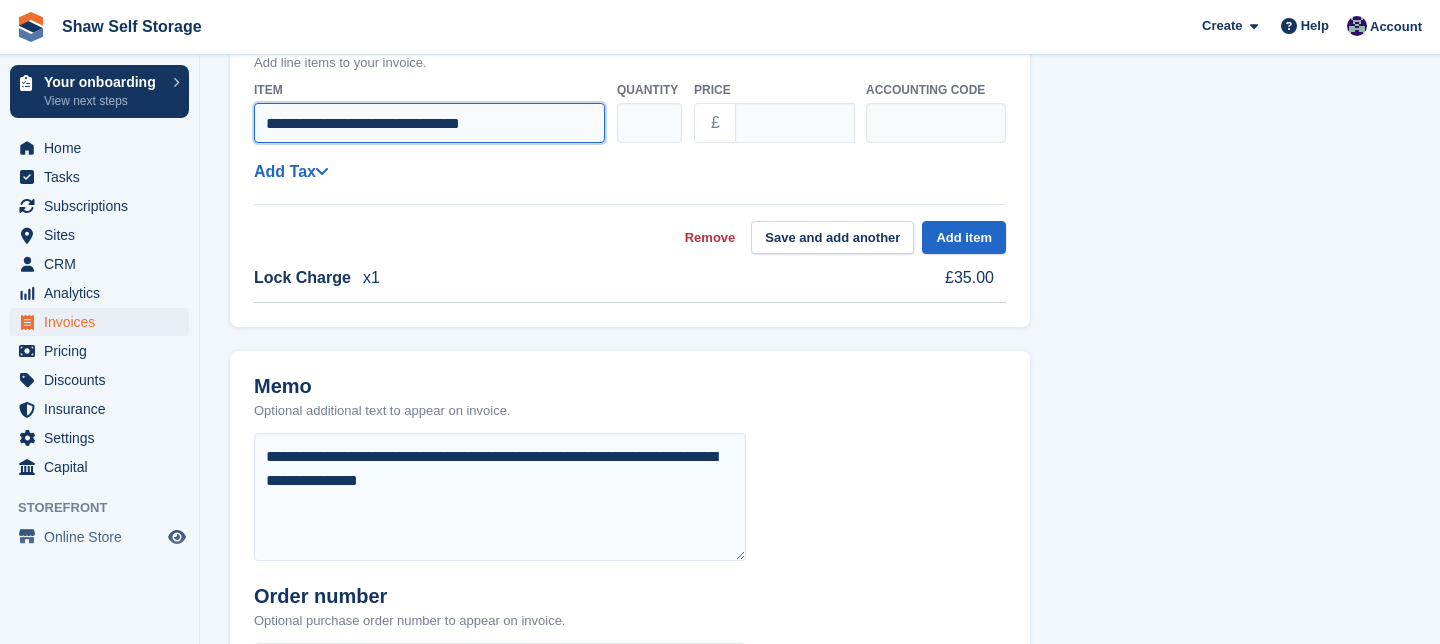 scroll, scrollTop: 544, scrollLeft: 0, axis: vertical 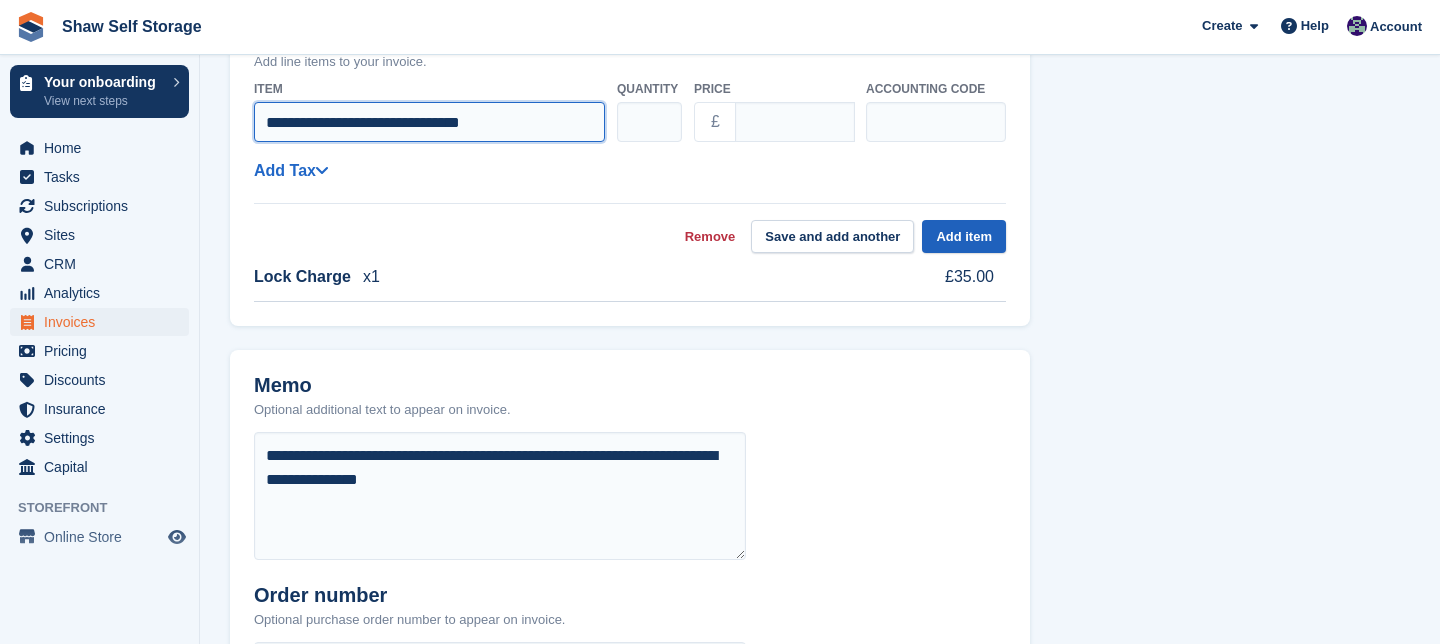 type on "**********" 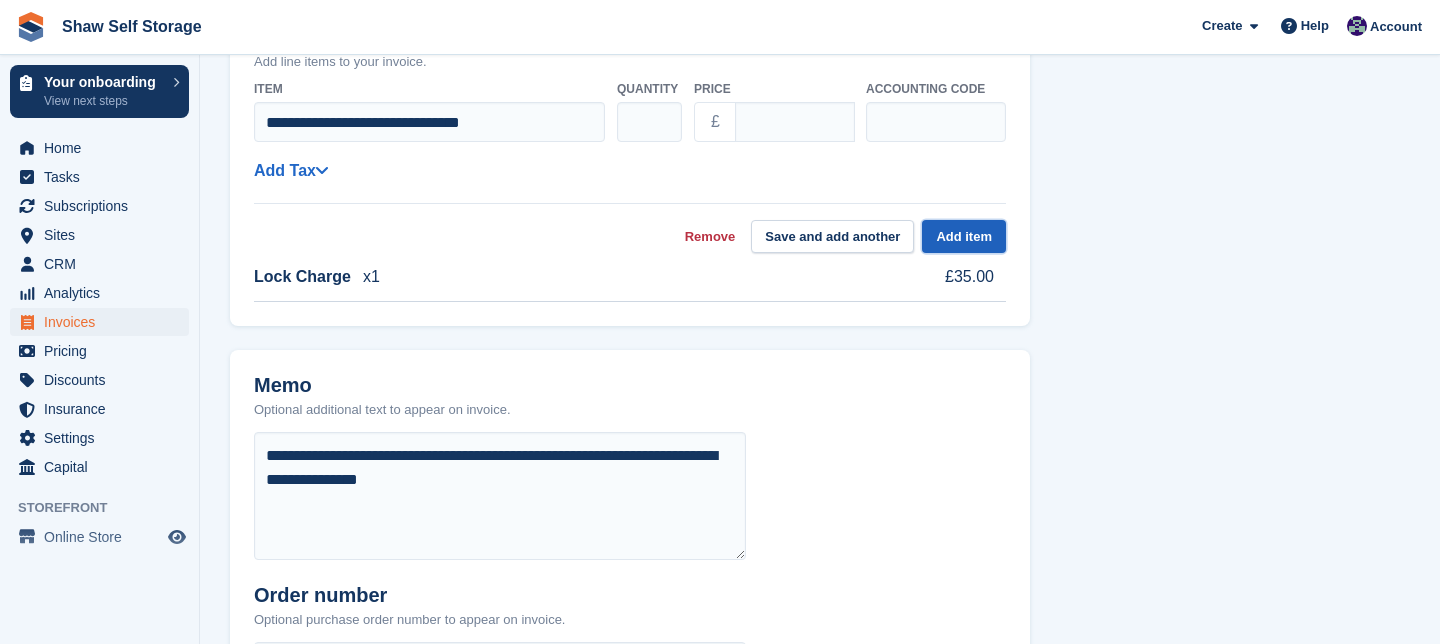 click on "Add item" at bounding box center [964, 236] 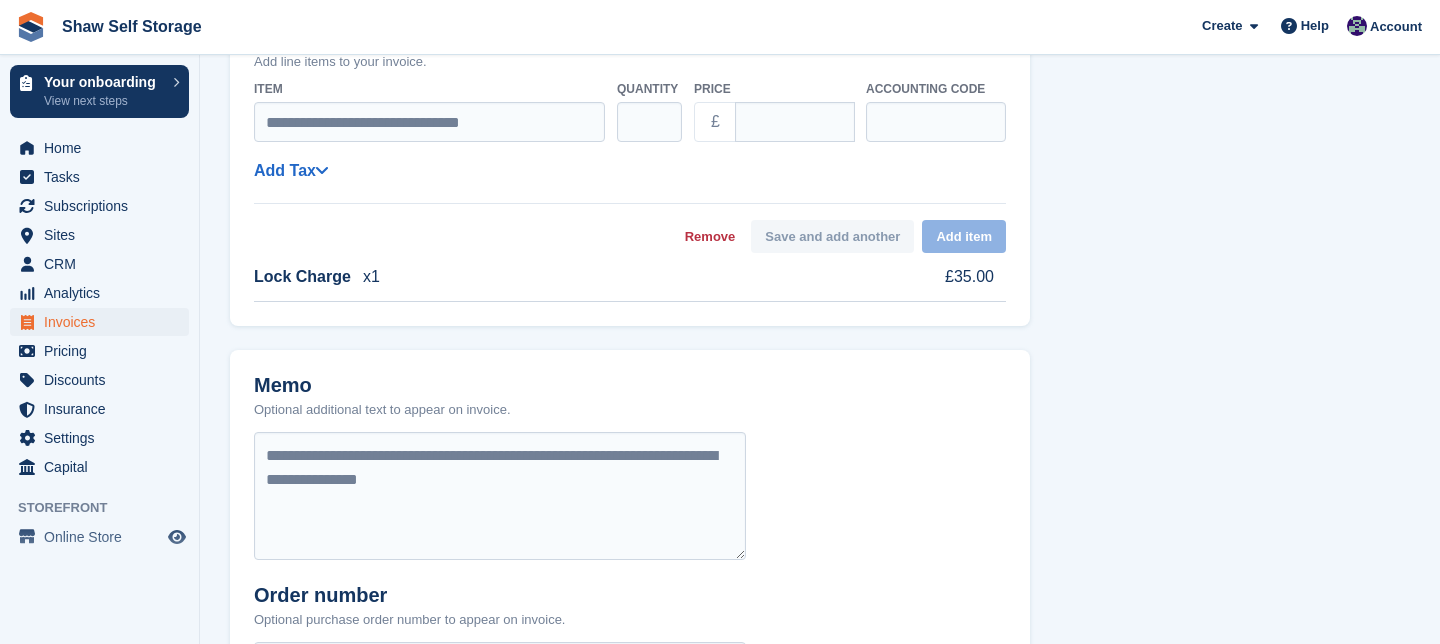 select on "******" 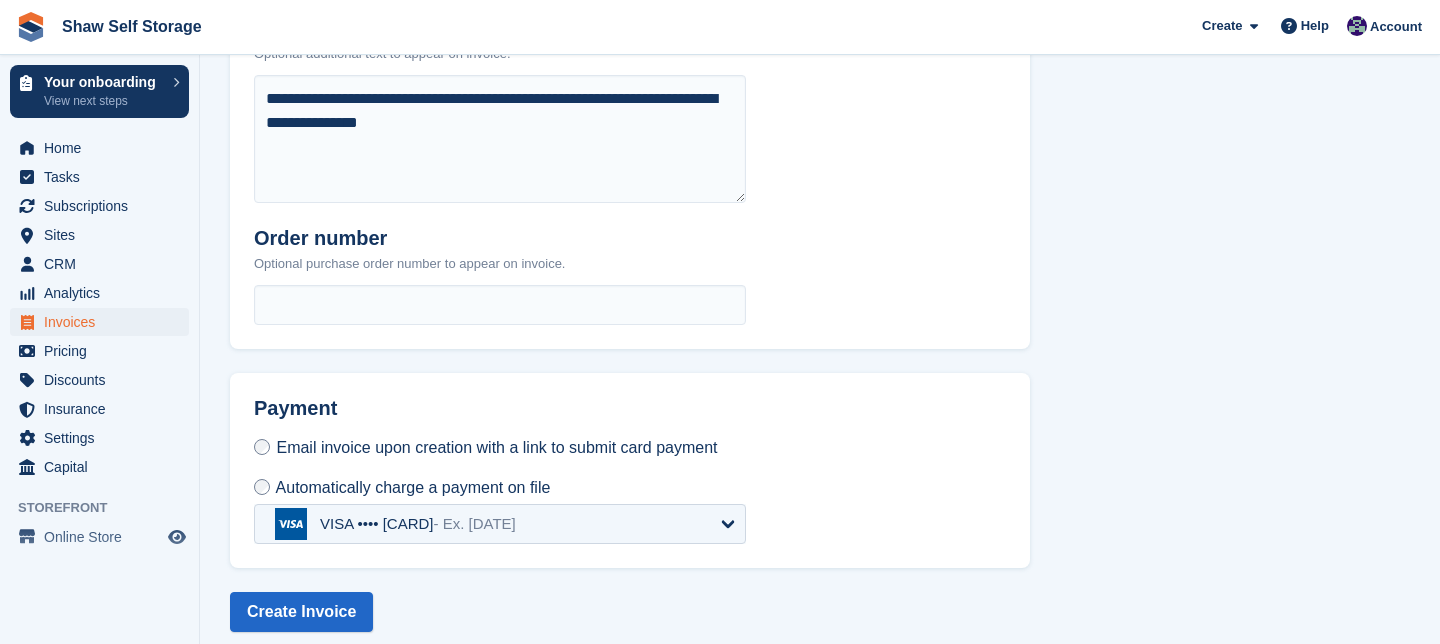 scroll, scrollTop: 890, scrollLeft: 0, axis: vertical 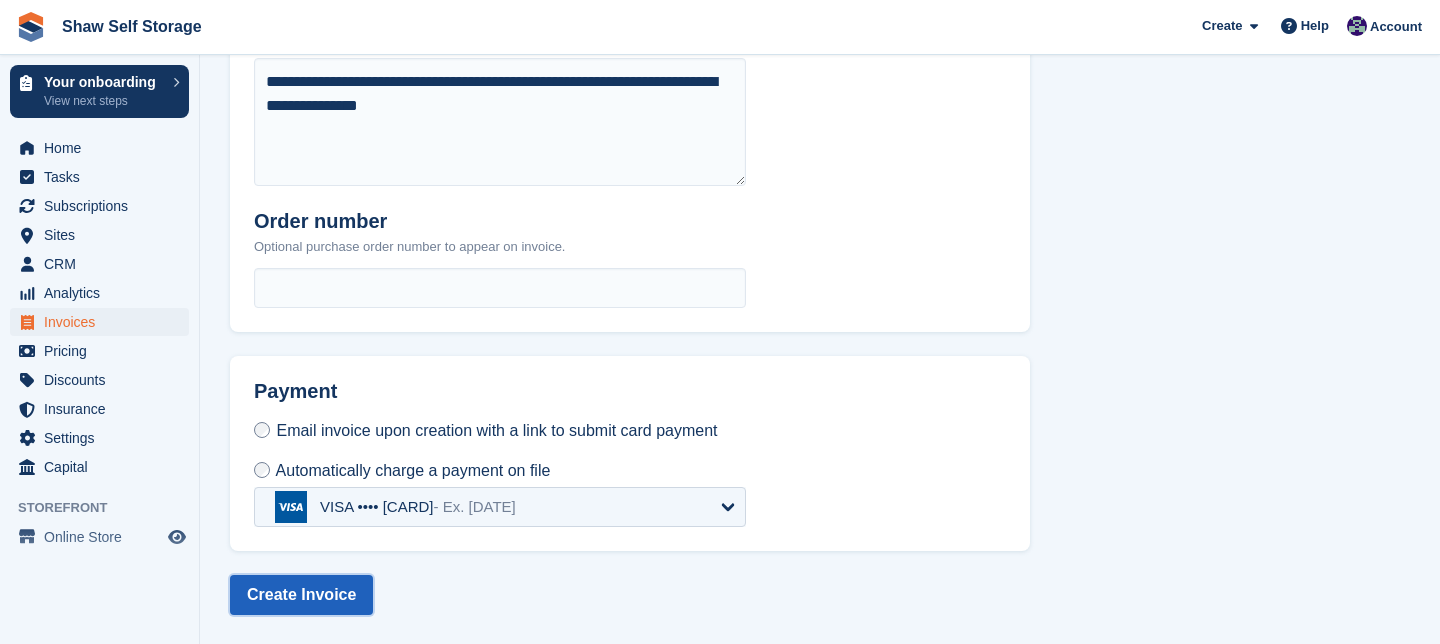 click on "Create Invoice" at bounding box center [301, 595] 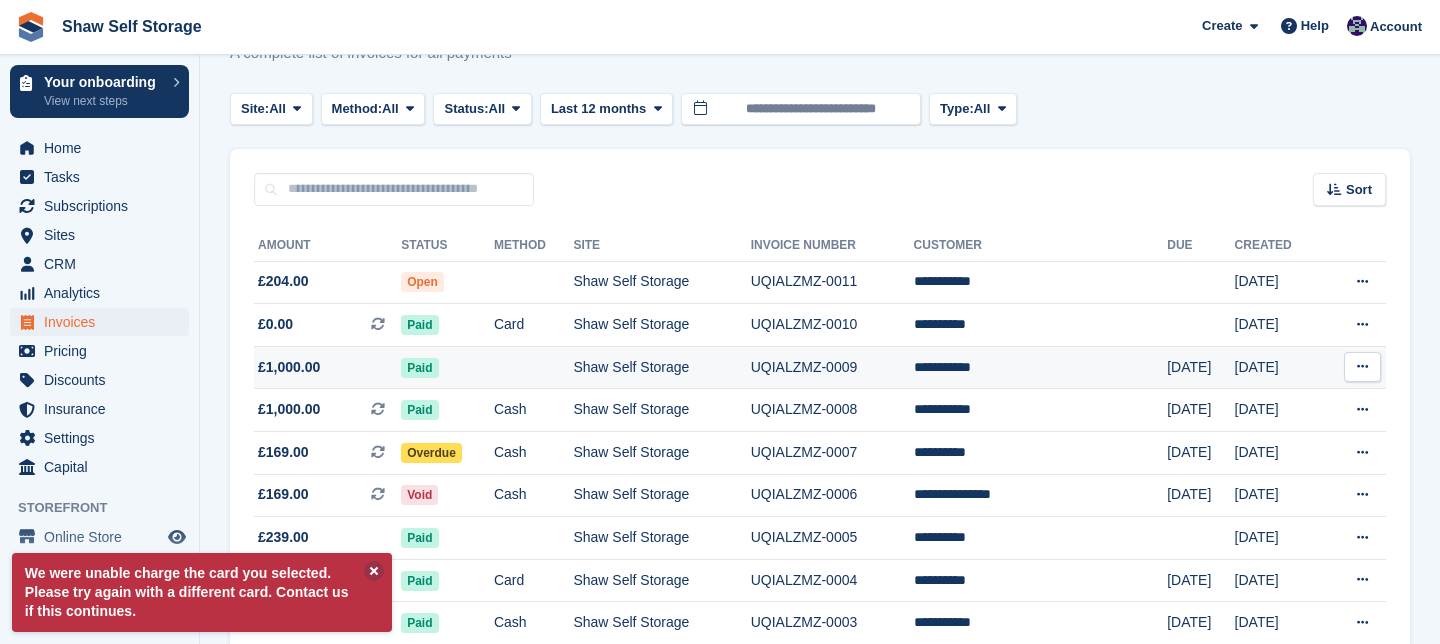 scroll, scrollTop: 97, scrollLeft: 0, axis: vertical 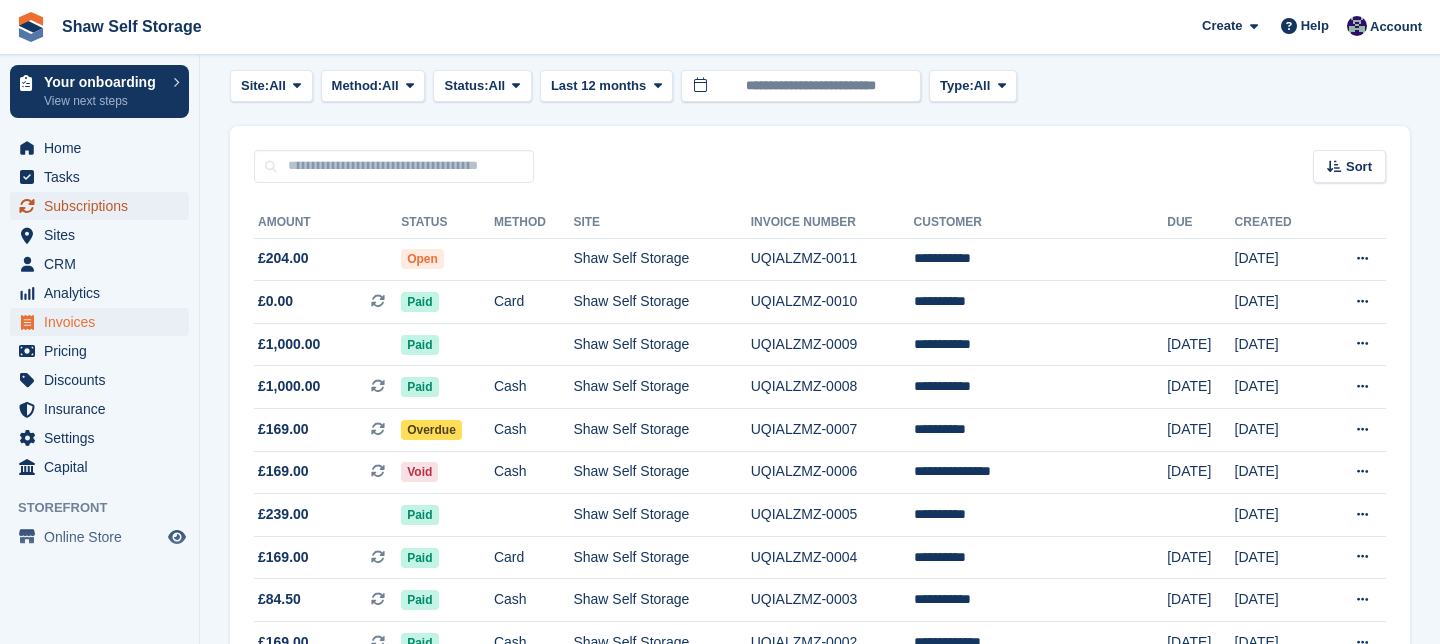 click on "Subscriptions" at bounding box center [104, 206] 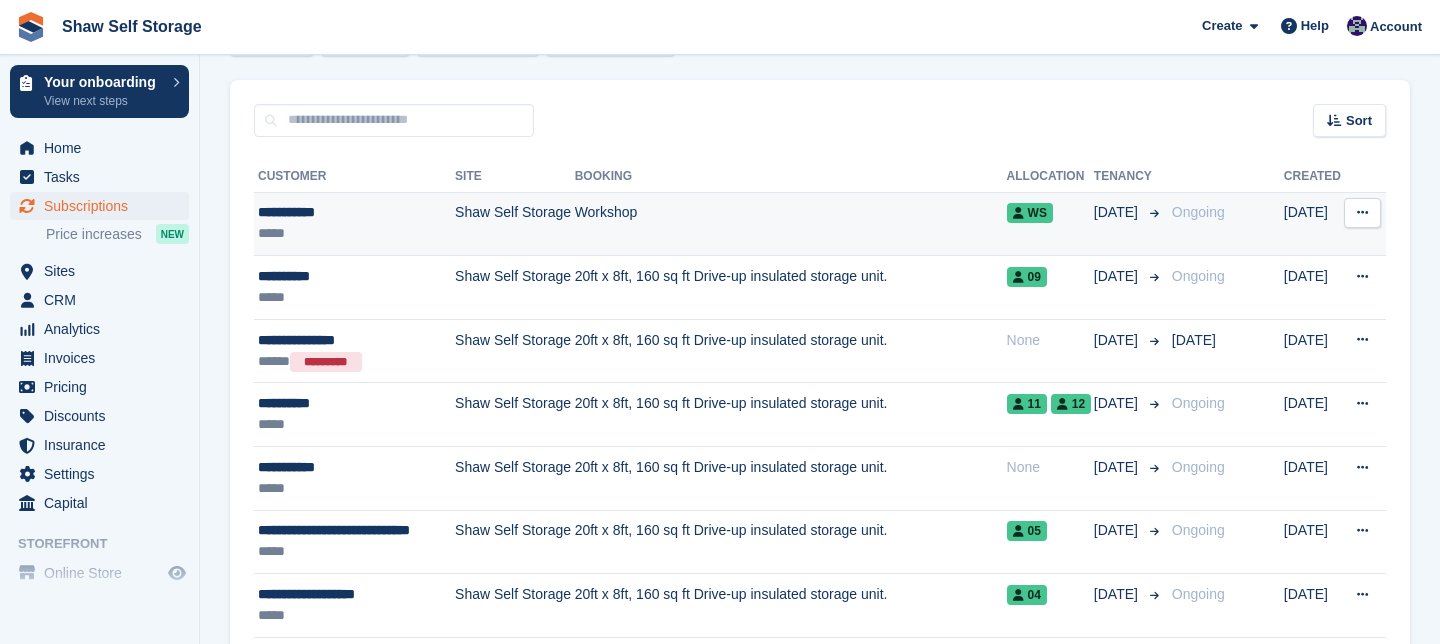 scroll, scrollTop: 185, scrollLeft: 0, axis: vertical 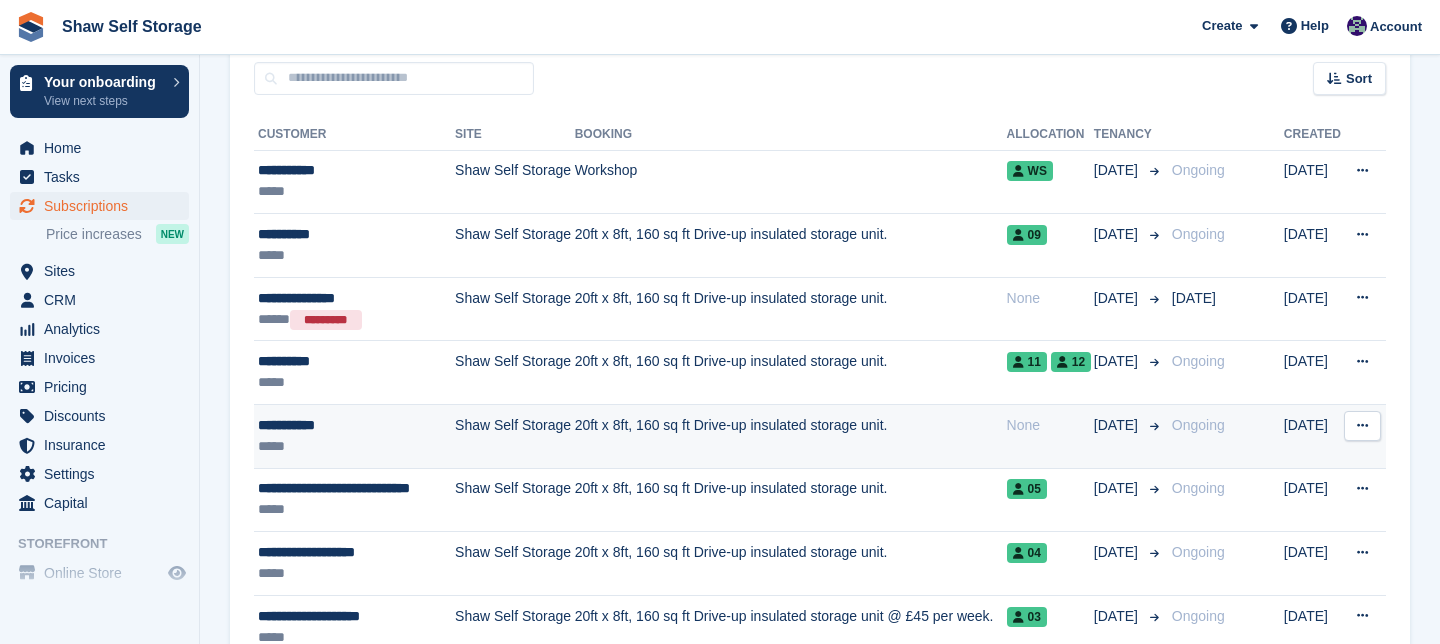 click on "20ft x 8ft, 160 sq ft Drive-up insulated storage unit." at bounding box center [791, 437] 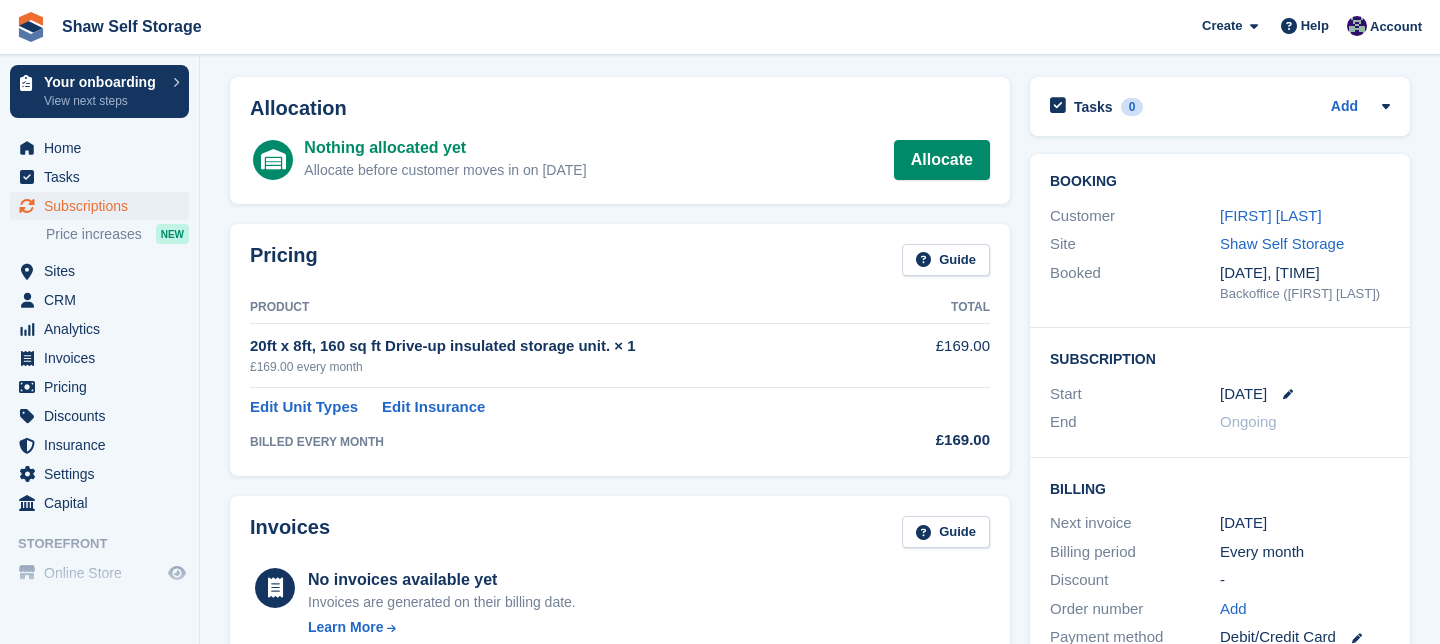 scroll, scrollTop: 0, scrollLeft: 0, axis: both 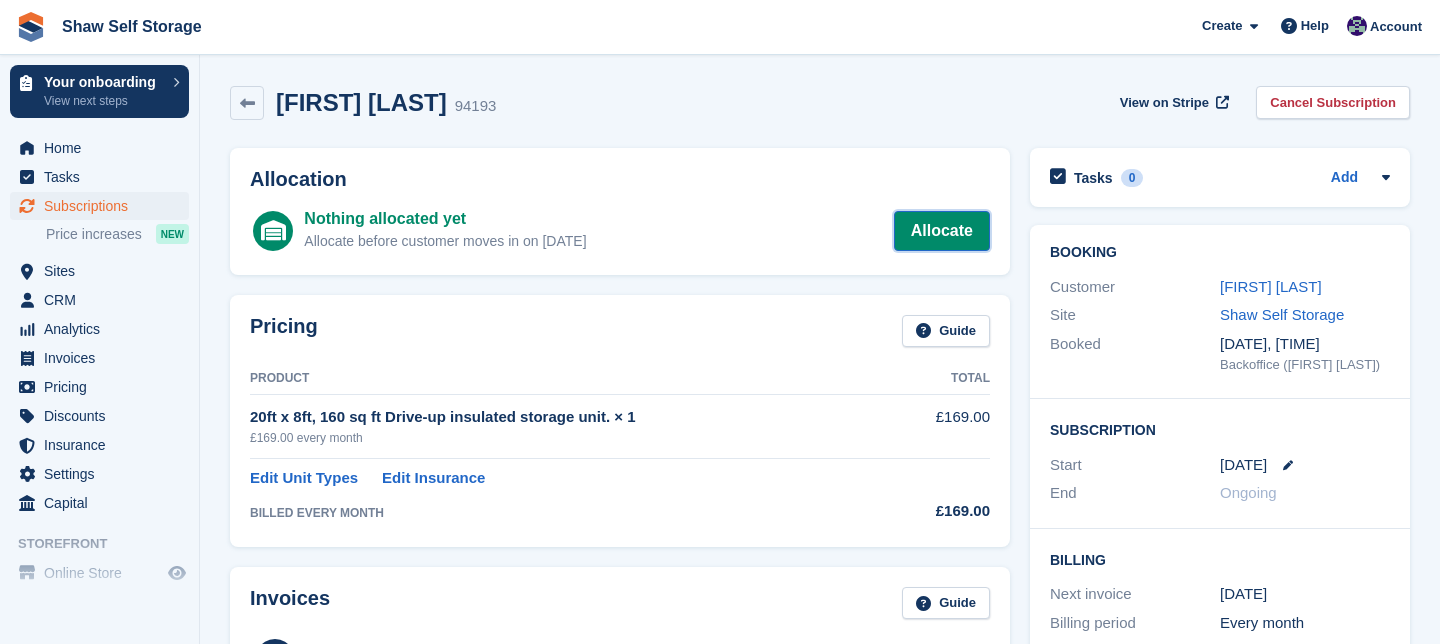 click on "Allocate" at bounding box center [942, 231] 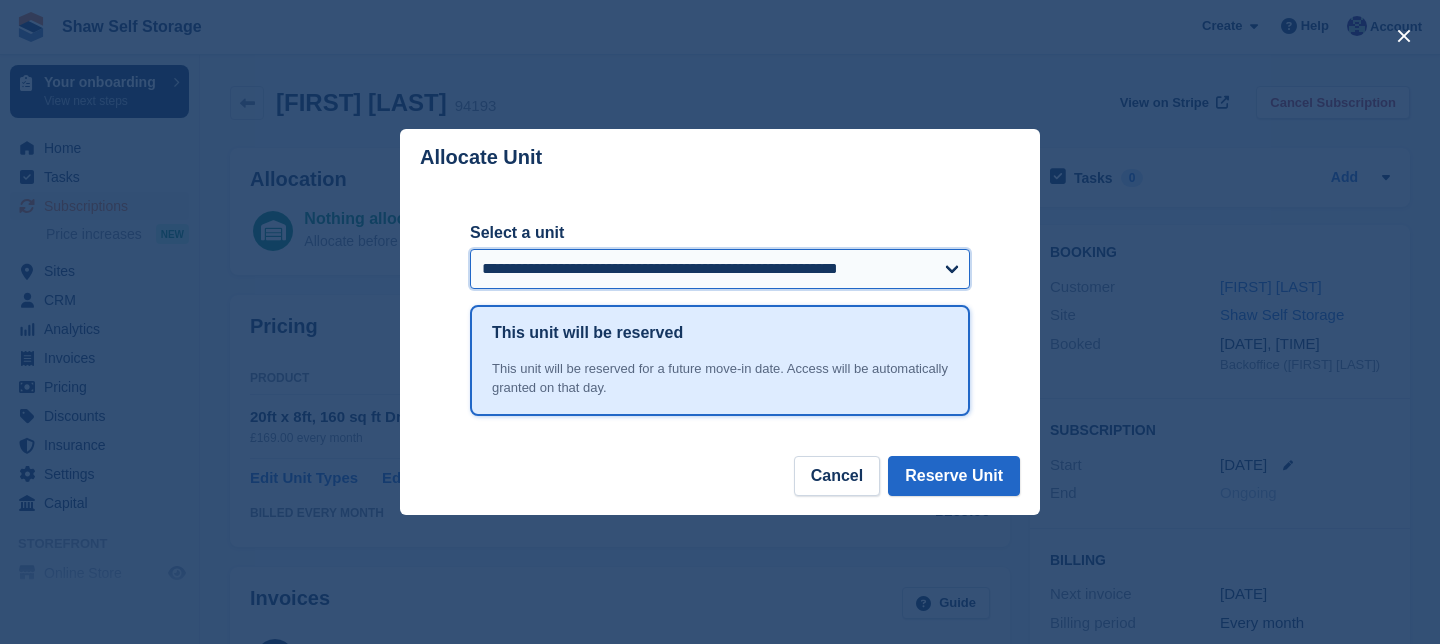 click on "**********" at bounding box center [720, 269] 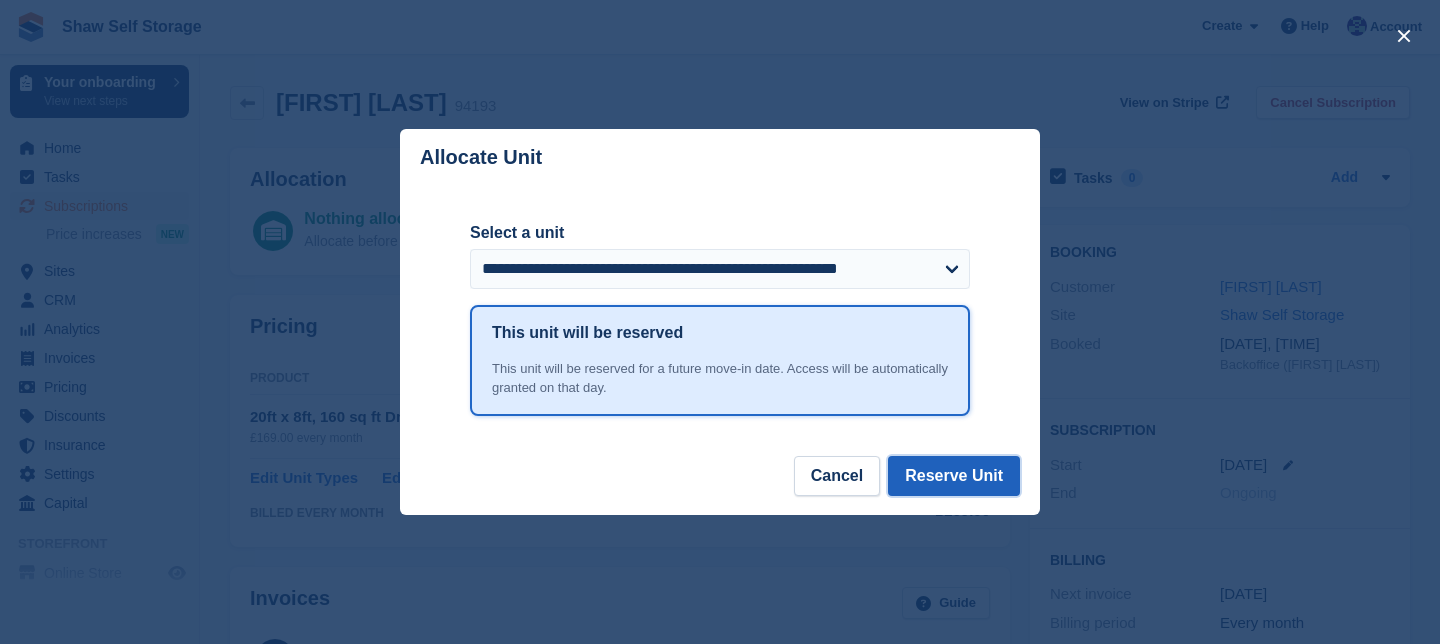 click on "Reserve Unit" at bounding box center [954, 476] 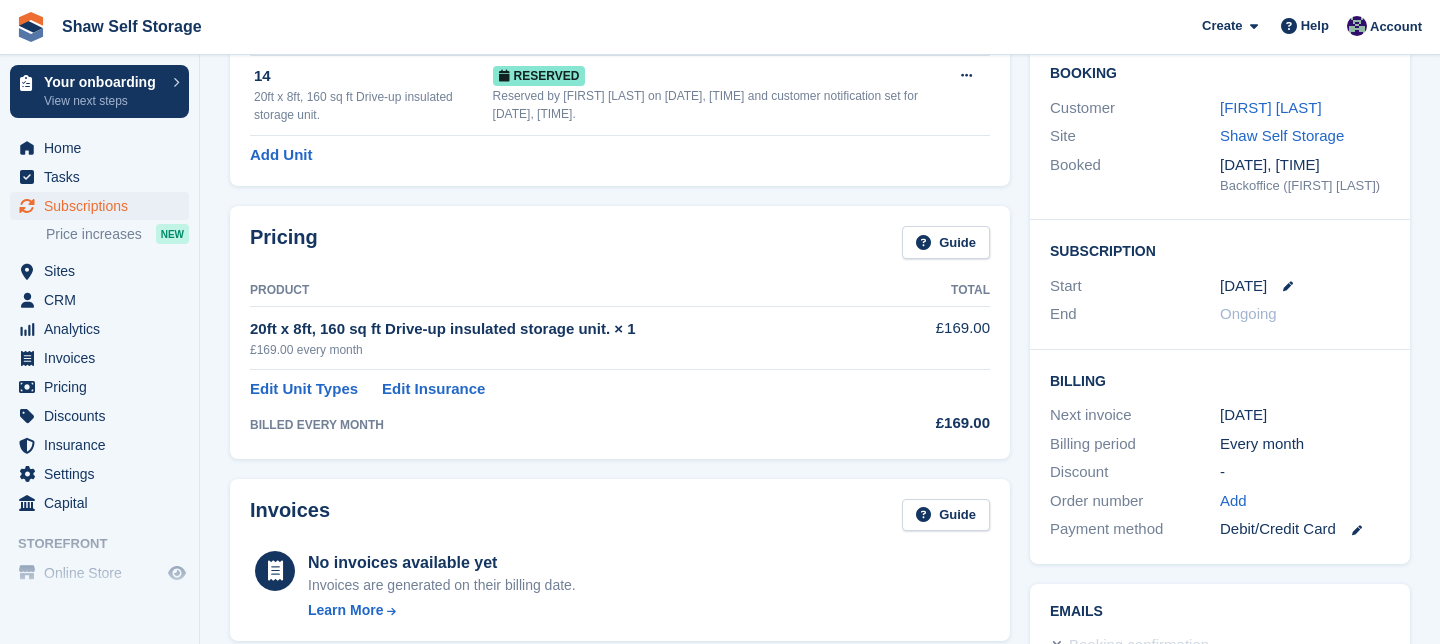 scroll, scrollTop: 0, scrollLeft: 0, axis: both 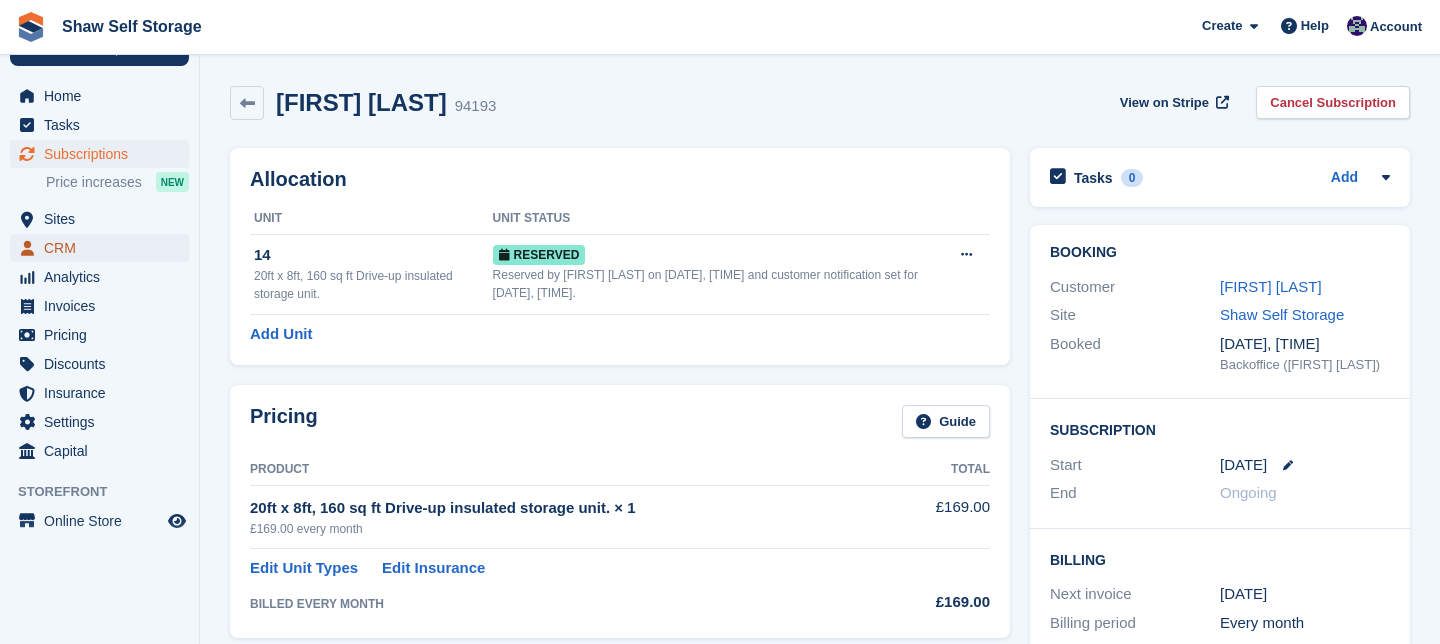 click on "CRM" at bounding box center [104, 248] 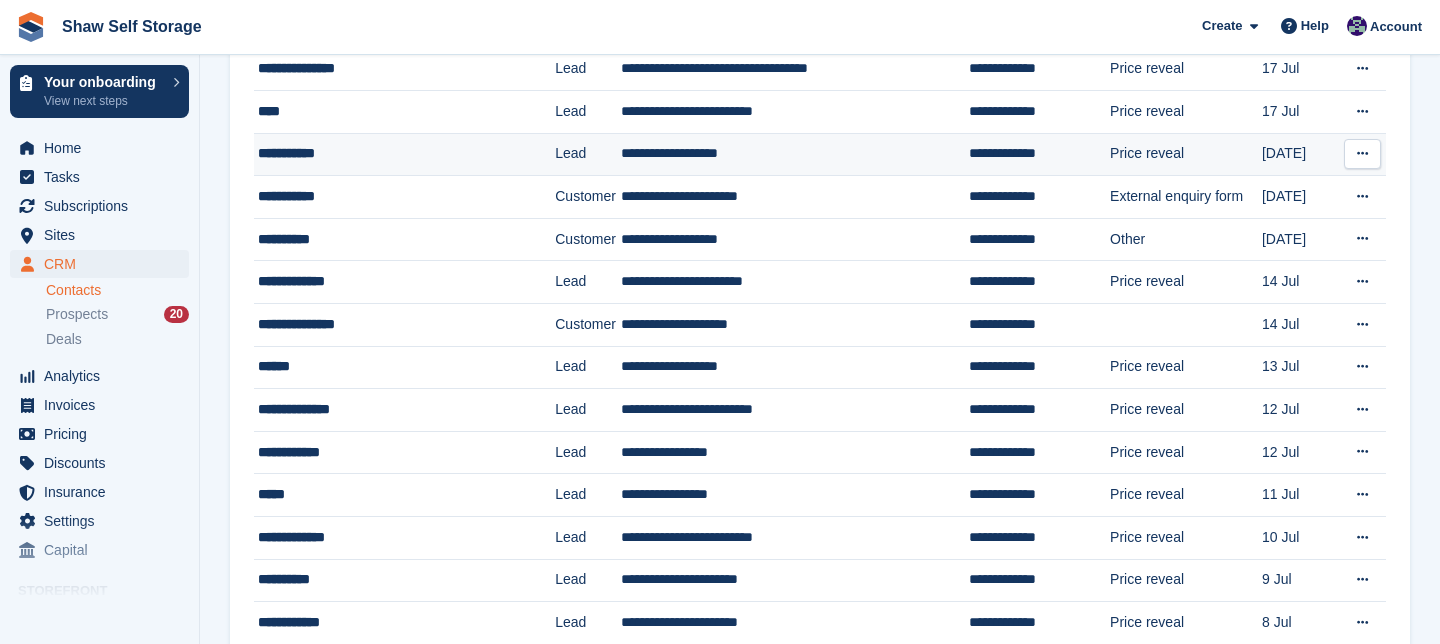 scroll, scrollTop: 0, scrollLeft: 0, axis: both 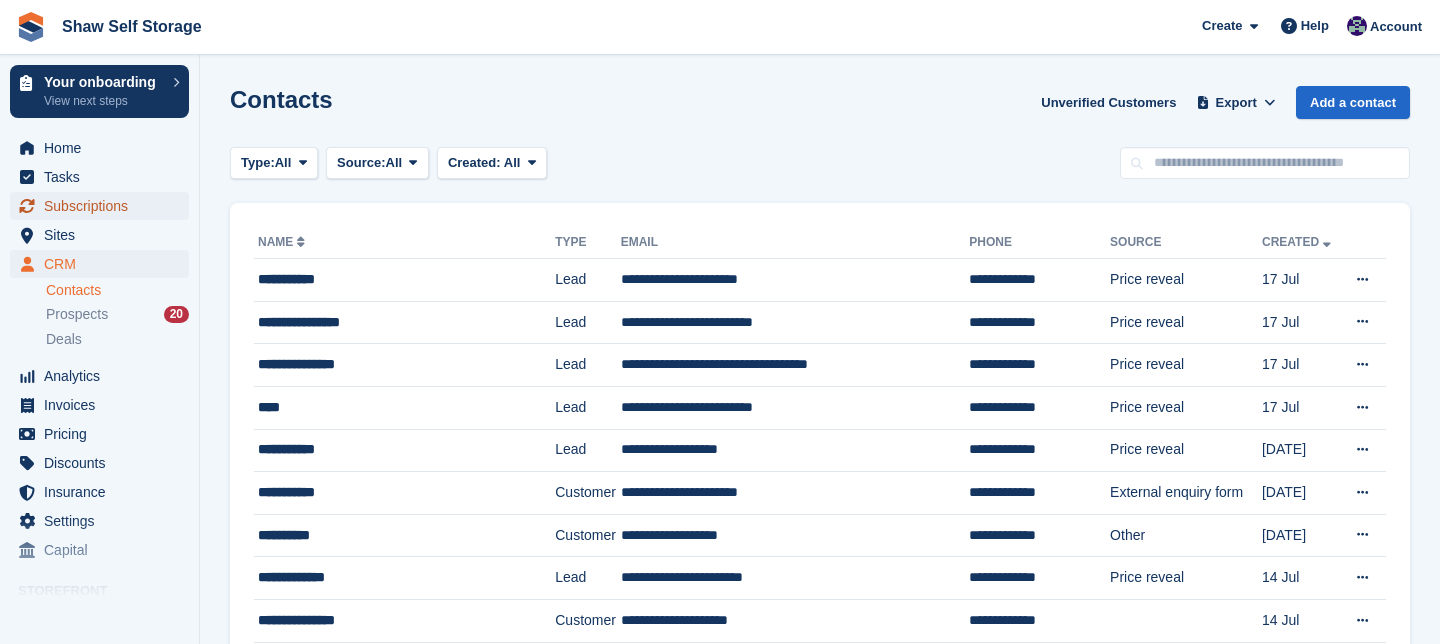 click on "Subscriptions" at bounding box center (104, 206) 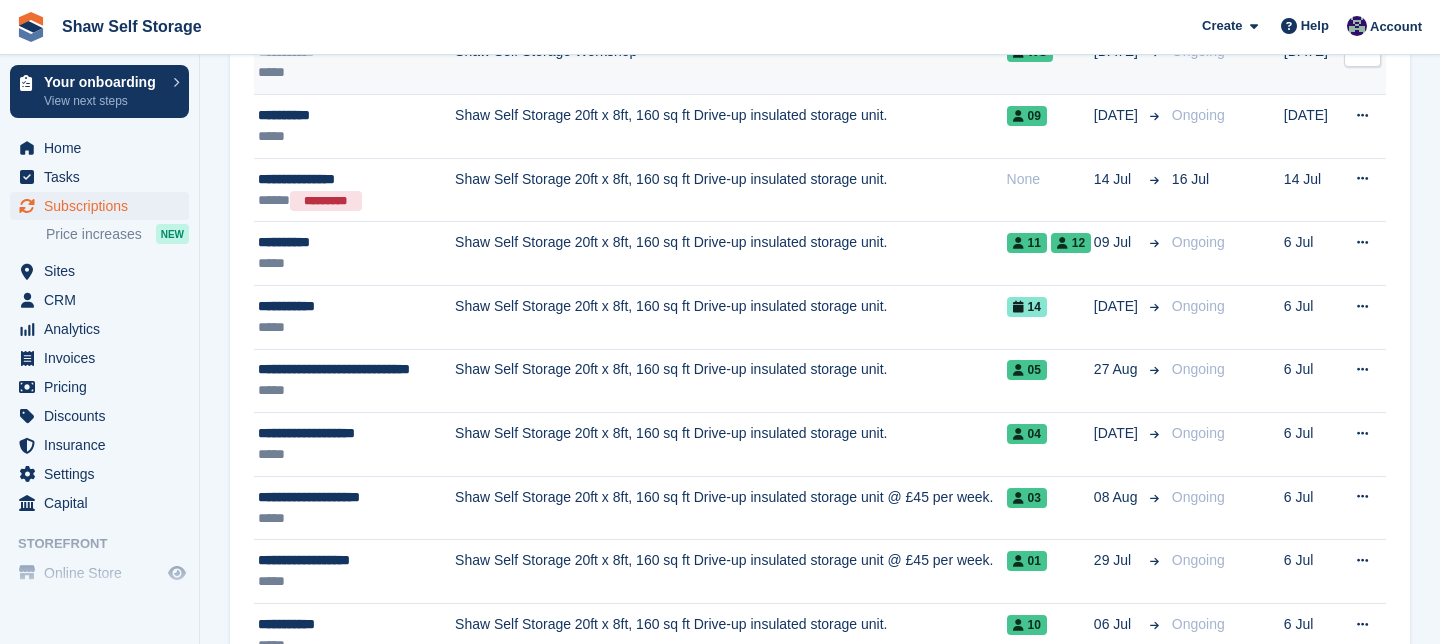 scroll, scrollTop: 305, scrollLeft: 0, axis: vertical 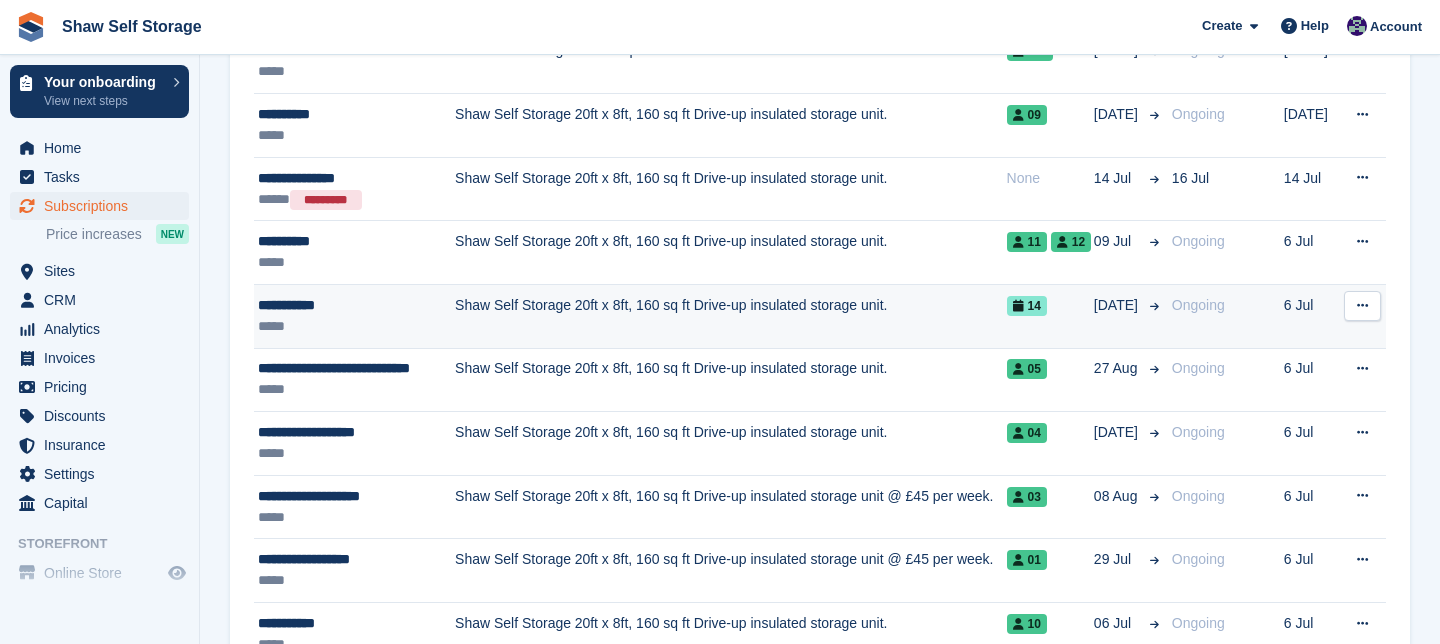 click at bounding box center (1362, 305) 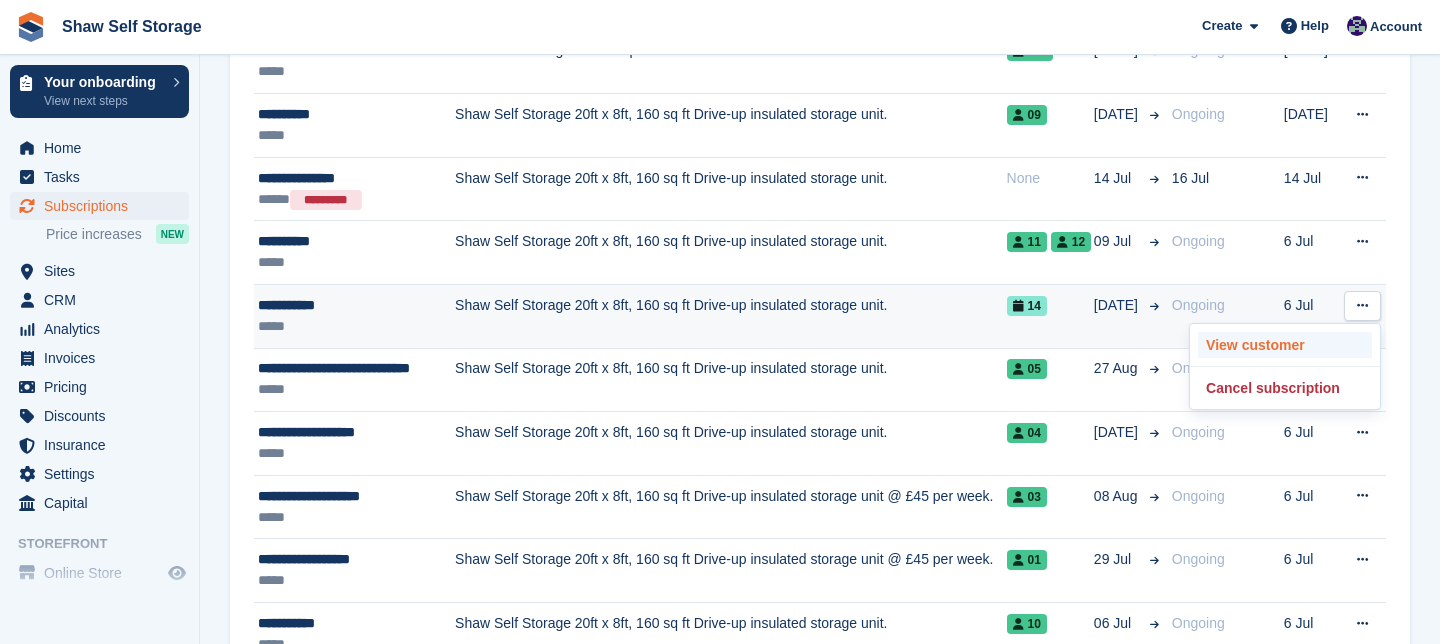 click on "View customer" at bounding box center [1285, 345] 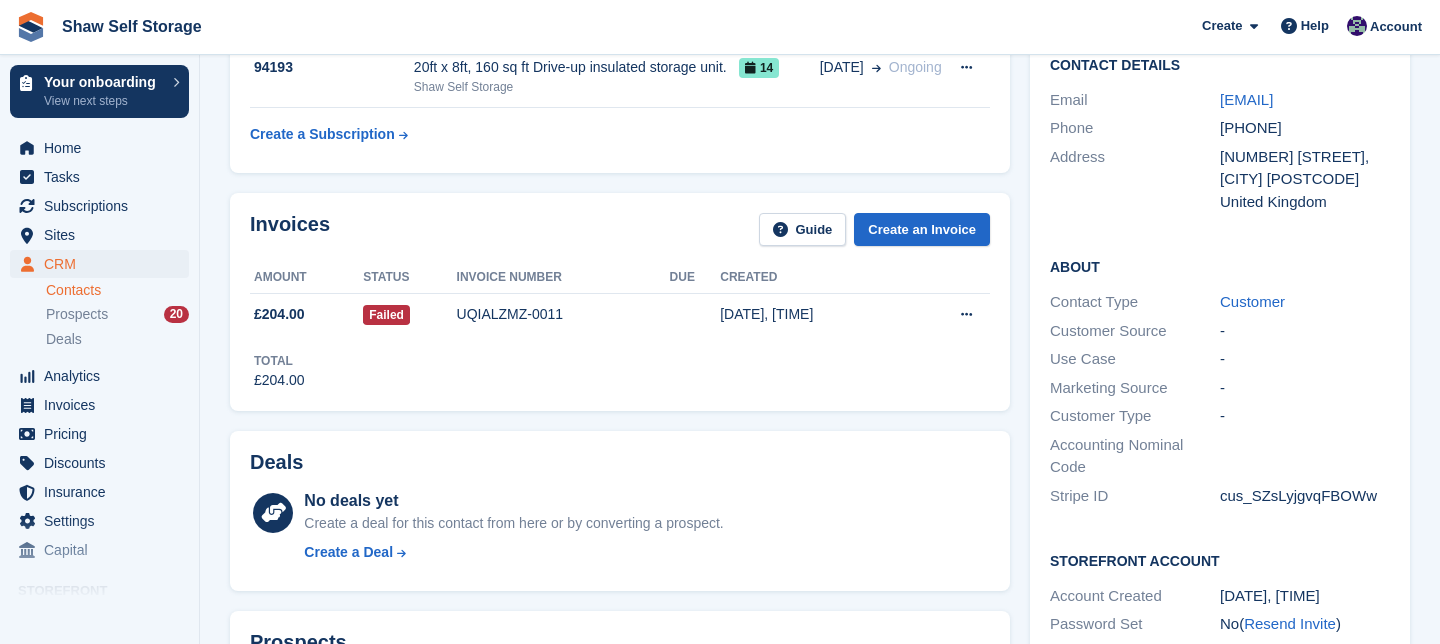 scroll, scrollTop: 188, scrollLeft: 0, axis: vertical 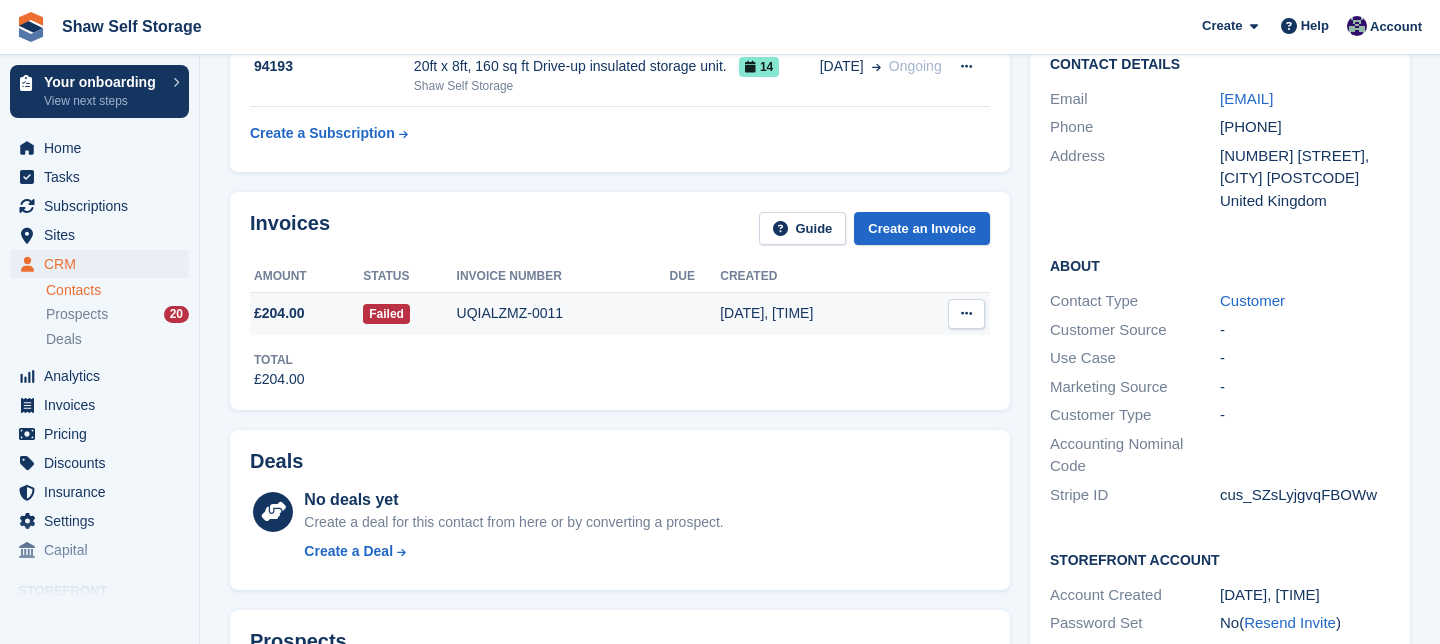 click at bounding box center [966, 314] 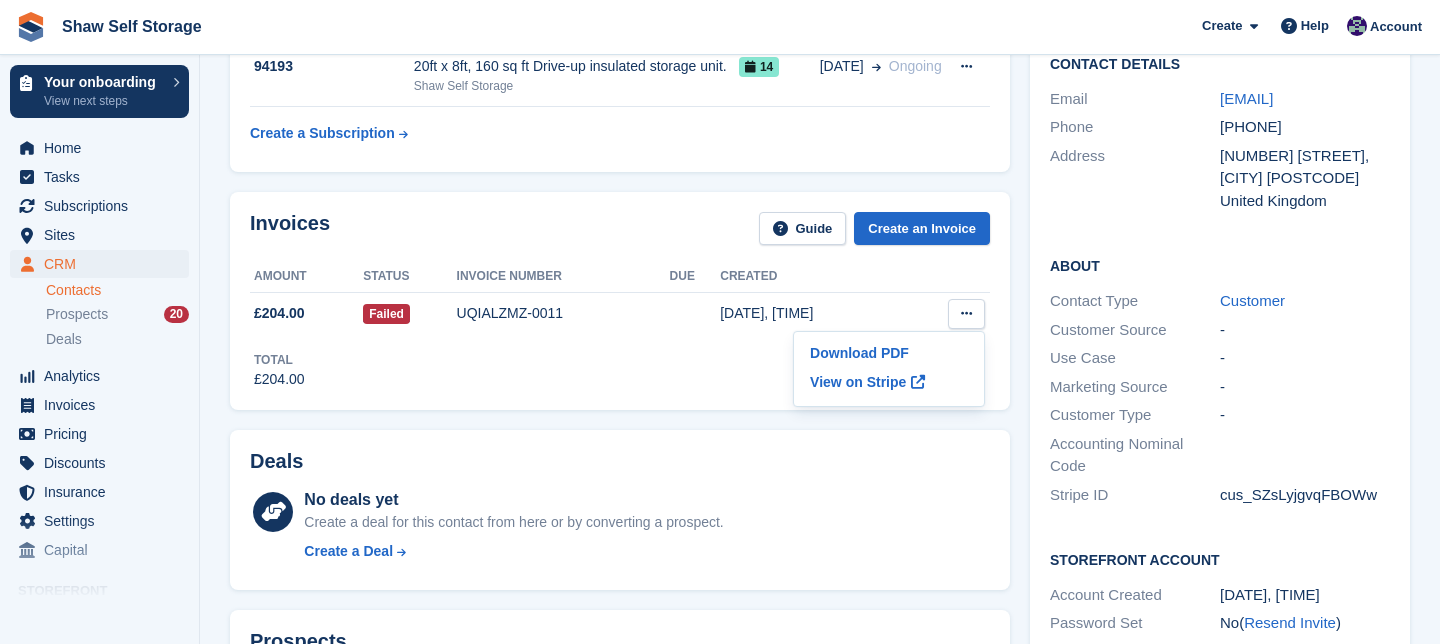 click on "Total
£204.00" at bounding box center [620, 362] 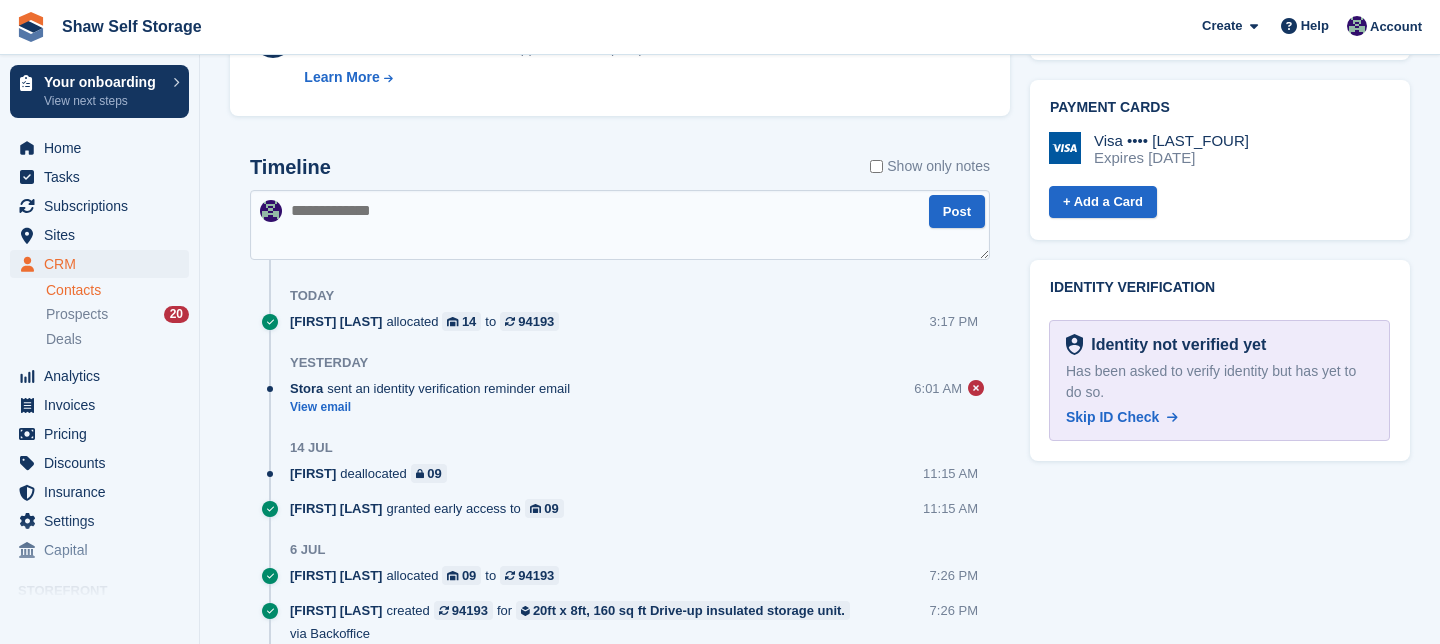 scroll, scrollTop: 866, scrollLeft: 0, axis: vertical 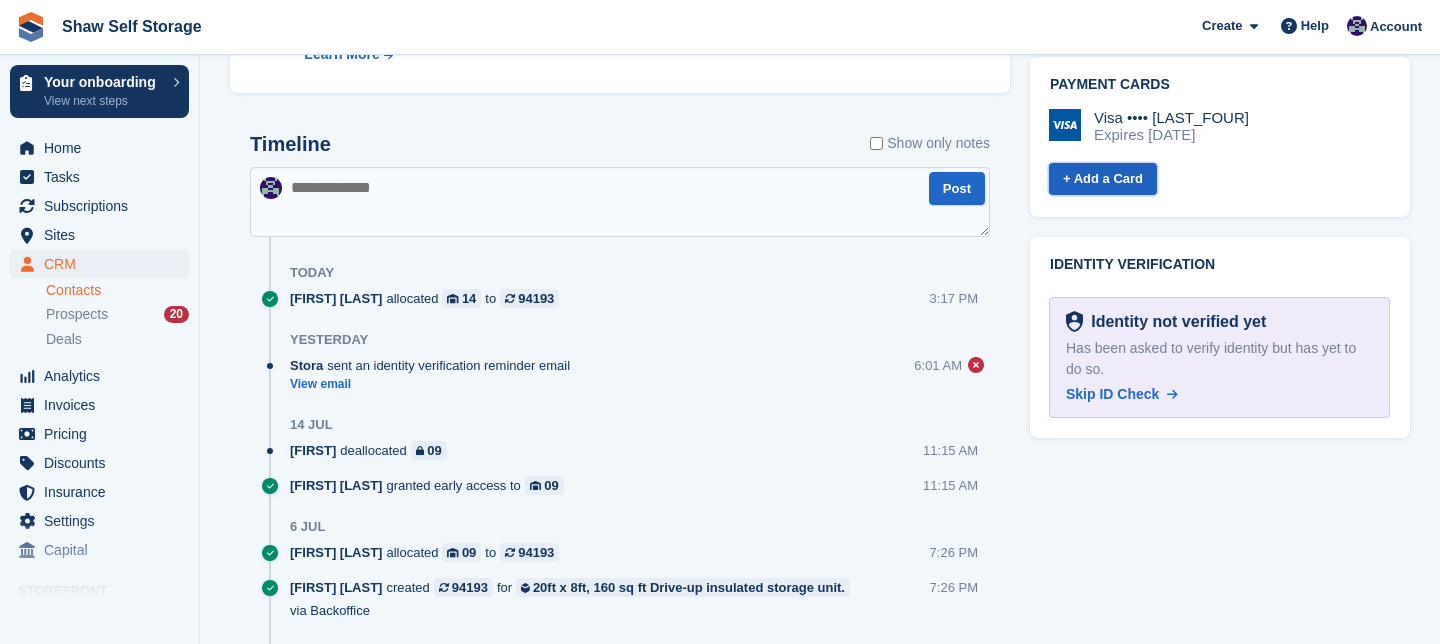 click on "+ Add a Card" at bounding box center [1103, 179] 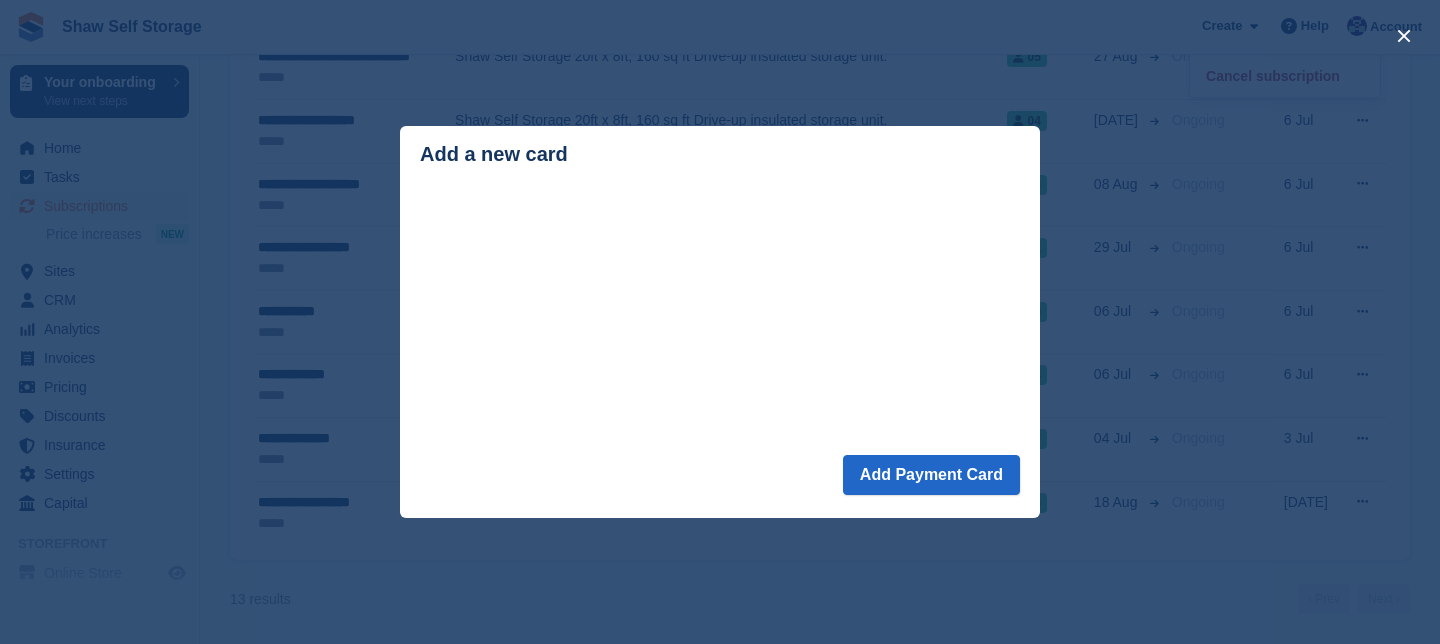 scroll, scrollTop: 305, scrollLeft: 0, axis: vertical 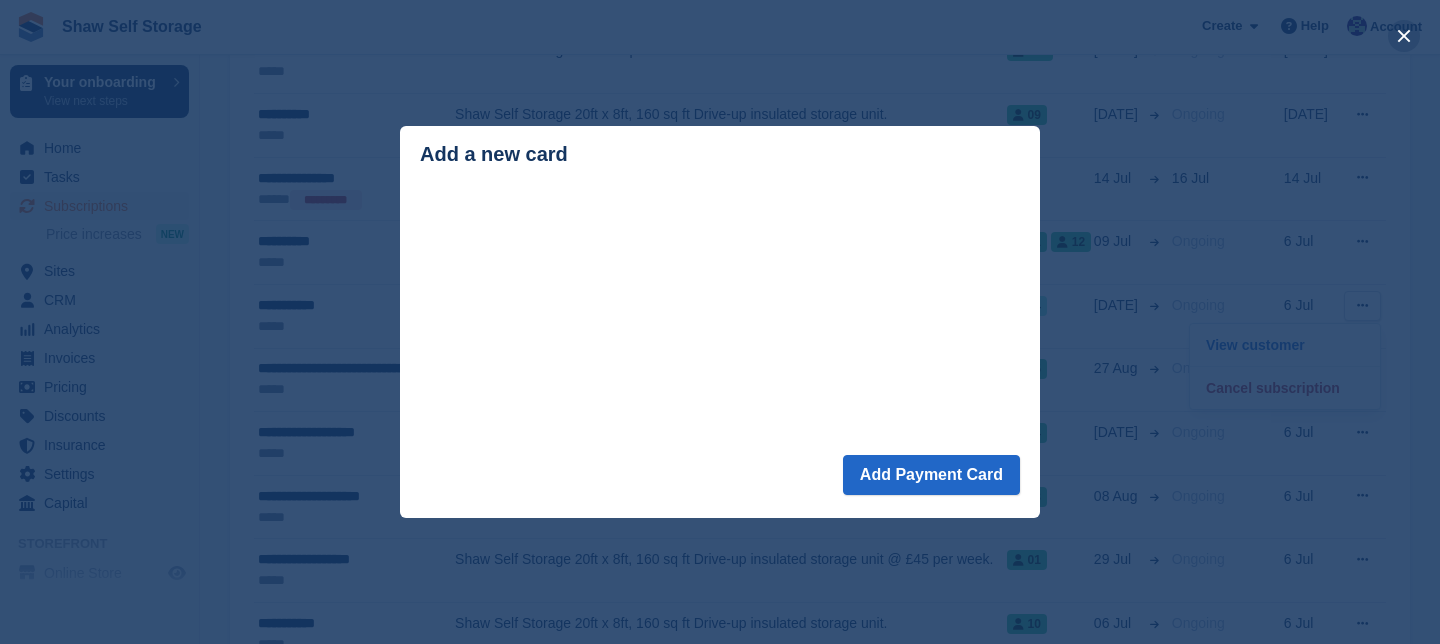 click at bounding box center (1404, 36) 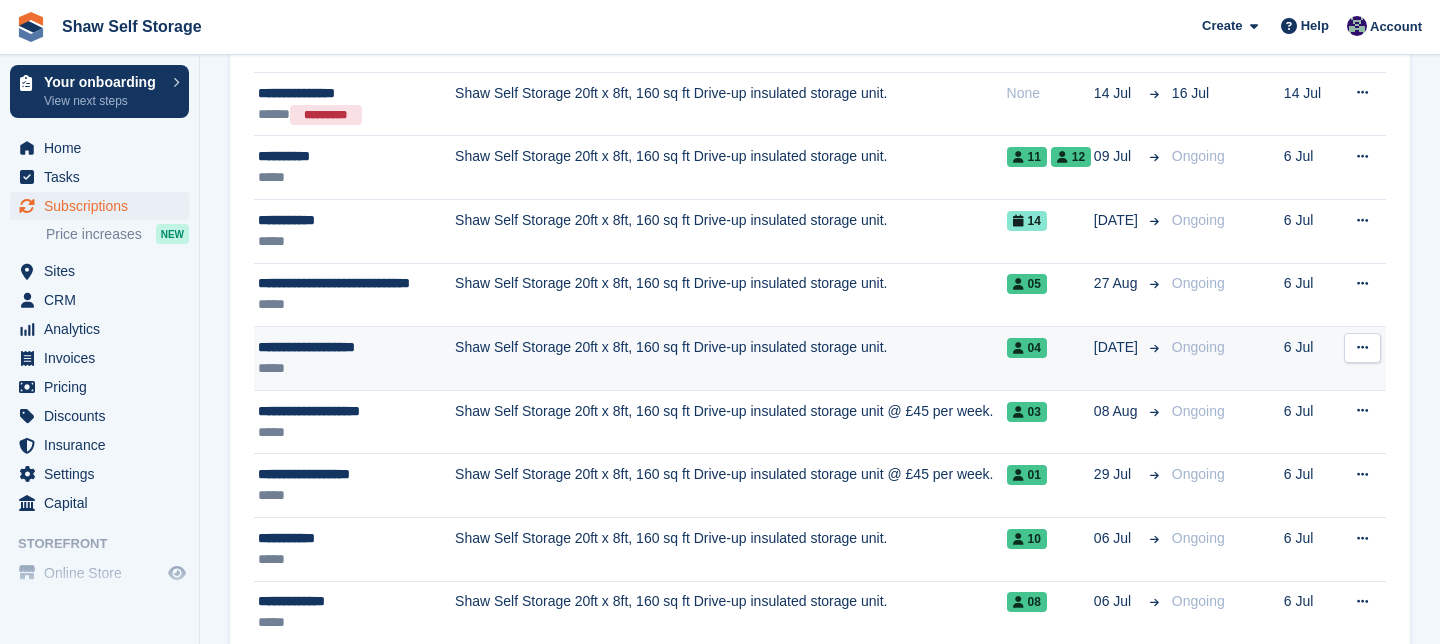 scroll, scrollTop: 365, scrollLeft: 0, axis: vertical 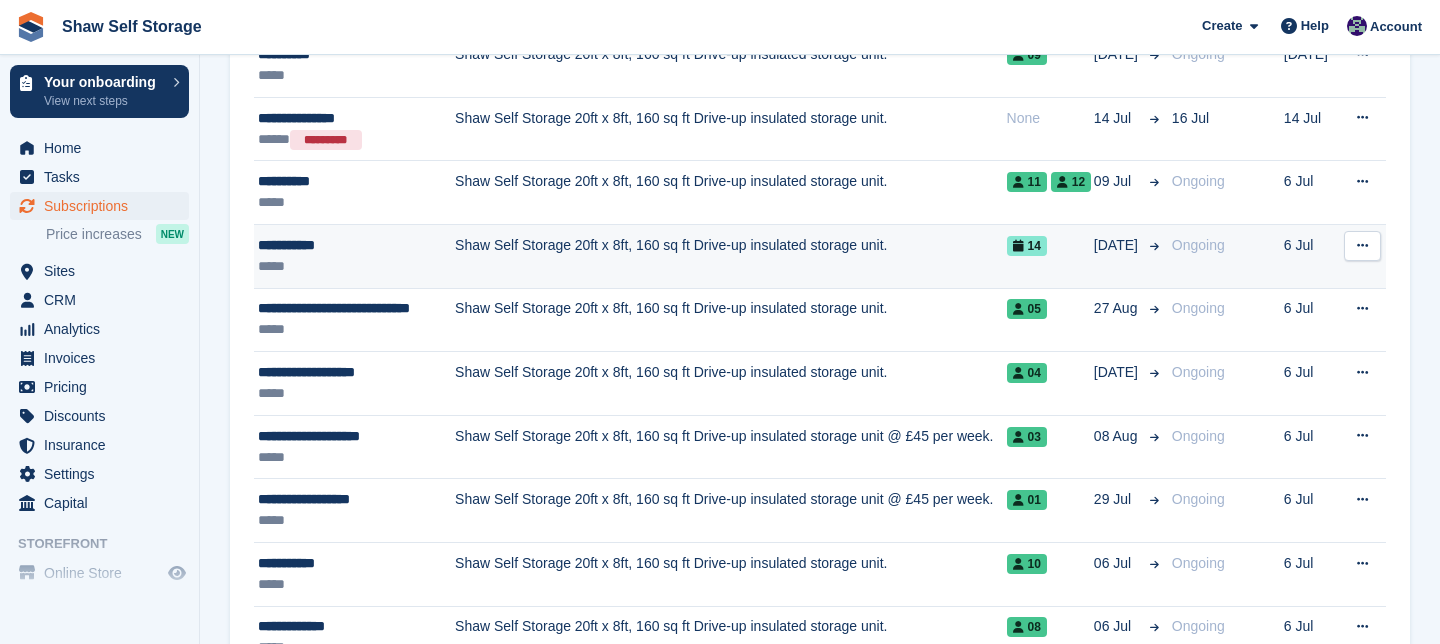 click on "20ft x 8ft, 160 sq ft Drive-up insulated storage unit." at bounding box center [791, 257] 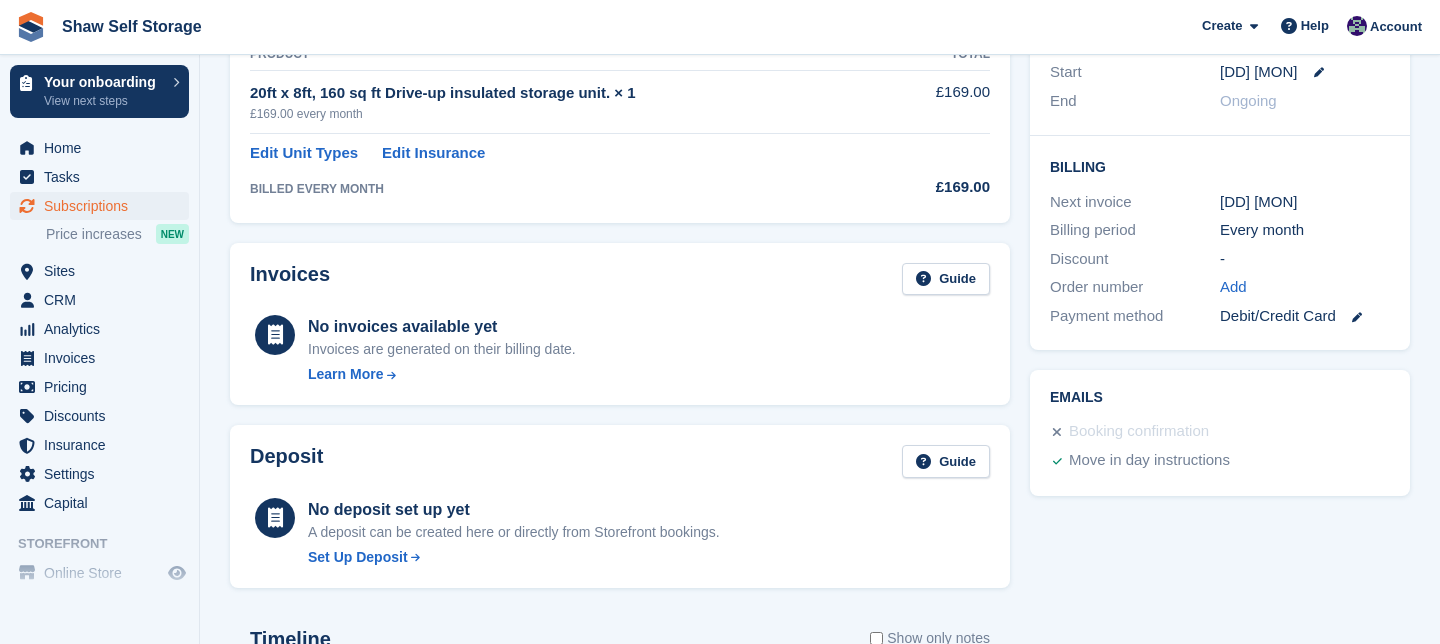 scroll, scrollTop: 417, scrollLeft: 0, axis: vertical 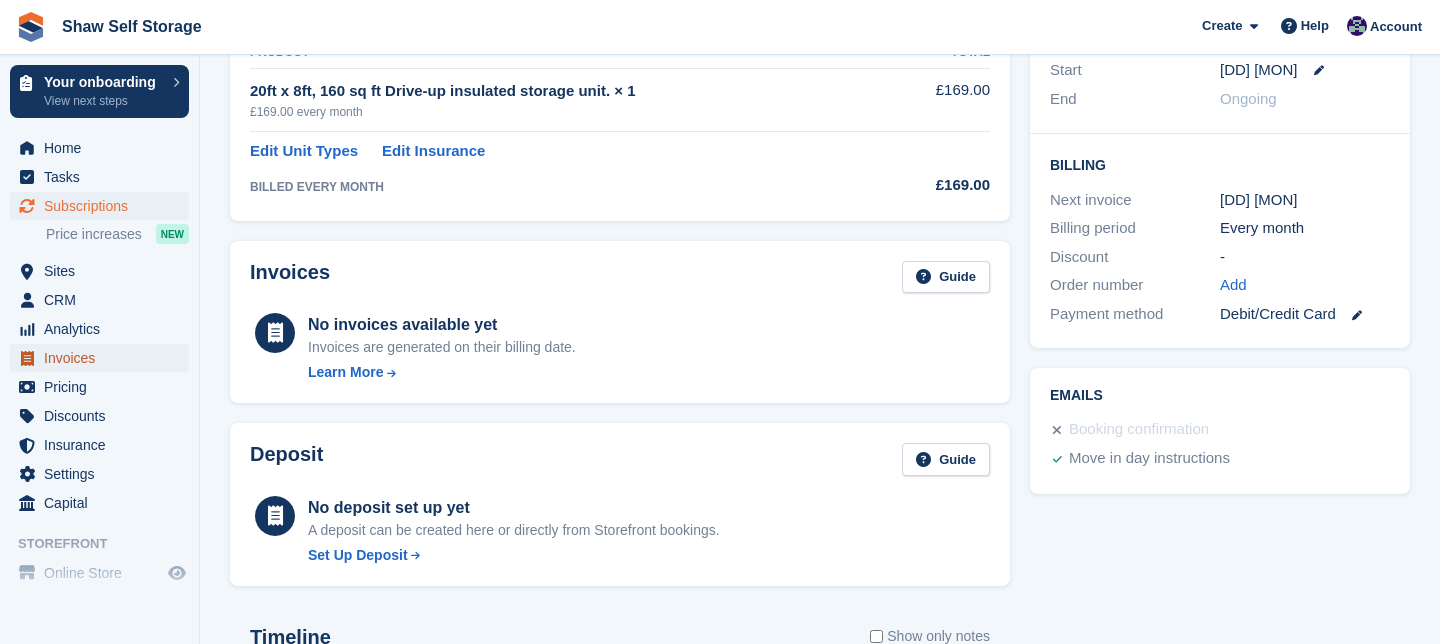 click on "Invoices" at bounding box center (104, 358) 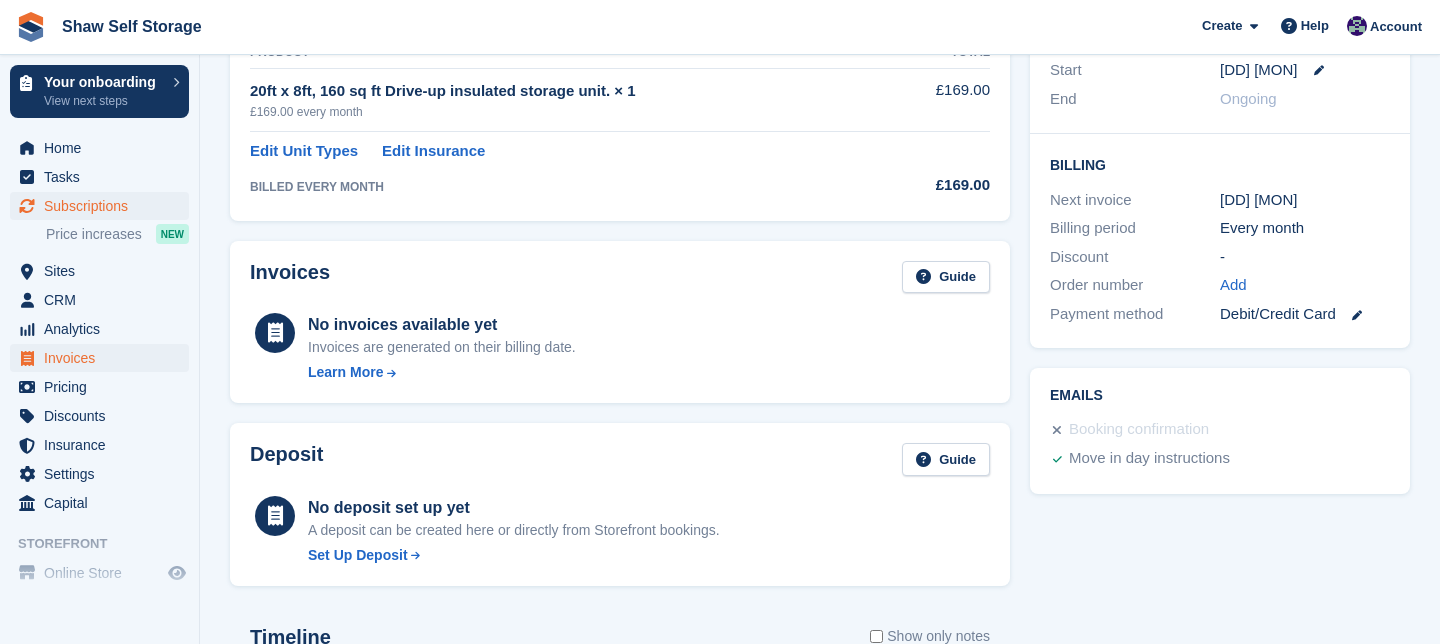 scroll, scrollTop: 0, scrollLeft: 0, axis: both 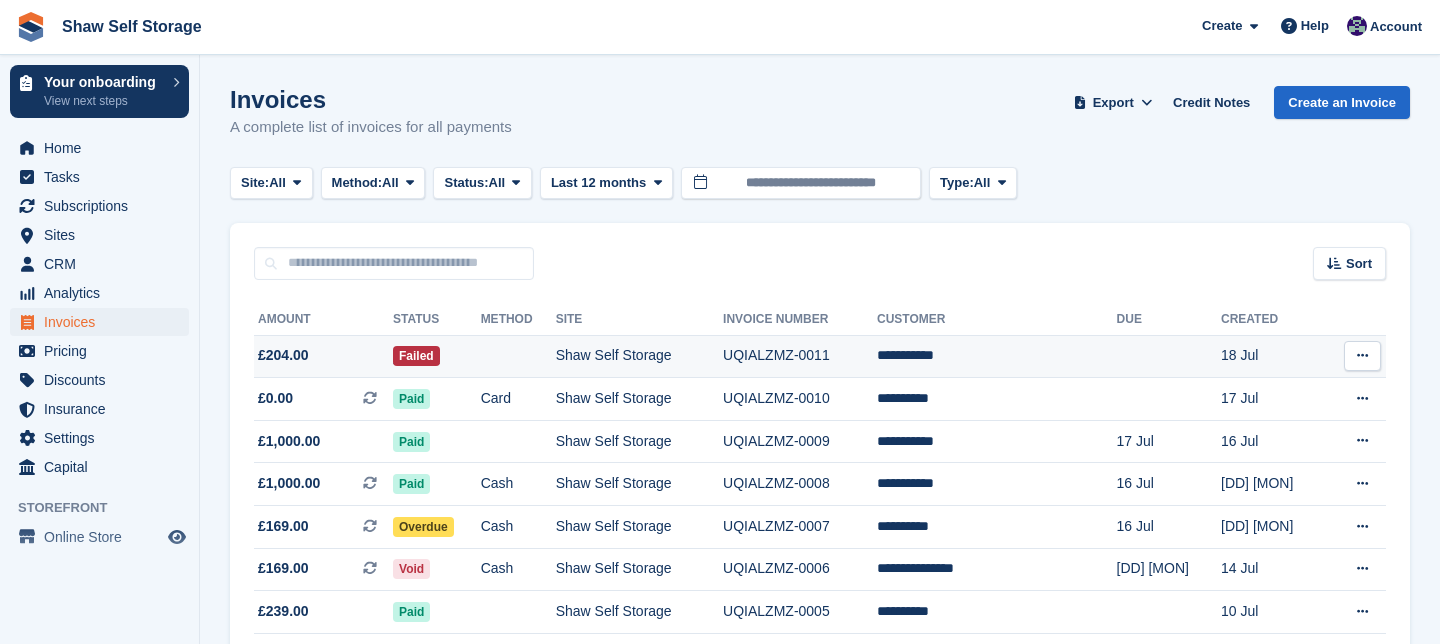 click at bounding box center [1362, 355] 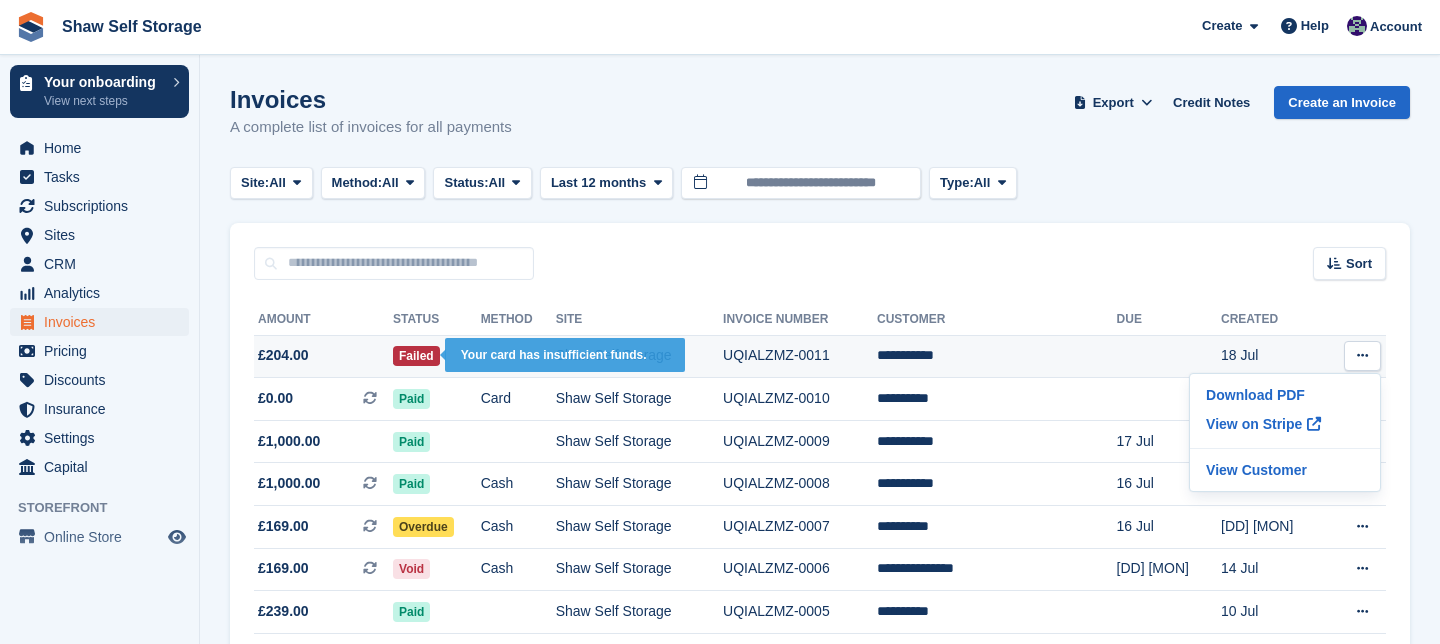 click on "Failed" at bounding box center (416, 356) 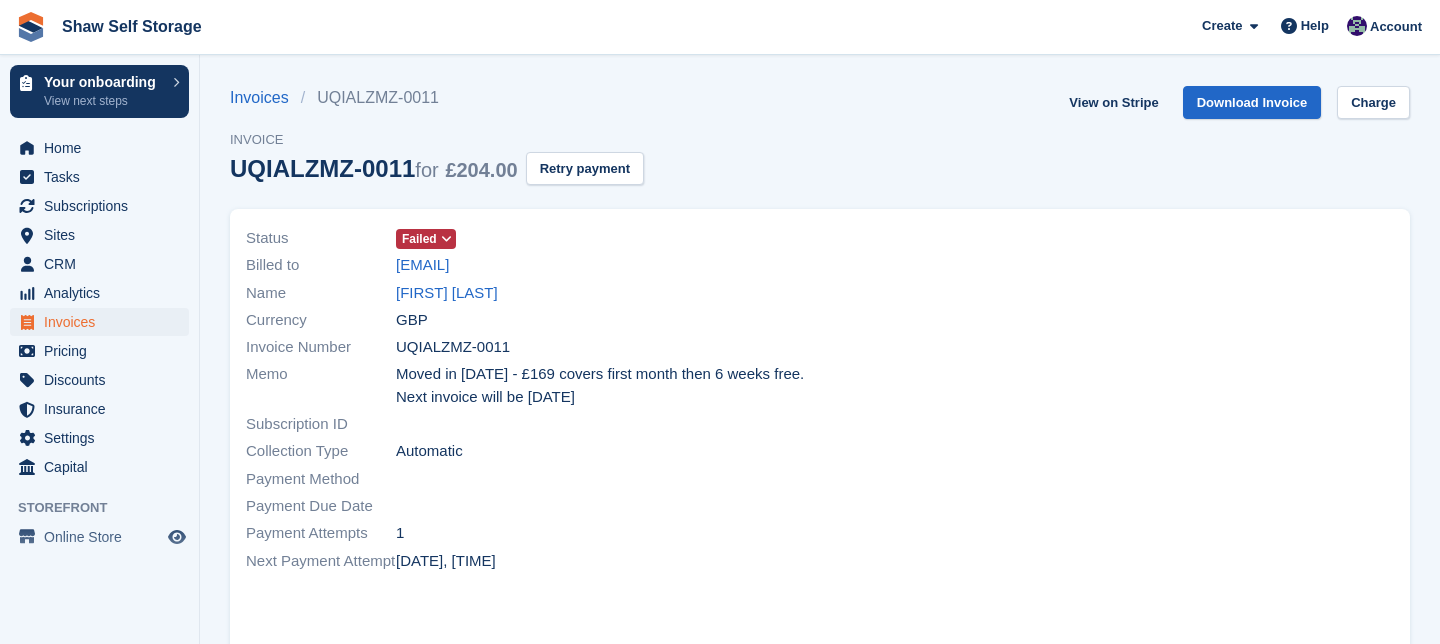 scroll, scrollTop: 0, scrollLeft: 0, axis: both 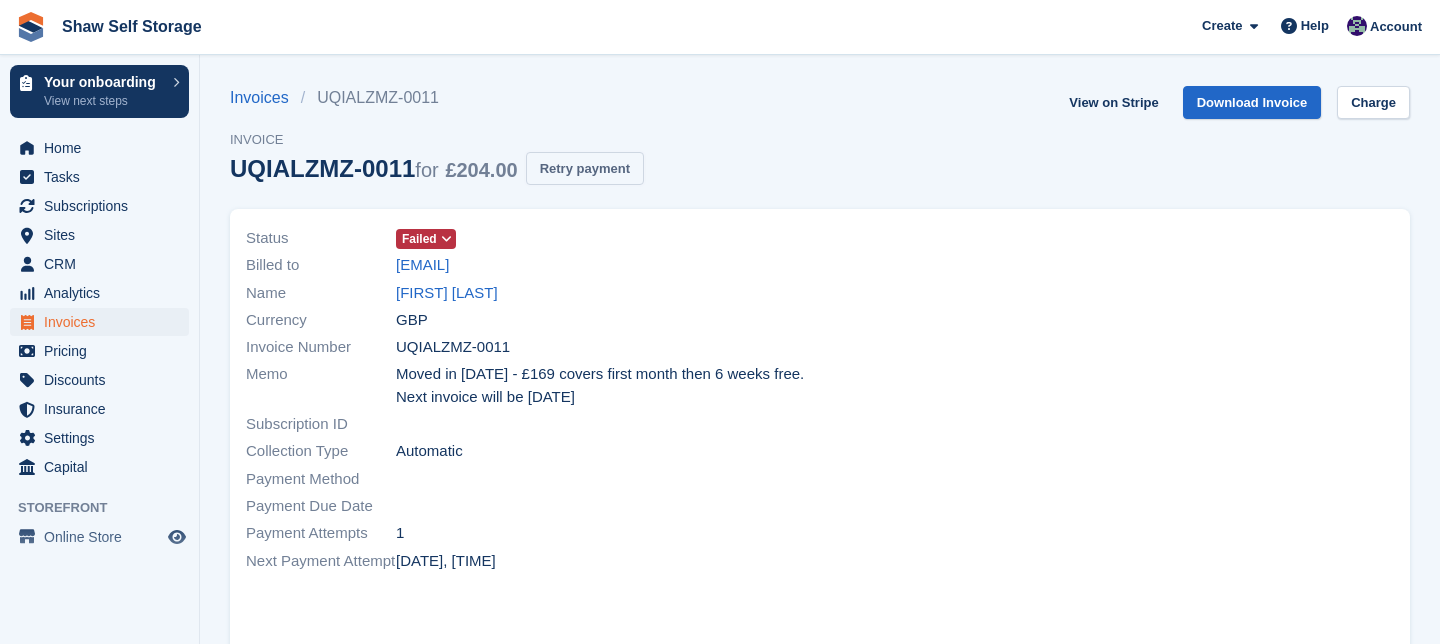 click on "Retry payment" at bounding box center (585, 168) 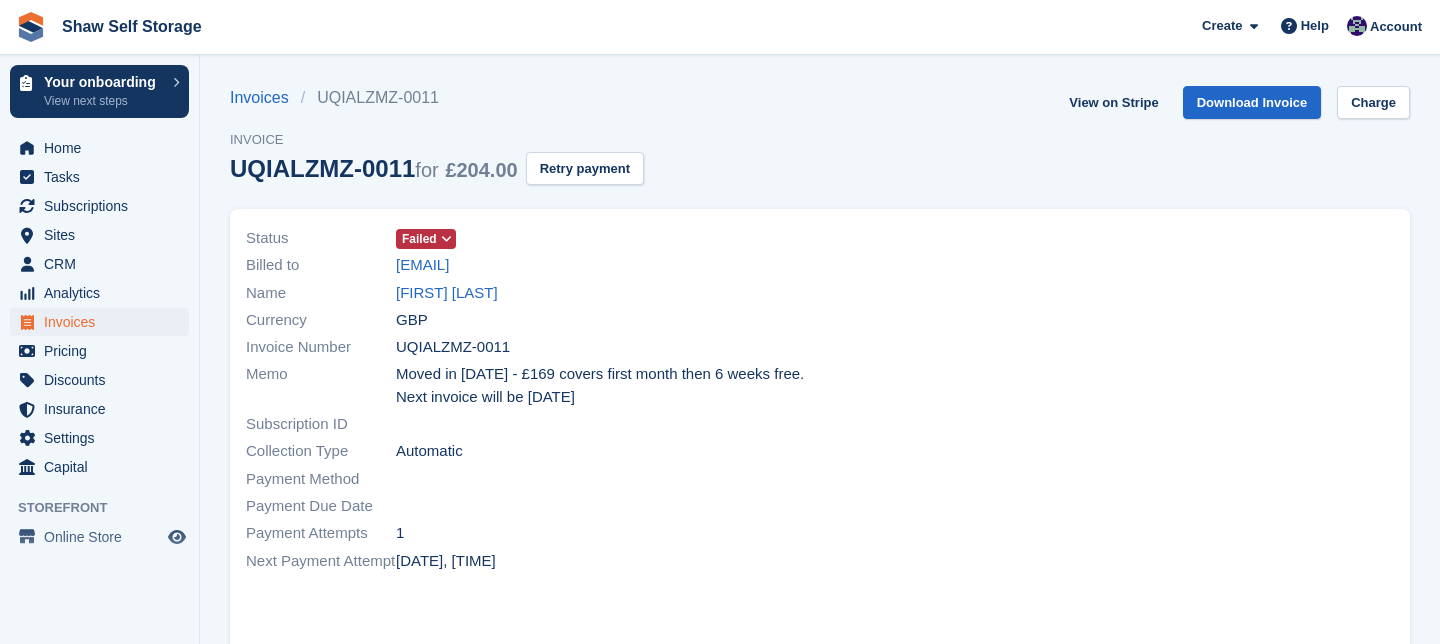 click at bounding box center [446, 239] 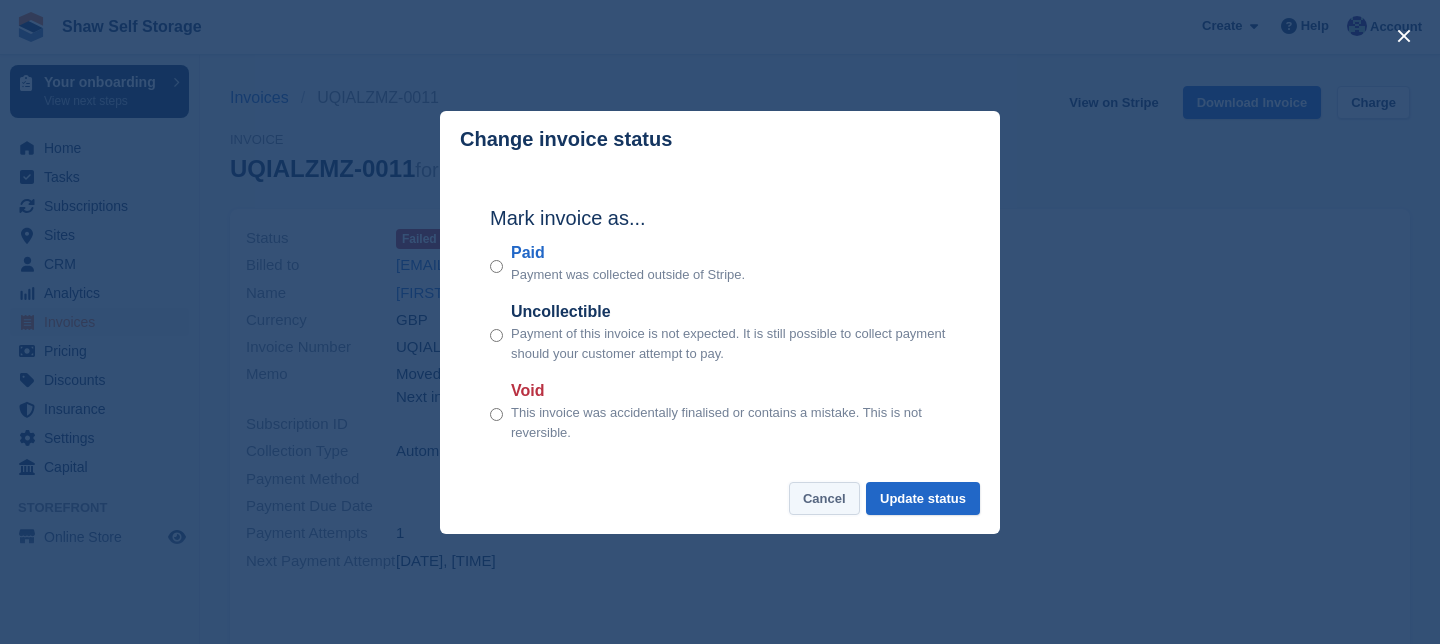 click on "Cancel" at bounding box center (824, 498) 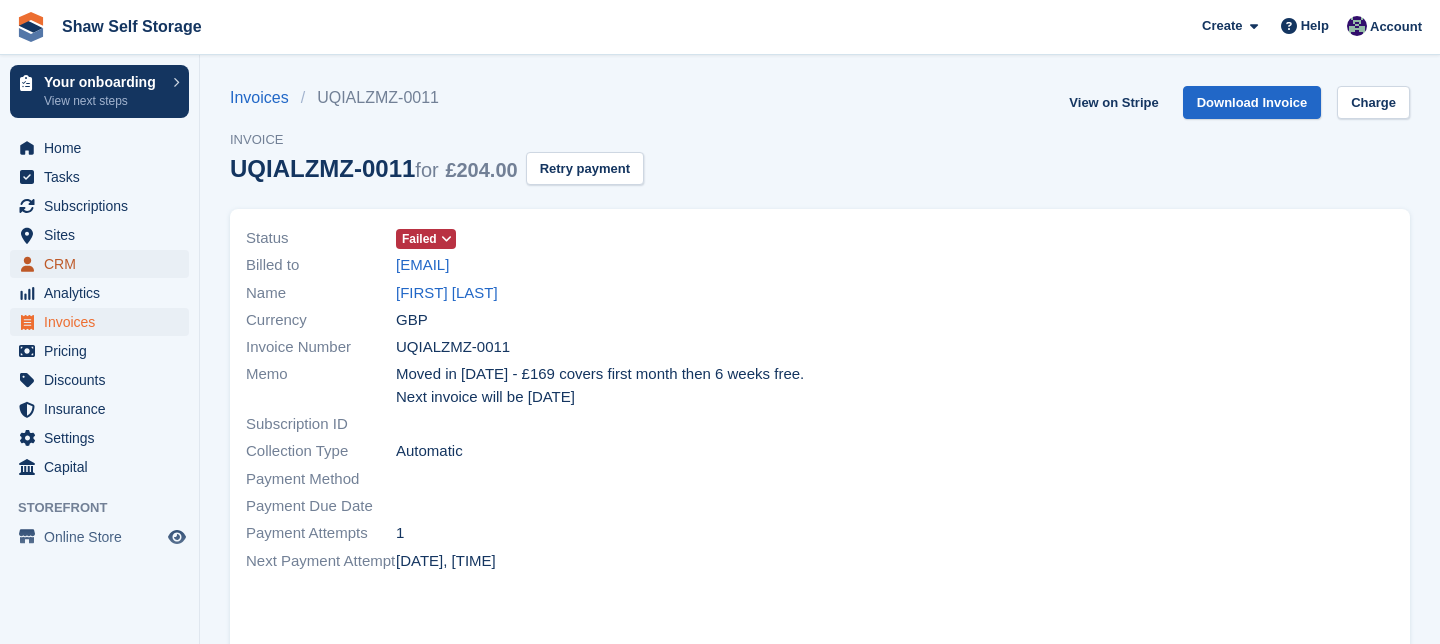 click on "CRM" at bounding box center (104, 264) 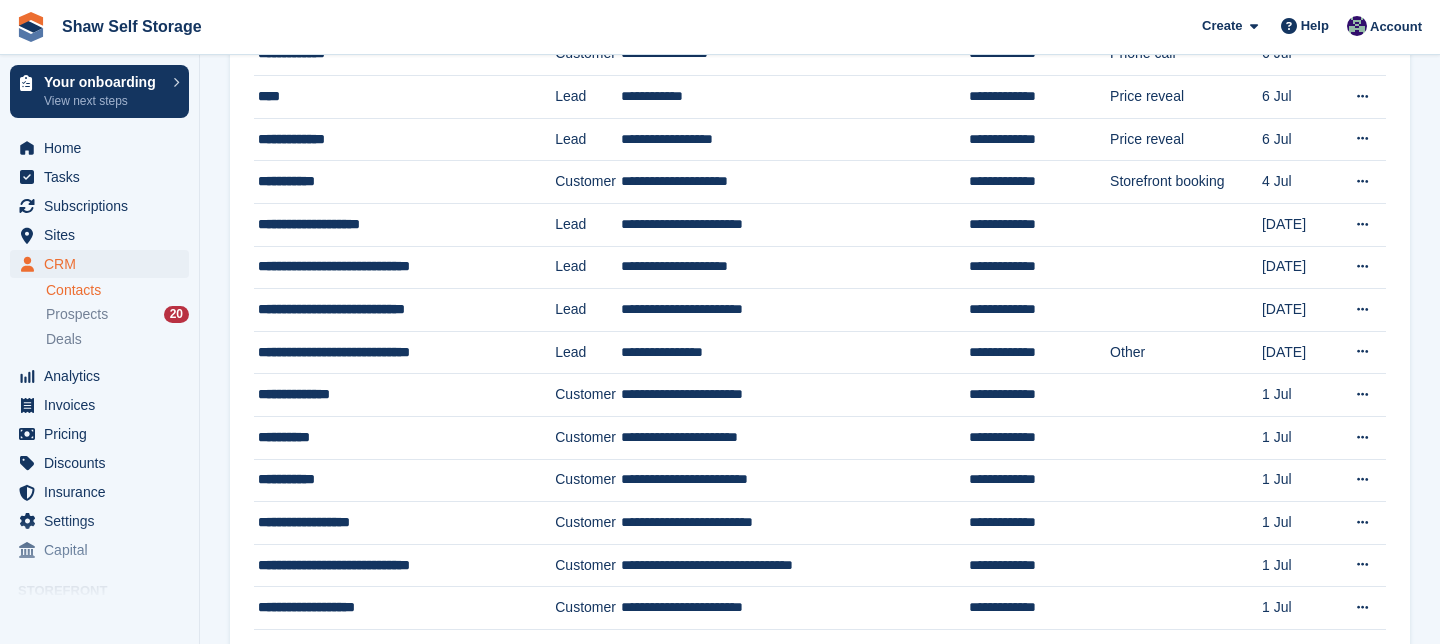 scroll, scrollTop: 1147, scrollLeft: 0, axis: vertical 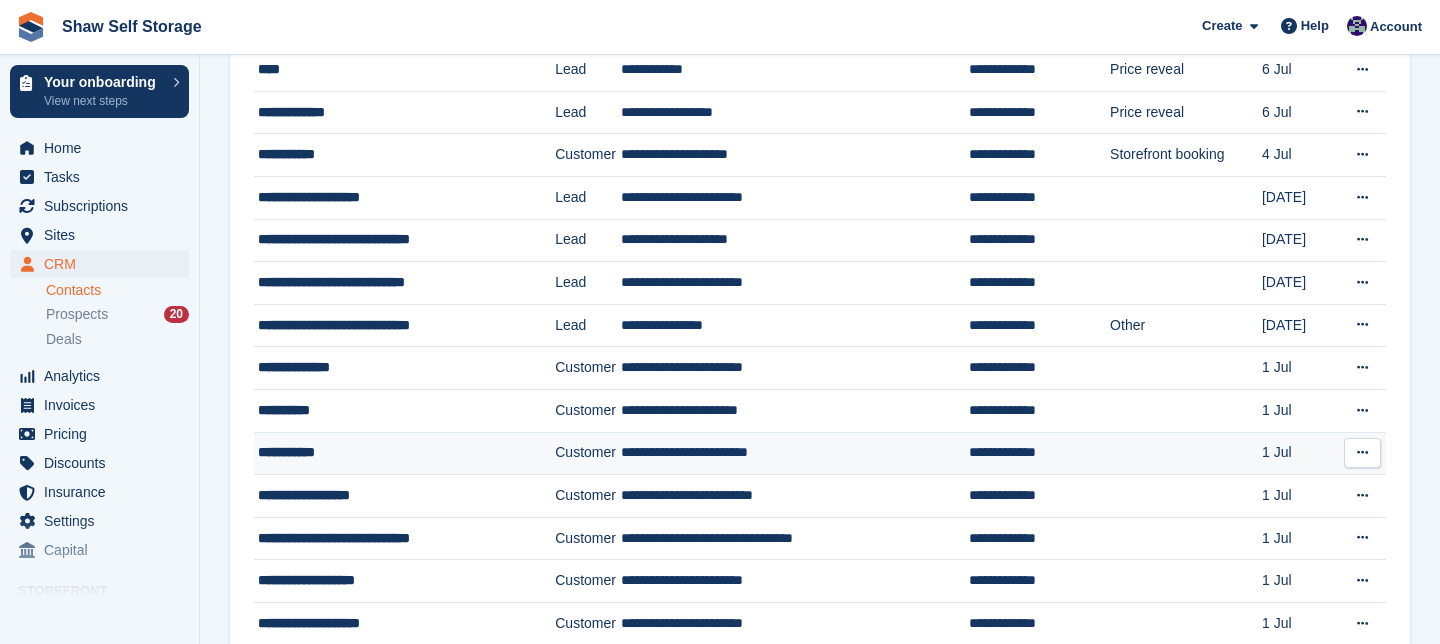 click on "**********" at bounding box center [395, 452] 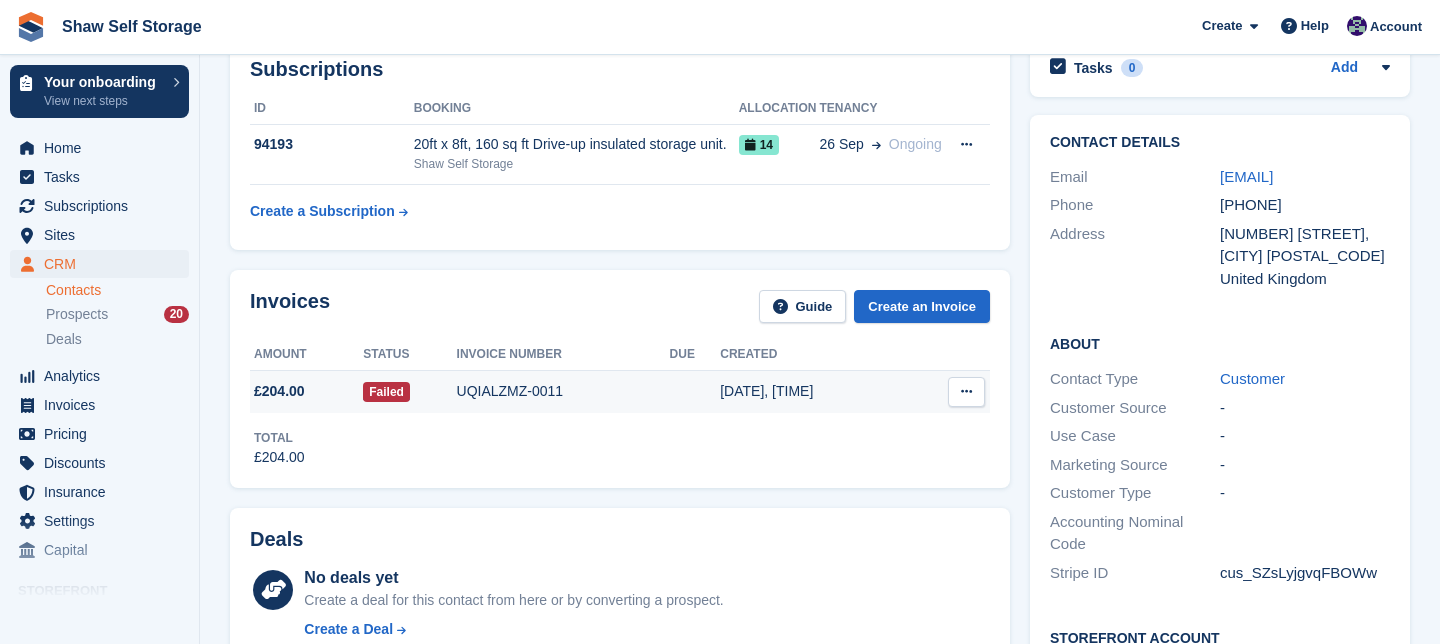 scroll, scrollTop: 114, scrollLeft: 0, axis: vertical 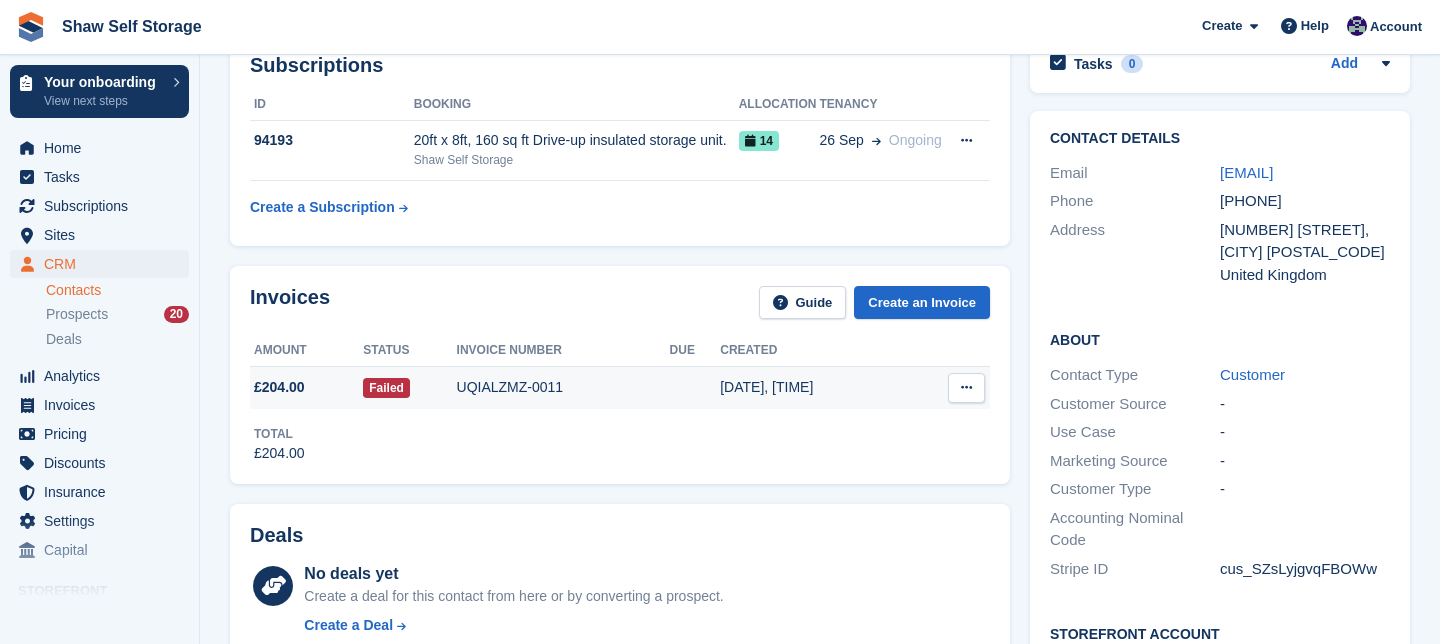 click at bounding box center [966, 388] 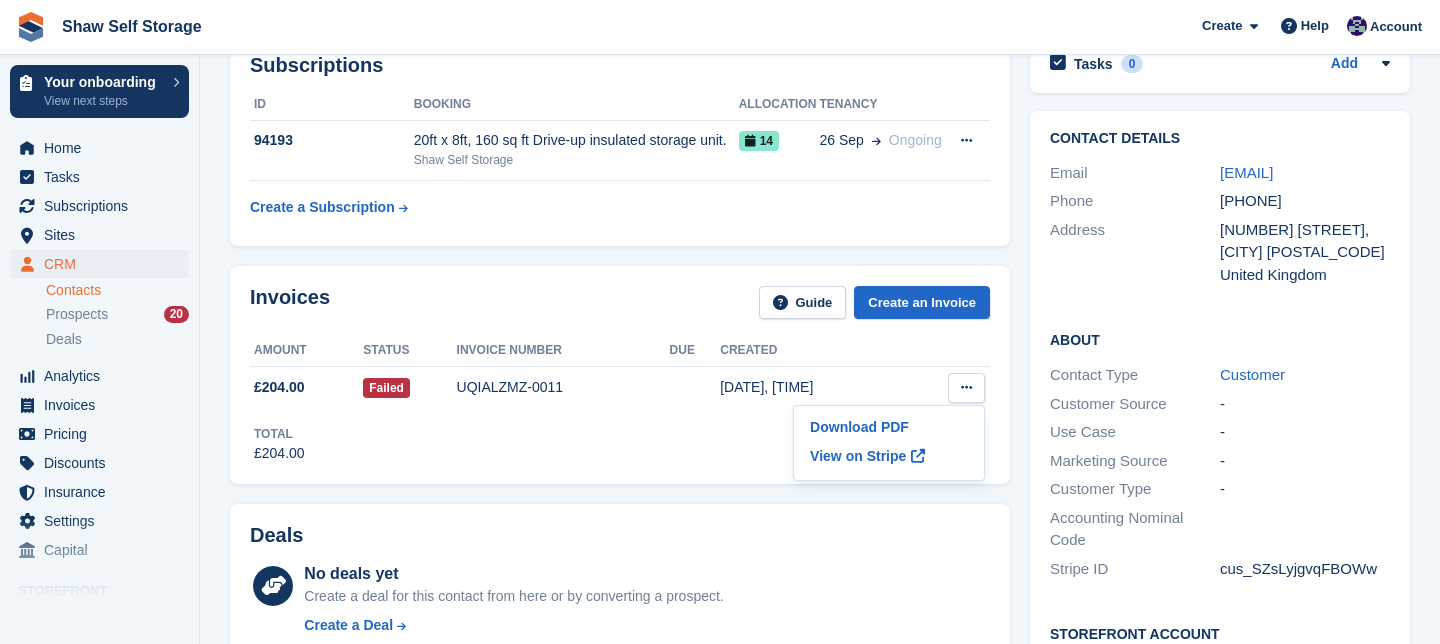 click on "Total
£204.00" at bounding box center (620, 436) 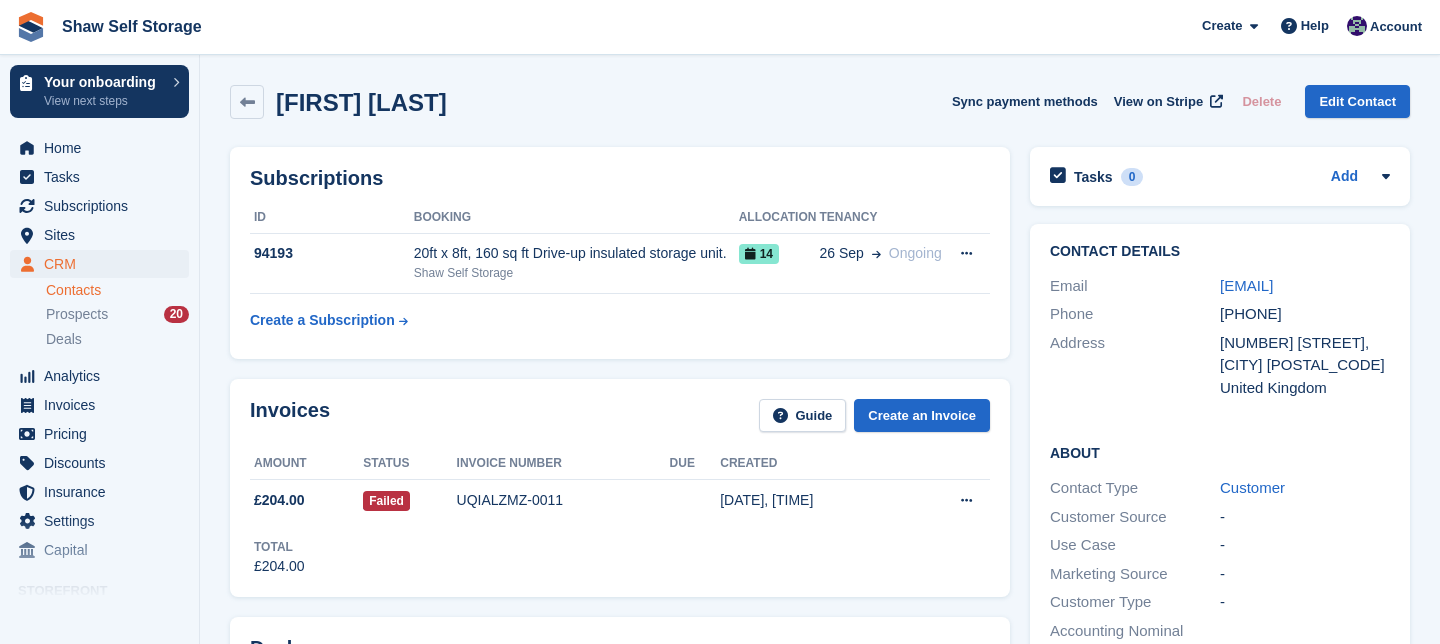 scroll, scrollTop: 0, scrollLeft: 0, axis: both 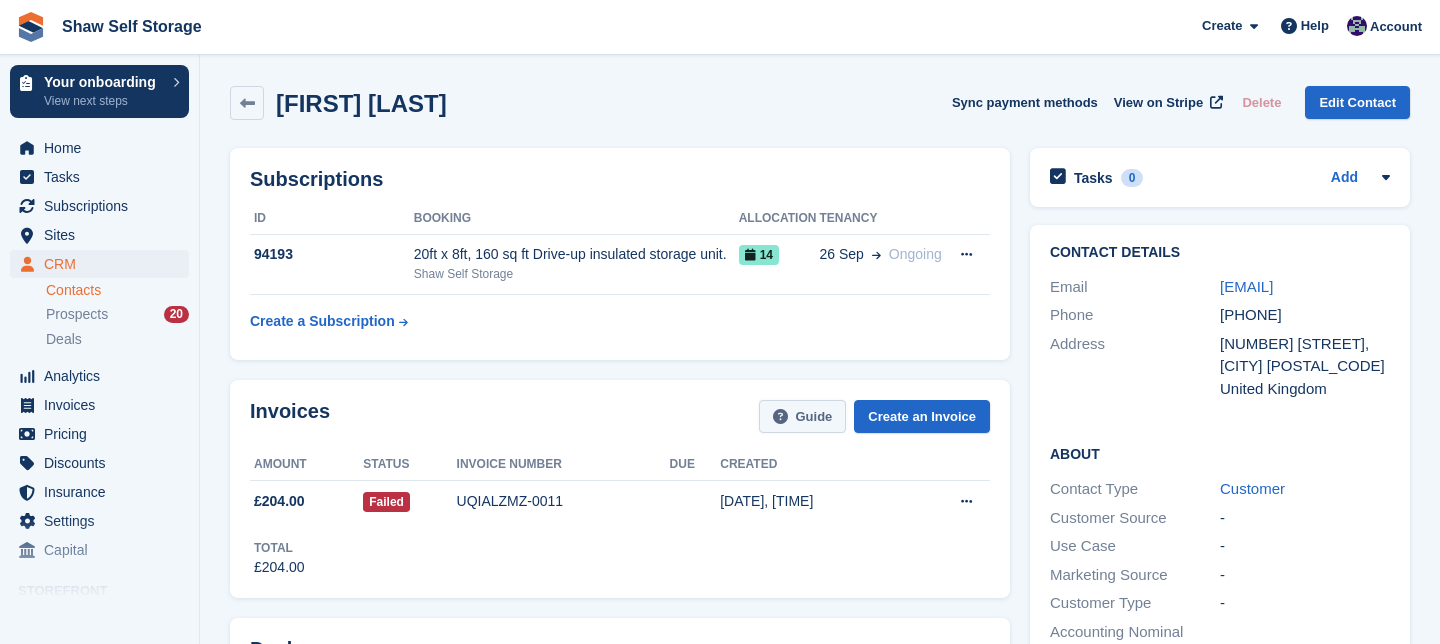 click on "Guide" at bounding box center (803, 416) 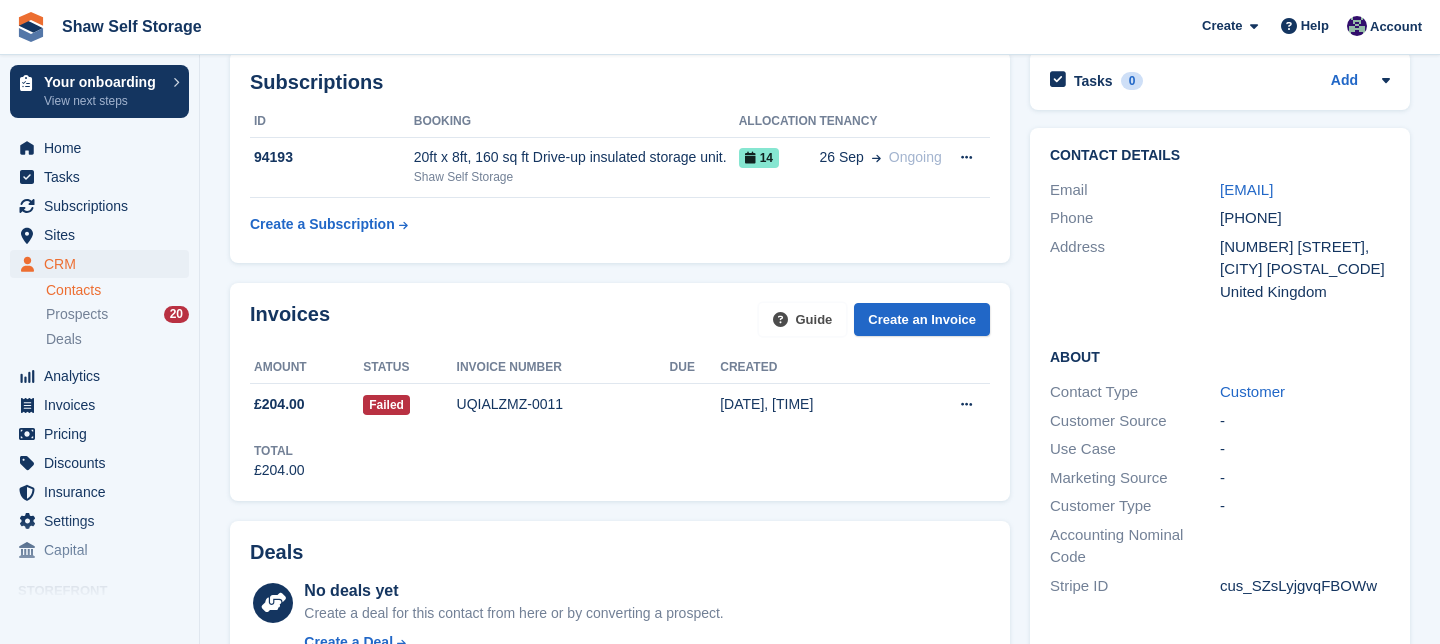 scroll, scrollTop: 0, scrollLeft: 0, axis: both 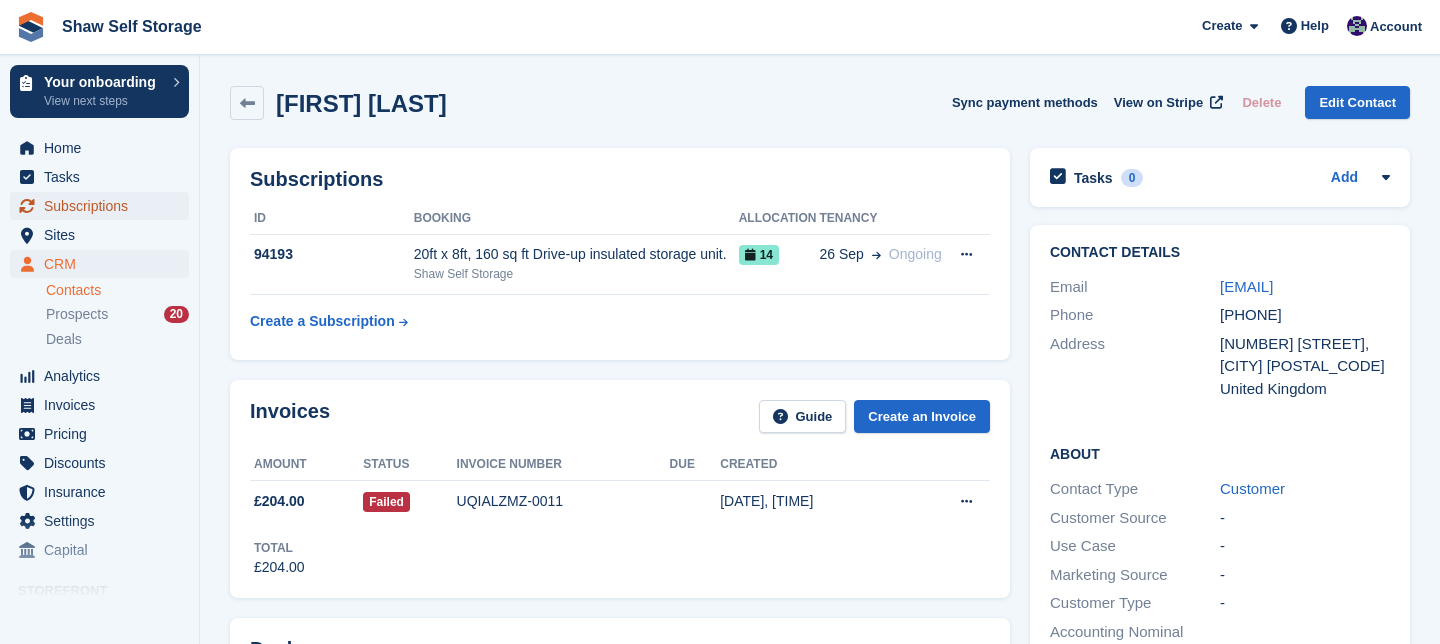 click on "Subscriptions" at bounding box center (104, 206) 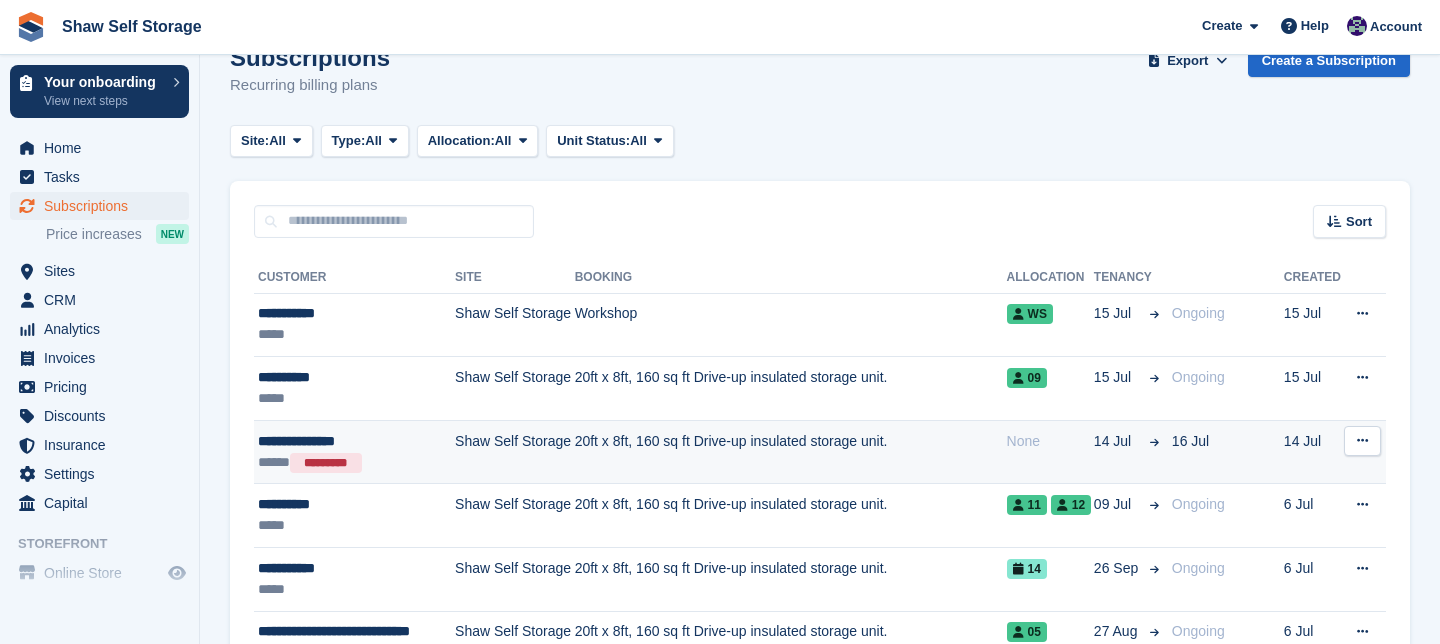 scroll, scrollTop: 46, scrollLeft: 0, axis: vertical 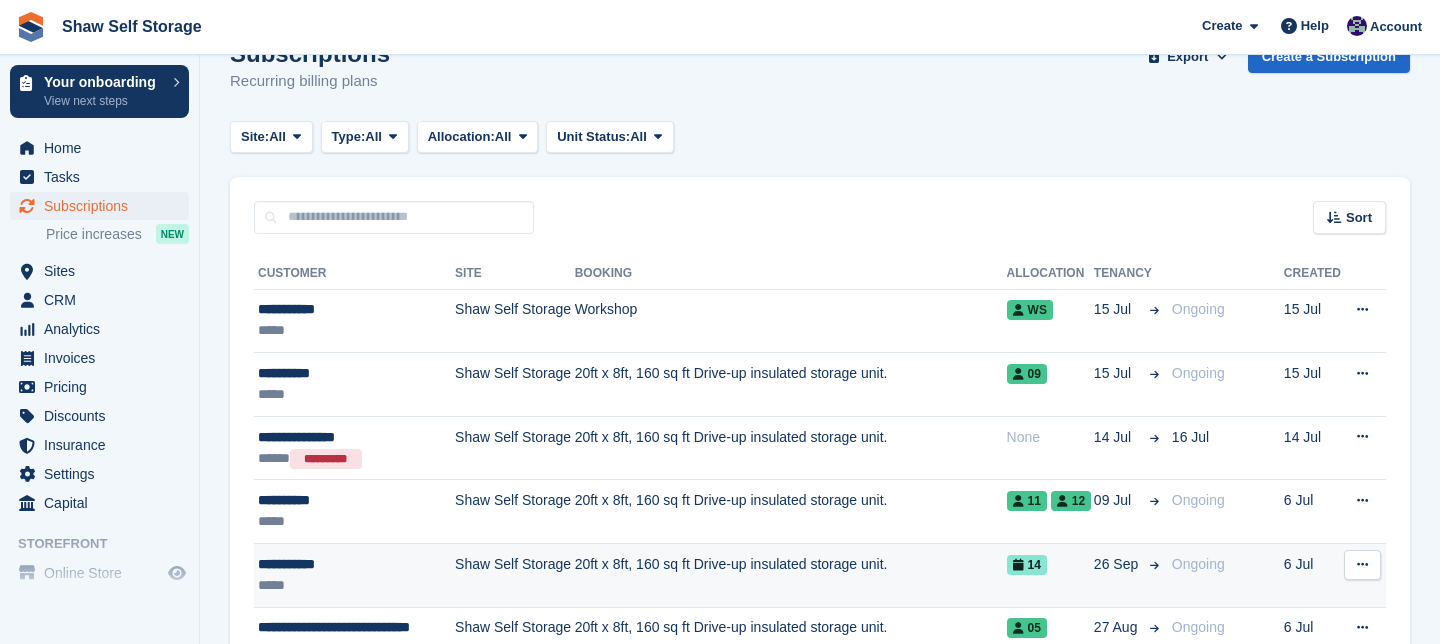 click on "Shaw Self Storage" at bounding box center [515, 576] 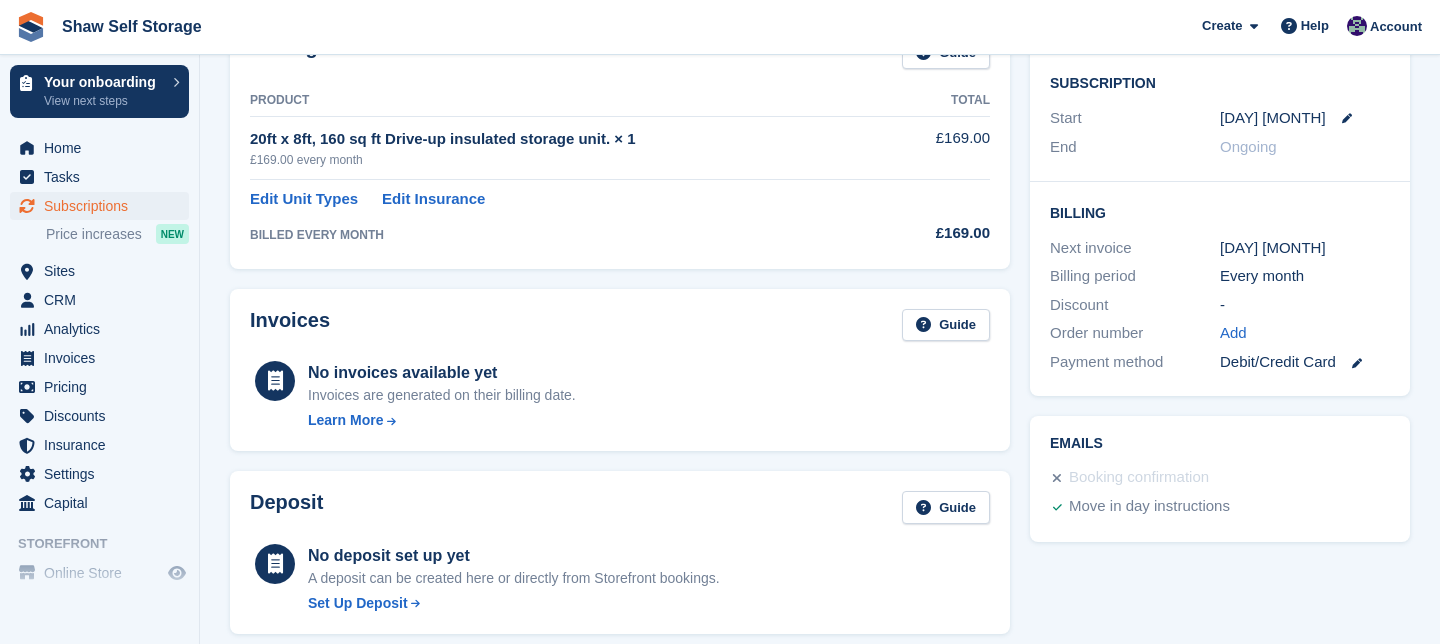 scroll, scrollTop: 389, scrollLeft: 0, axis: vertical 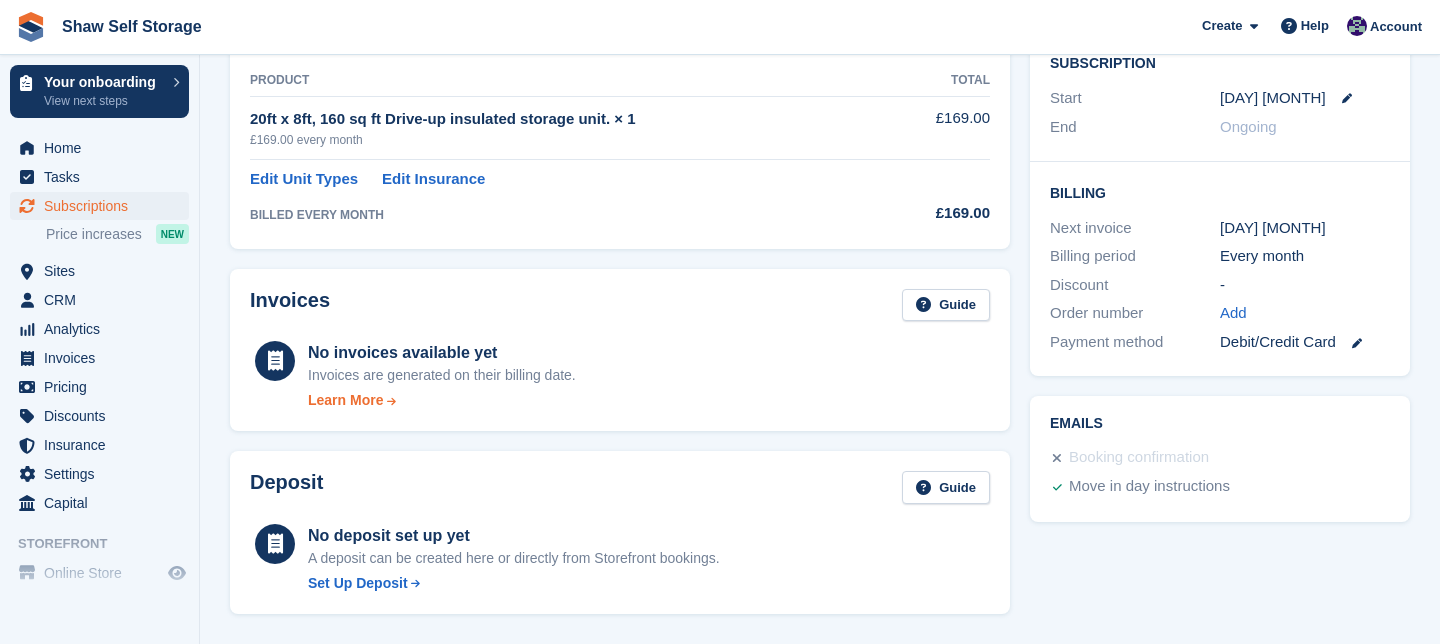 click at bounding box center (391, 401) 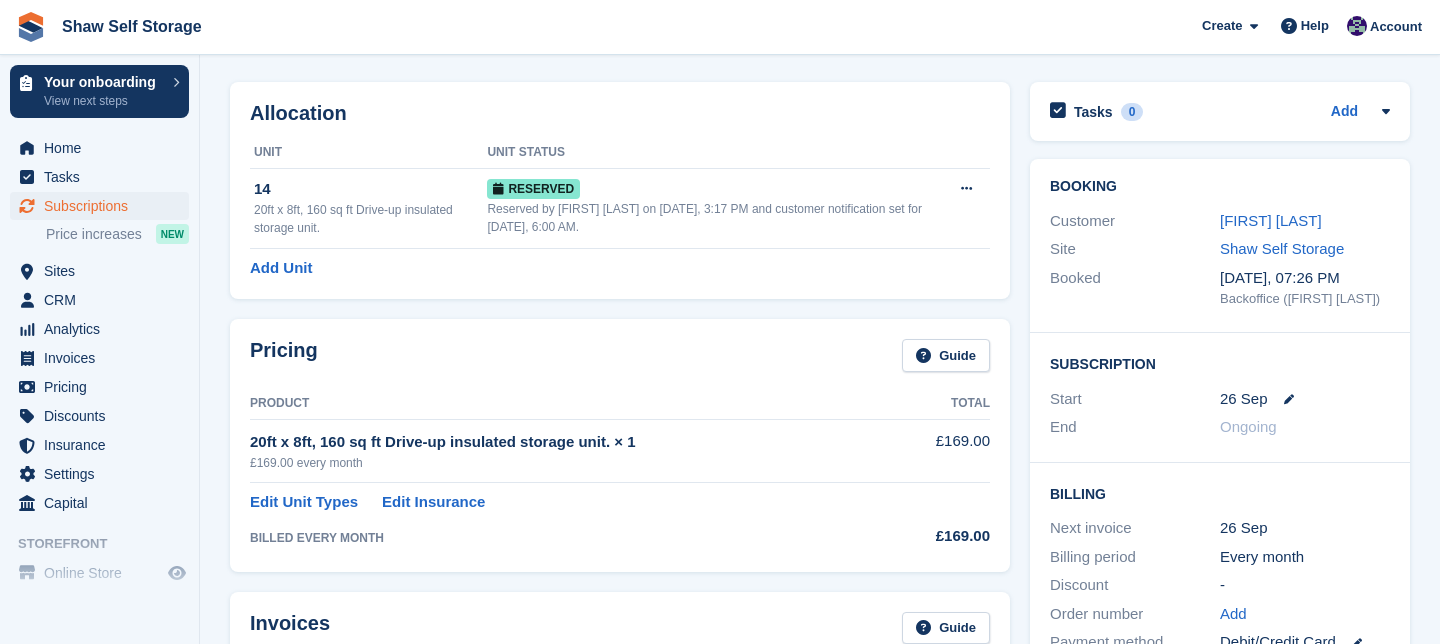 scroll, scrollTop: 48, scrollLeft: 0, axis: vertical 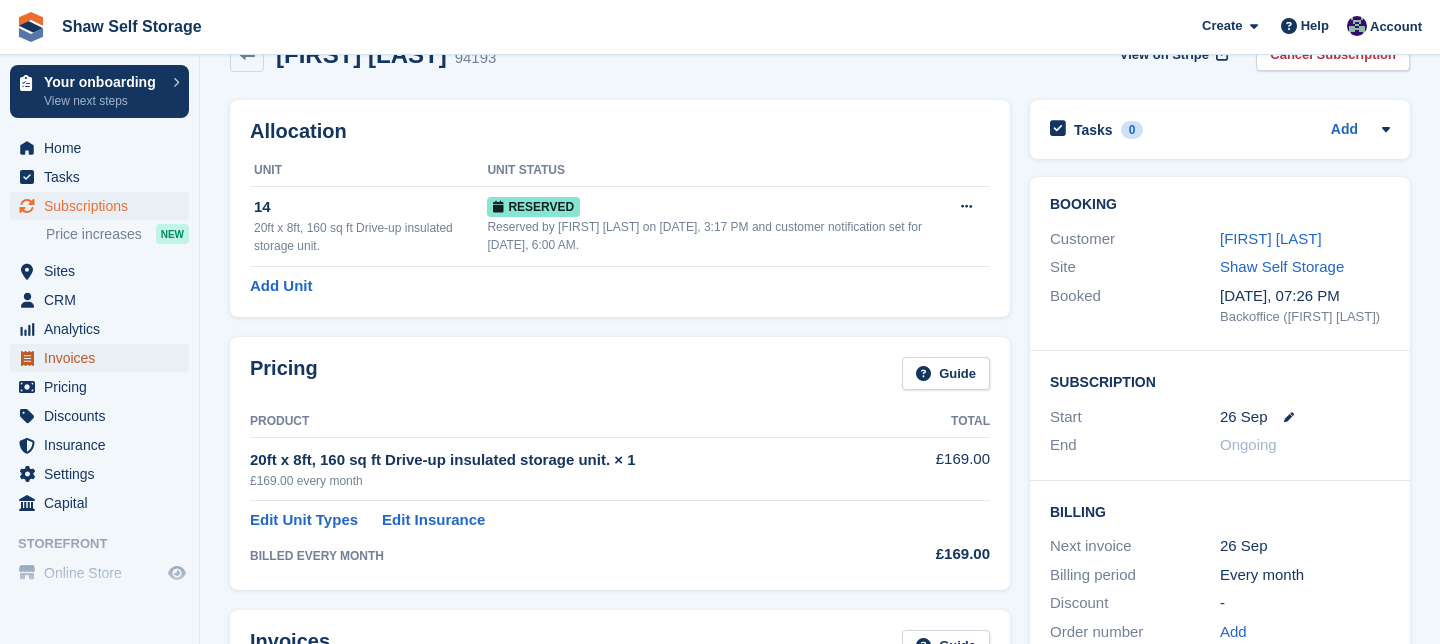 click on "Invoices" at bounding box center [104, 358] 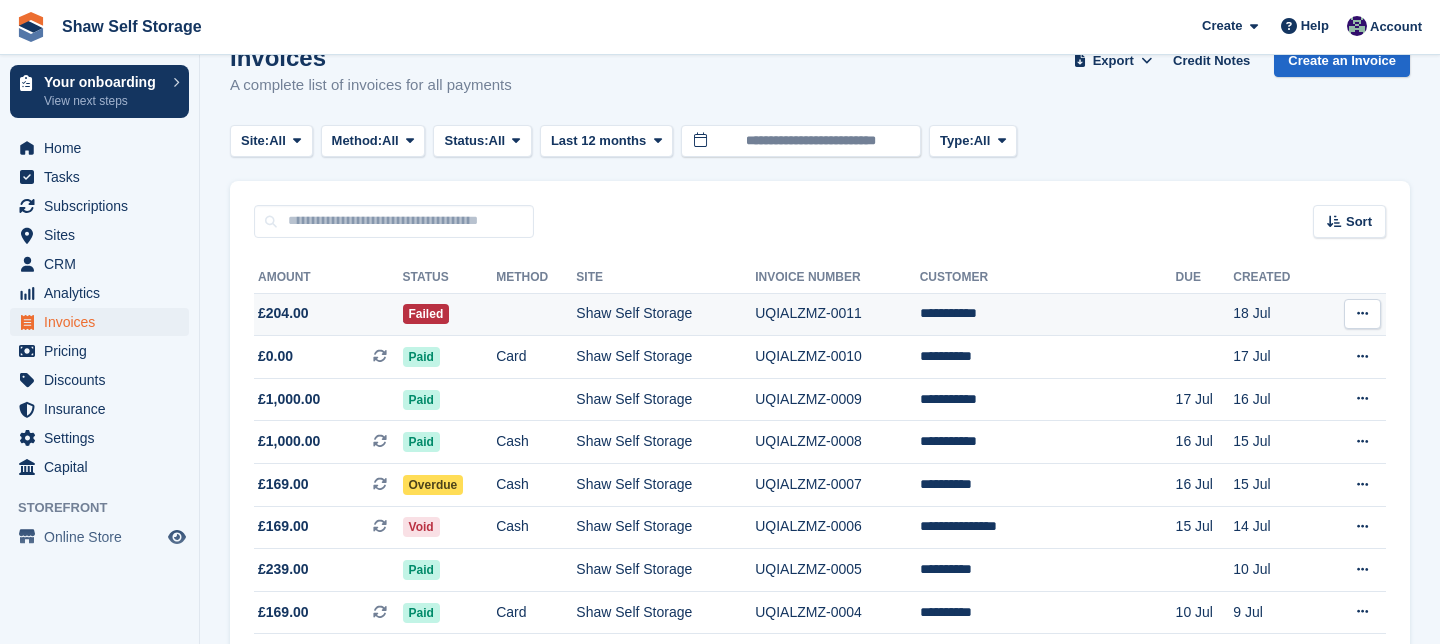 scroll, scrollTop: 40, scrollLeft: 0, axis: vertical 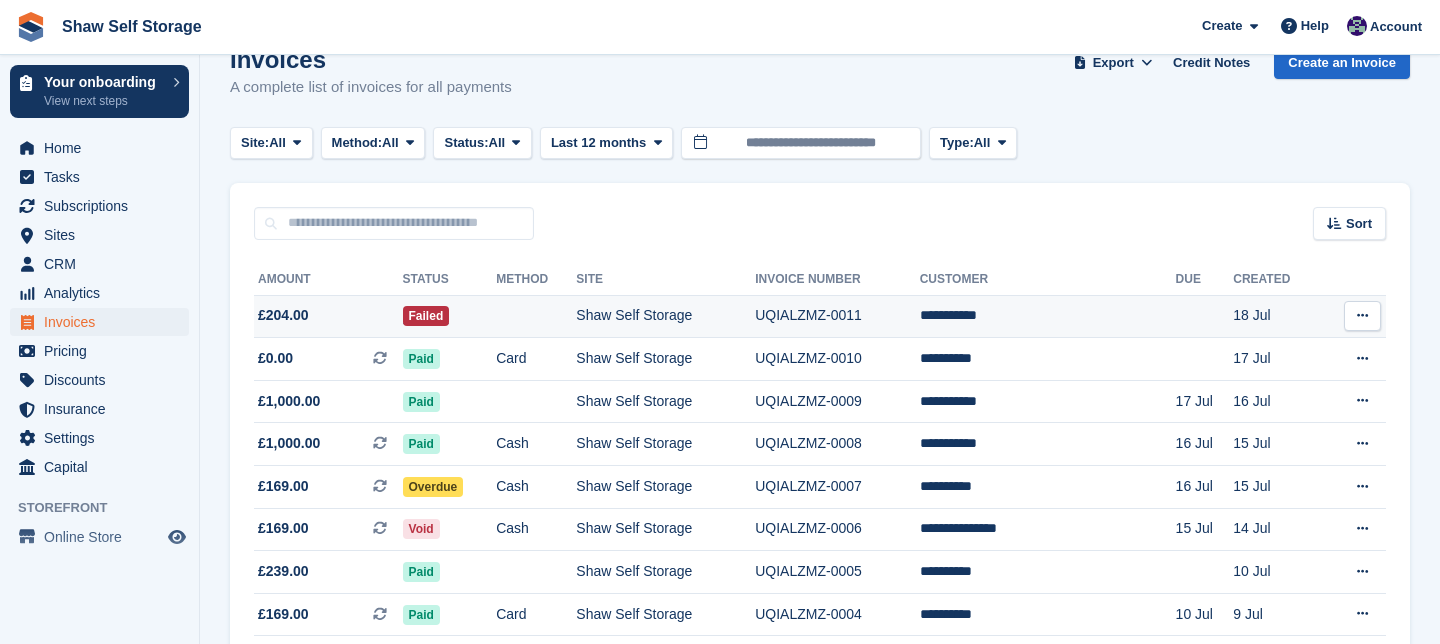 click at bounding box center (1362, 315) 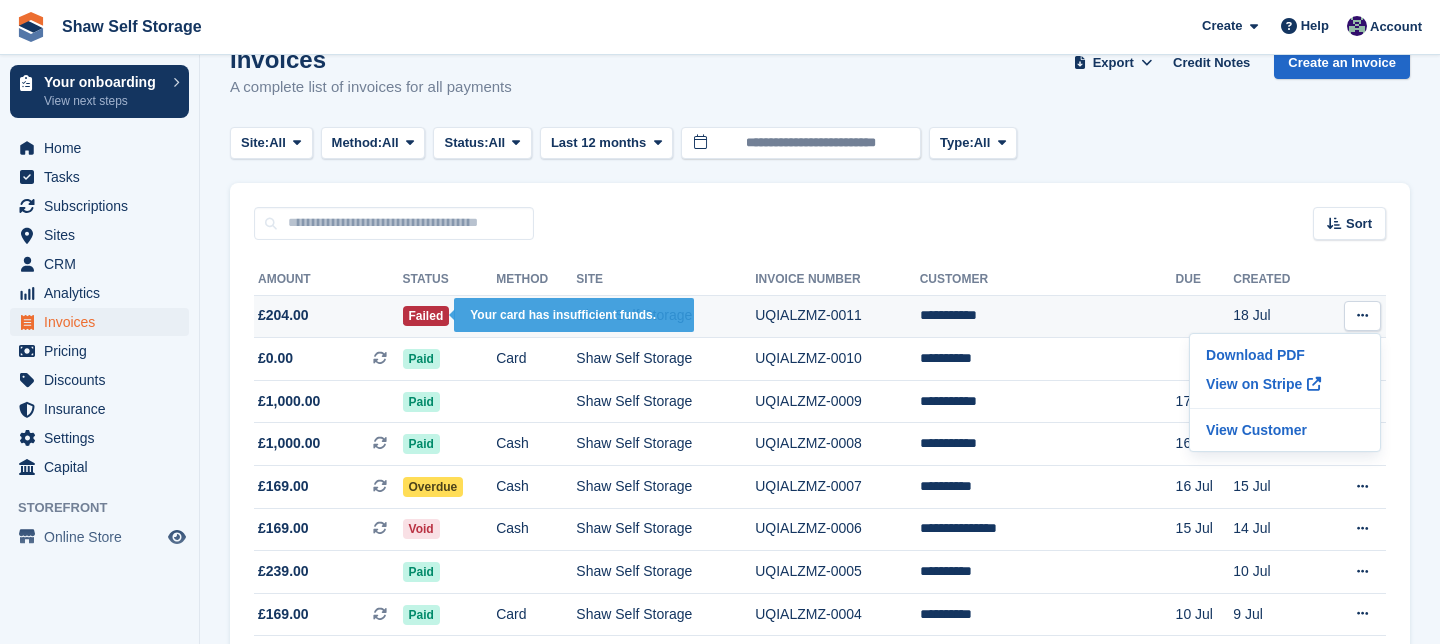 scroll, scrollTop: 0, scrollLeft: 0, axis: both 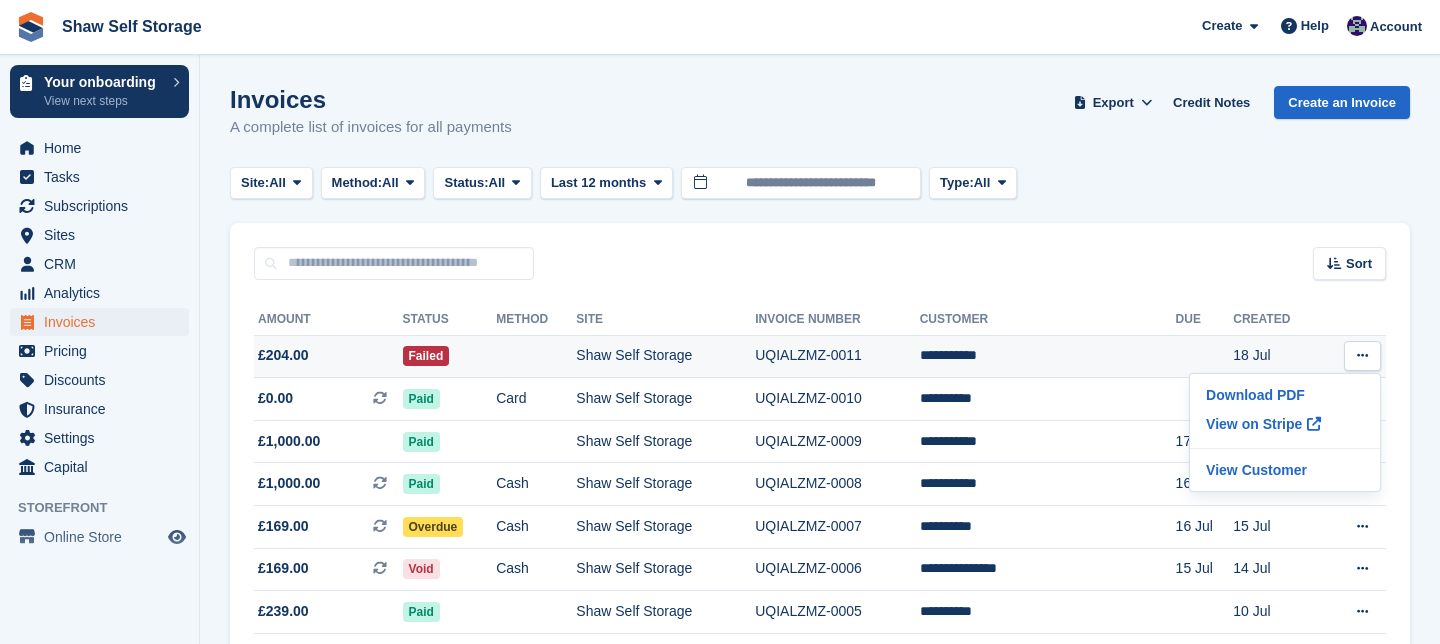 click on "£204.00" at bounding box center (283, 355) 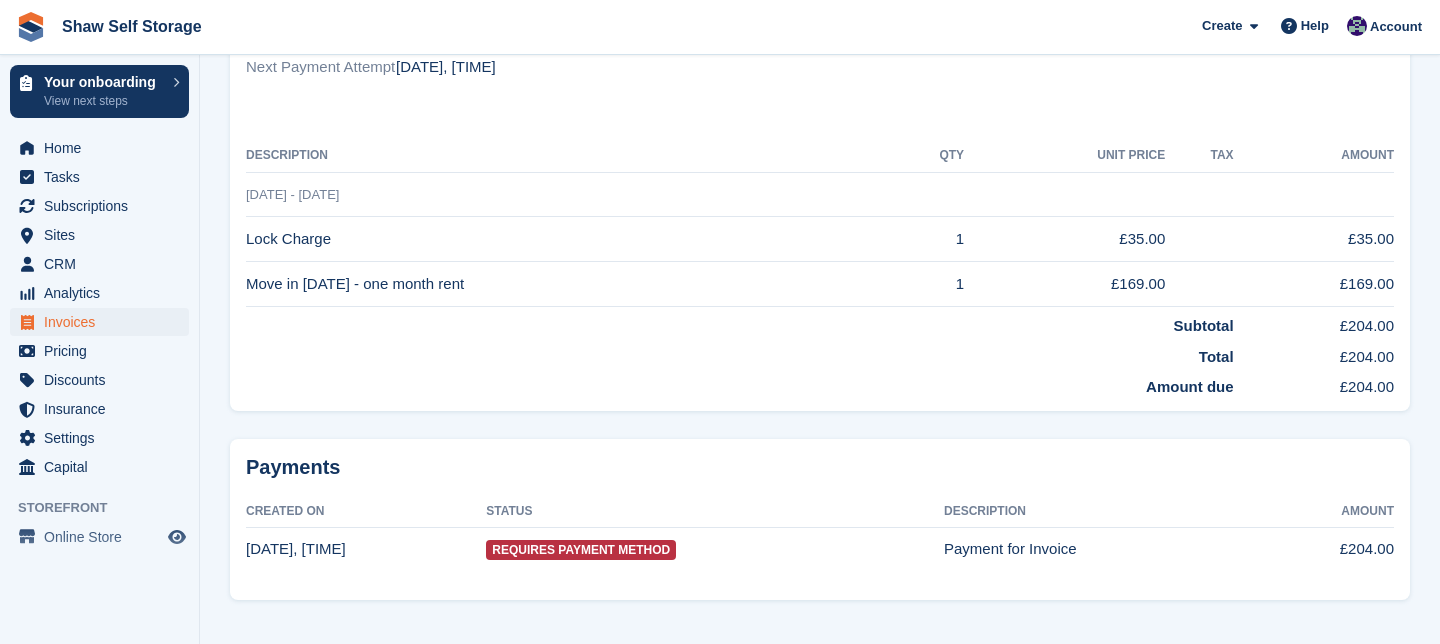 scroll, scrollTop: 515, scrollLeft: 0, axis: vertical 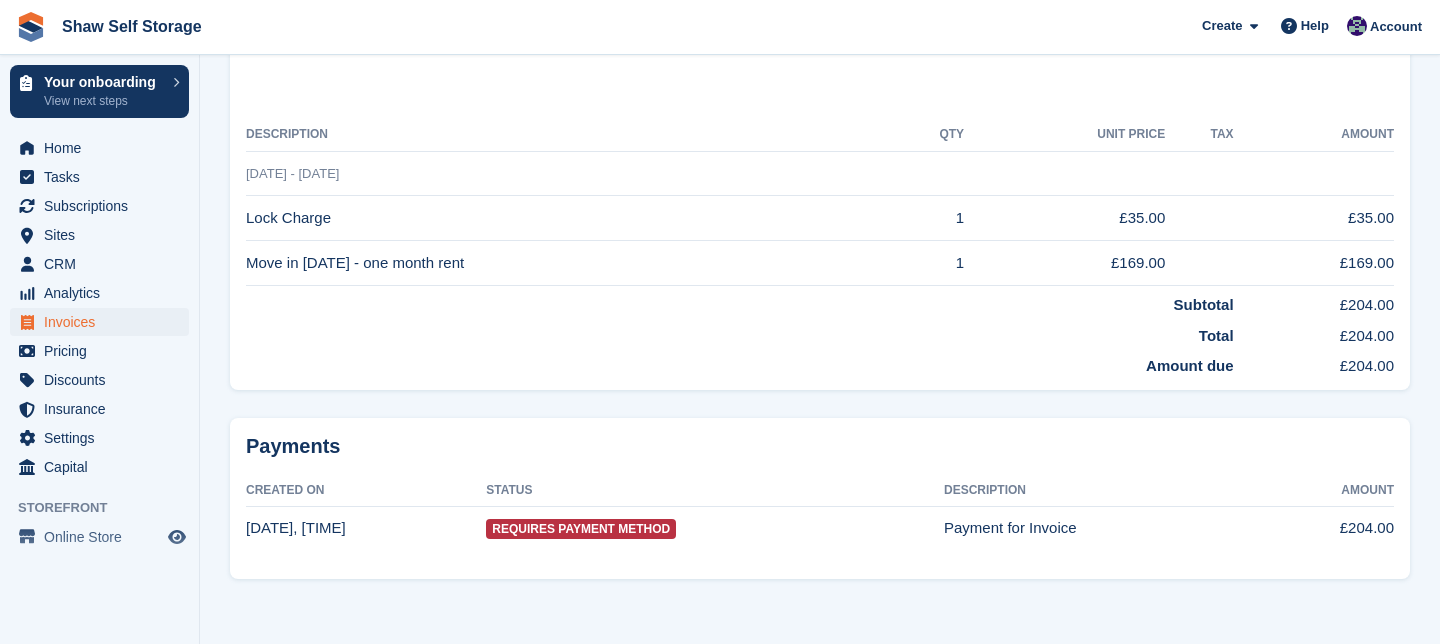 click on "Requires Payment Method" at bounding box center [581, 529] 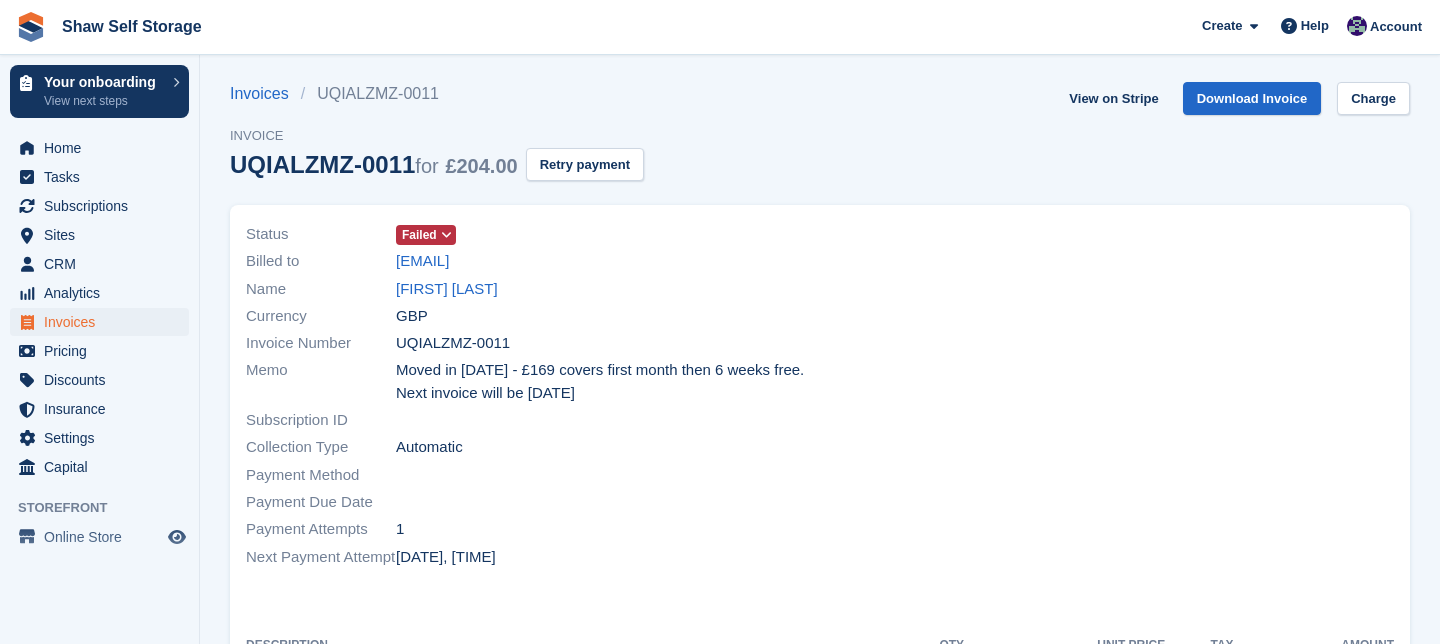 scroll, scrollTop: 0, scrollLeft: 0, axis: both 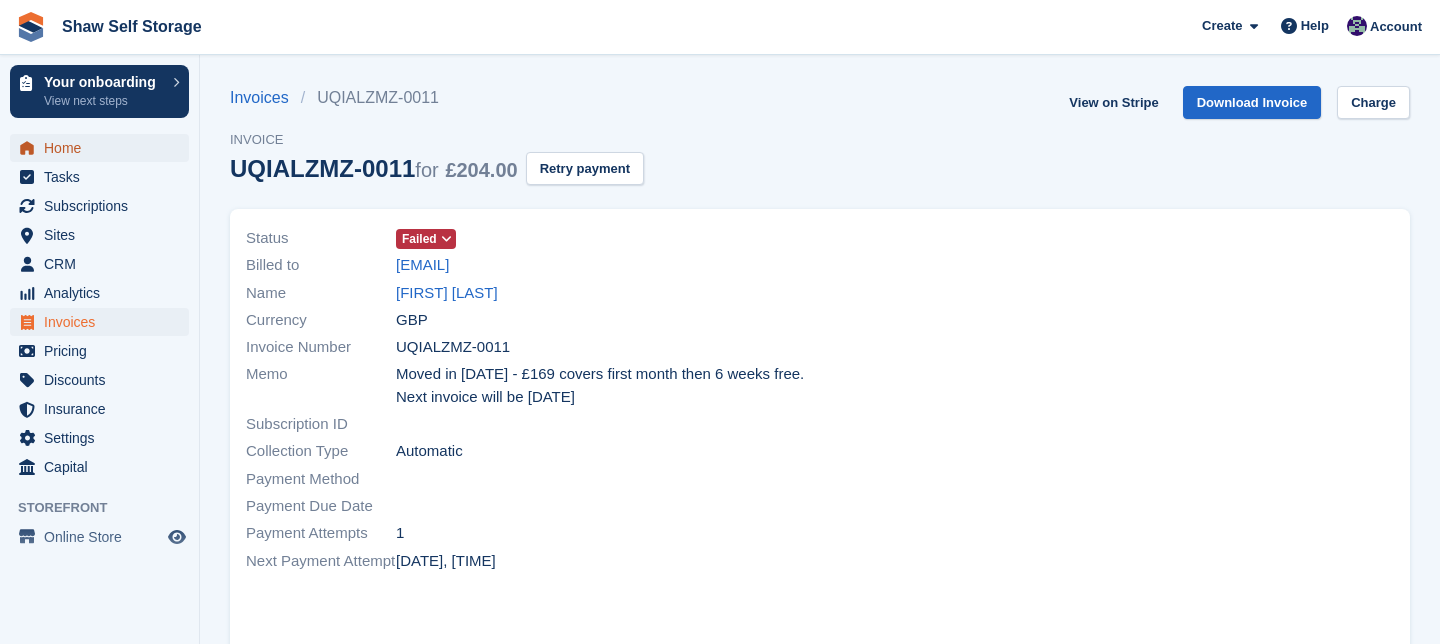 click on "Home" at bounding box center [104, 148] 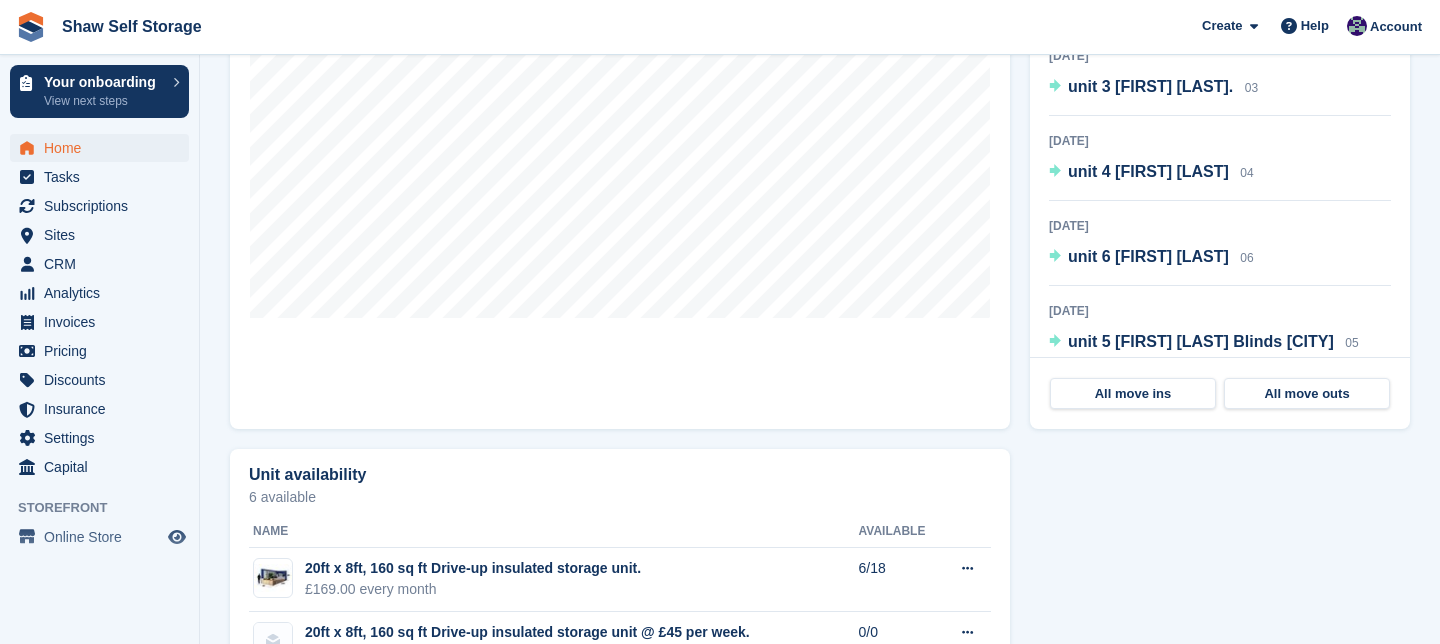 scroll, scrollTop: 948, scrollLeft: 0, axis: vertical 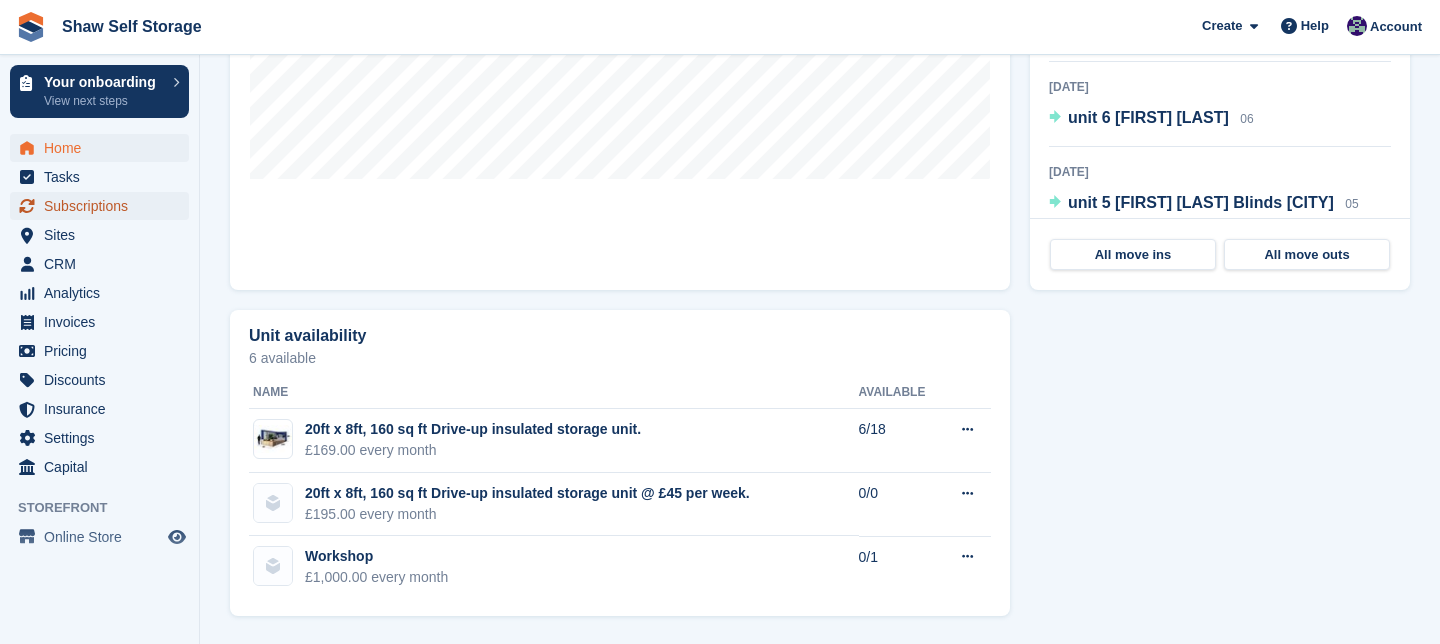 click on "Subscriptions" at bounding box center [104, 206] 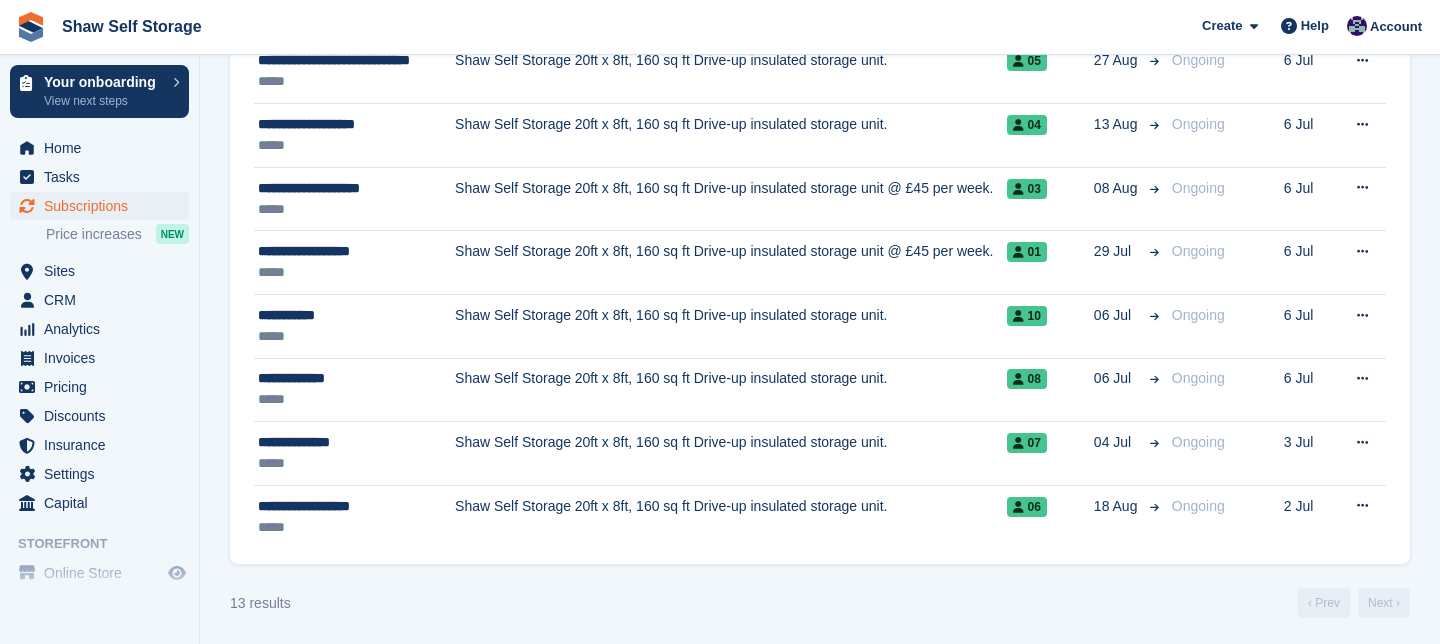 scroll, scrollTop: 617, scrollLeft: 0, axis: vertical 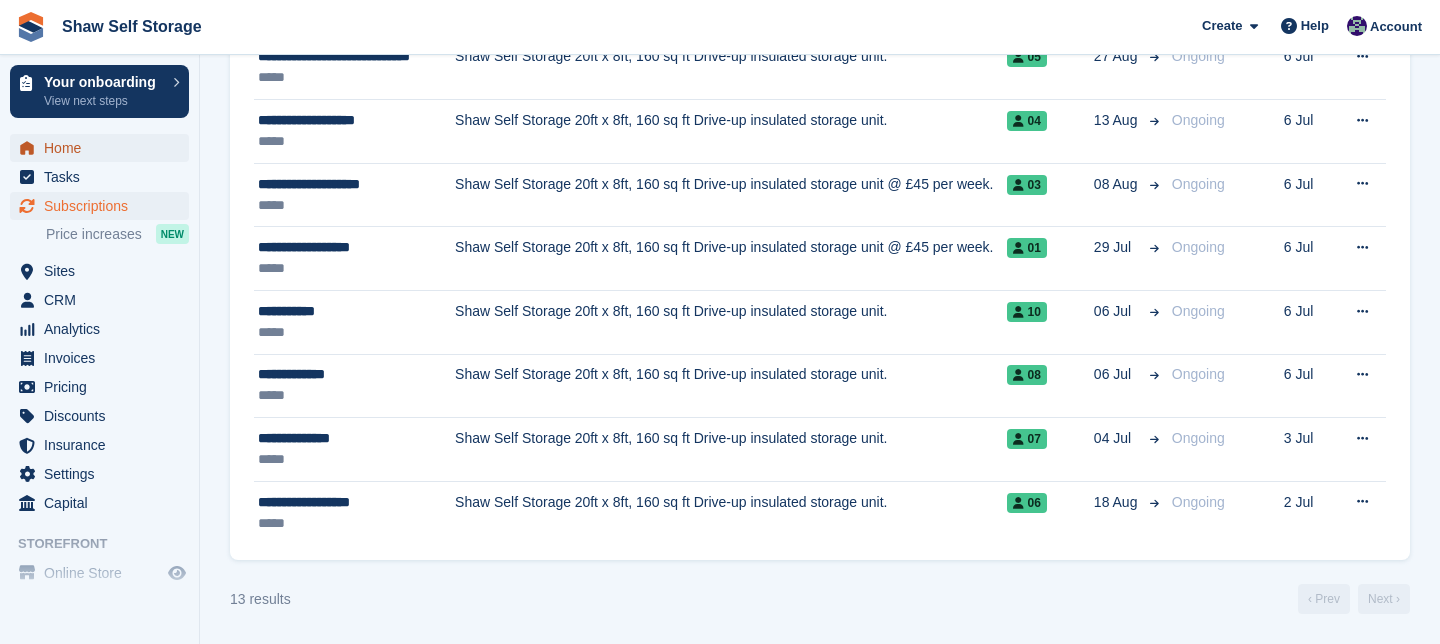 click on "Home" at bounding box center (104, 148) 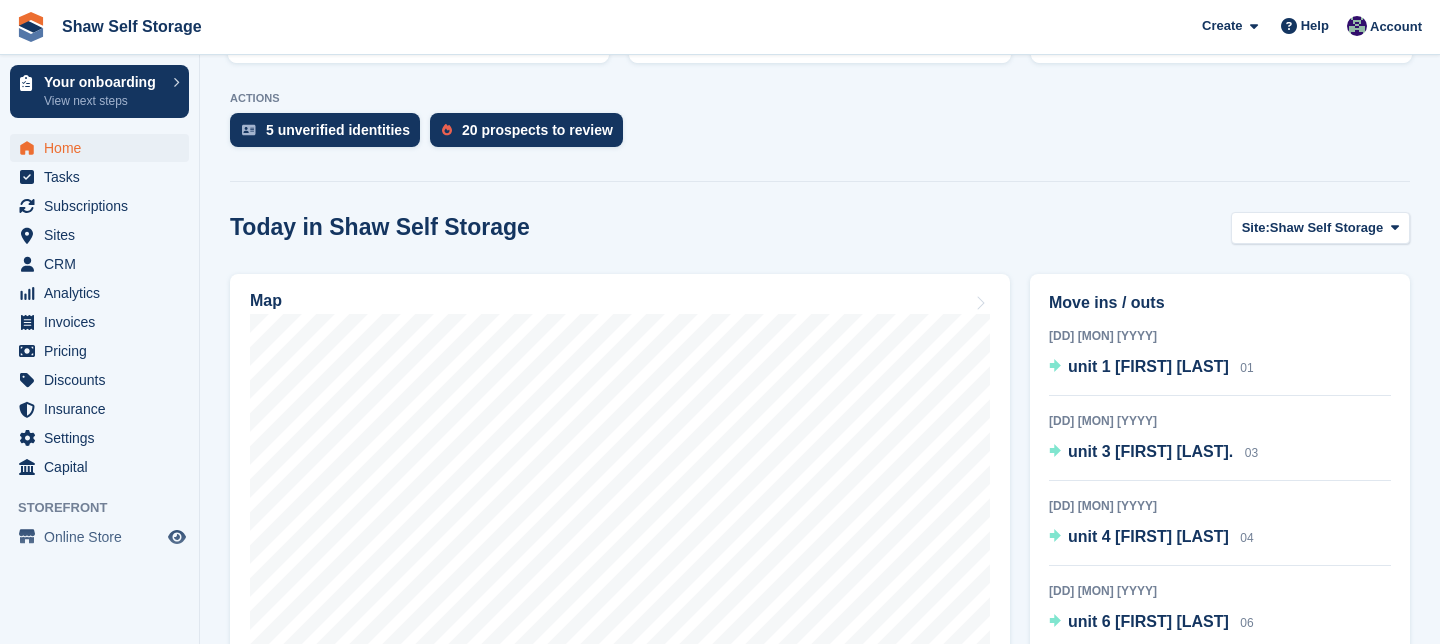 scroll, scrollTop: 948, scrollLeft: 0, axis: vertical 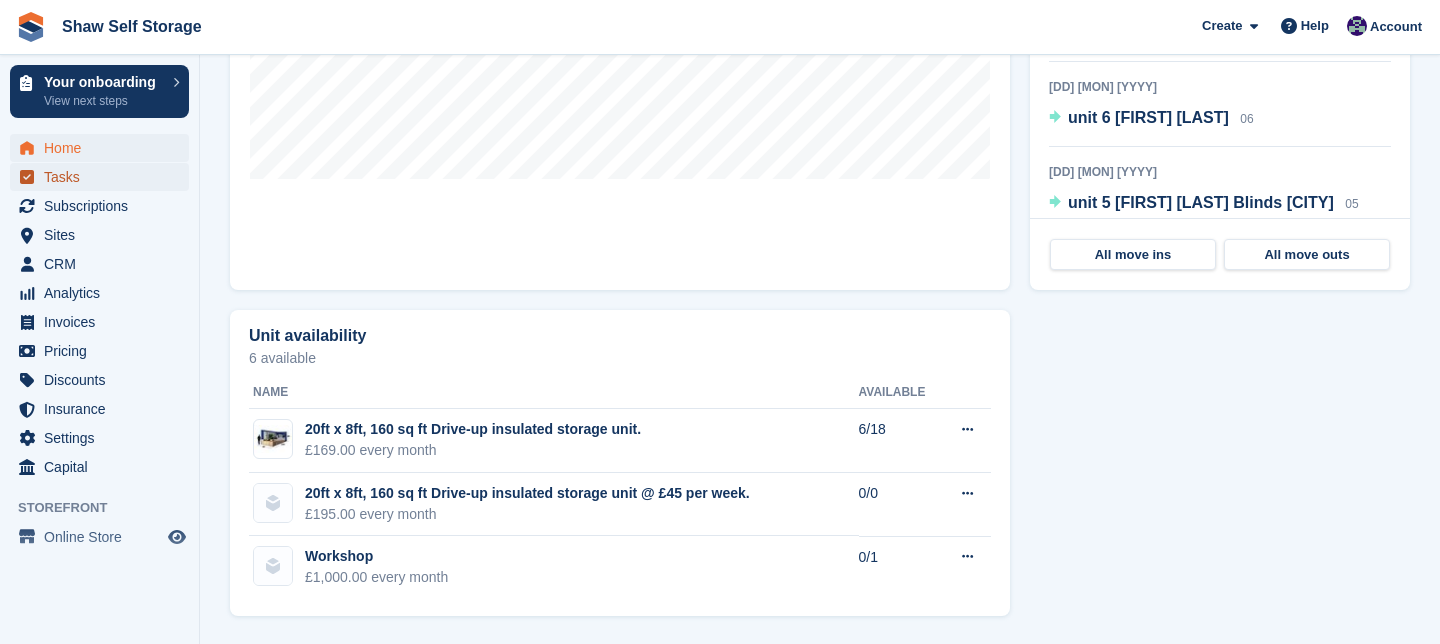 click on "Tasks" at bounding box center (104, 177) 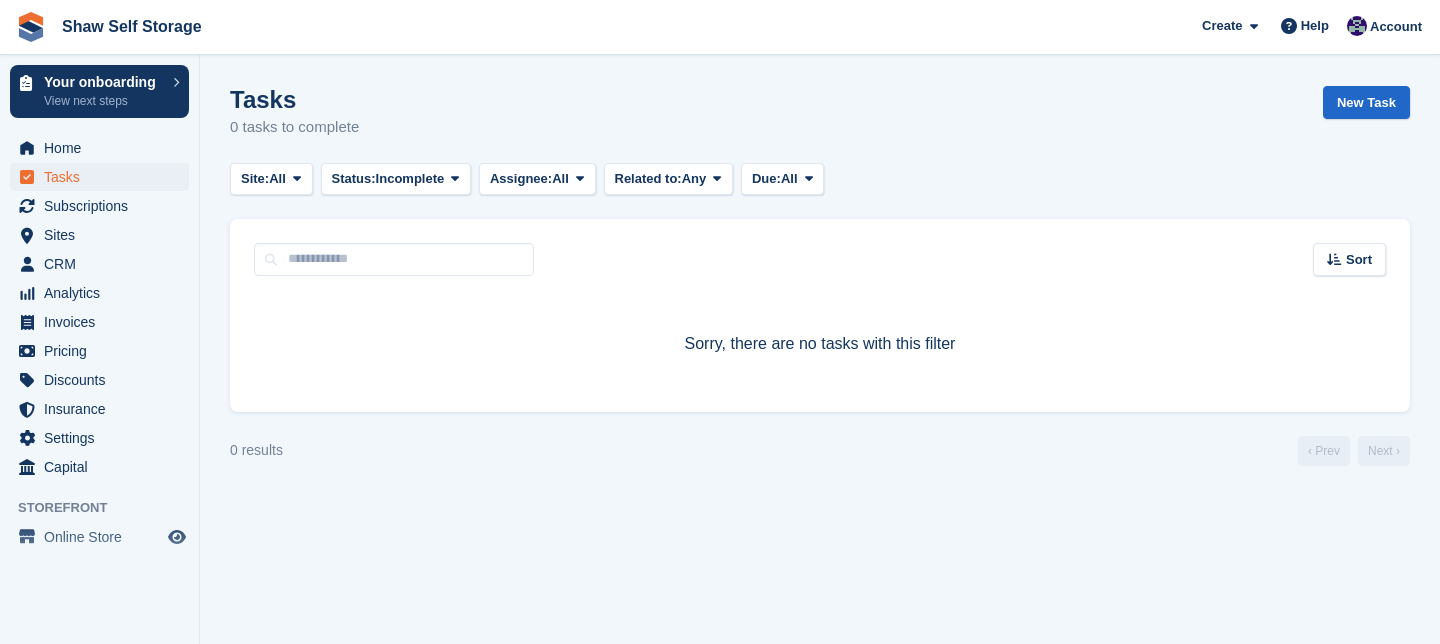 scroll, scrollTop: 0, scrollLeft: 0, axis: both 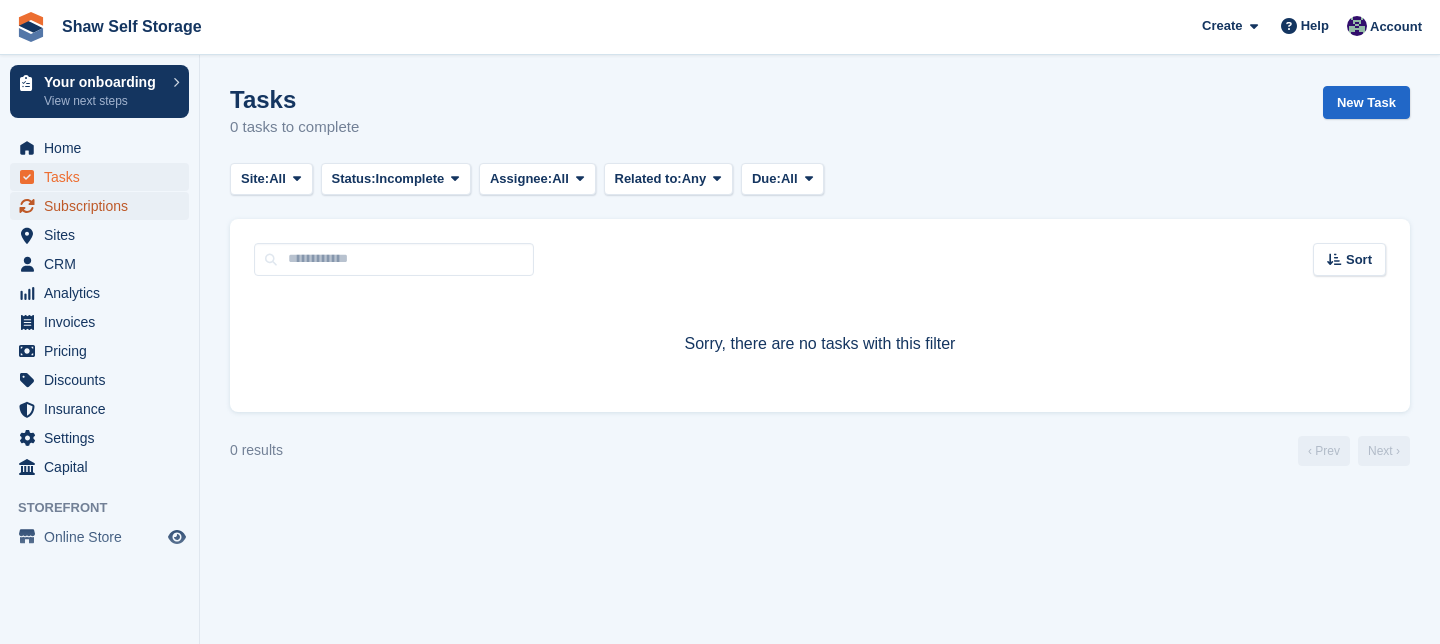 click on "Subscriptions" at bounding box center [104, 206] 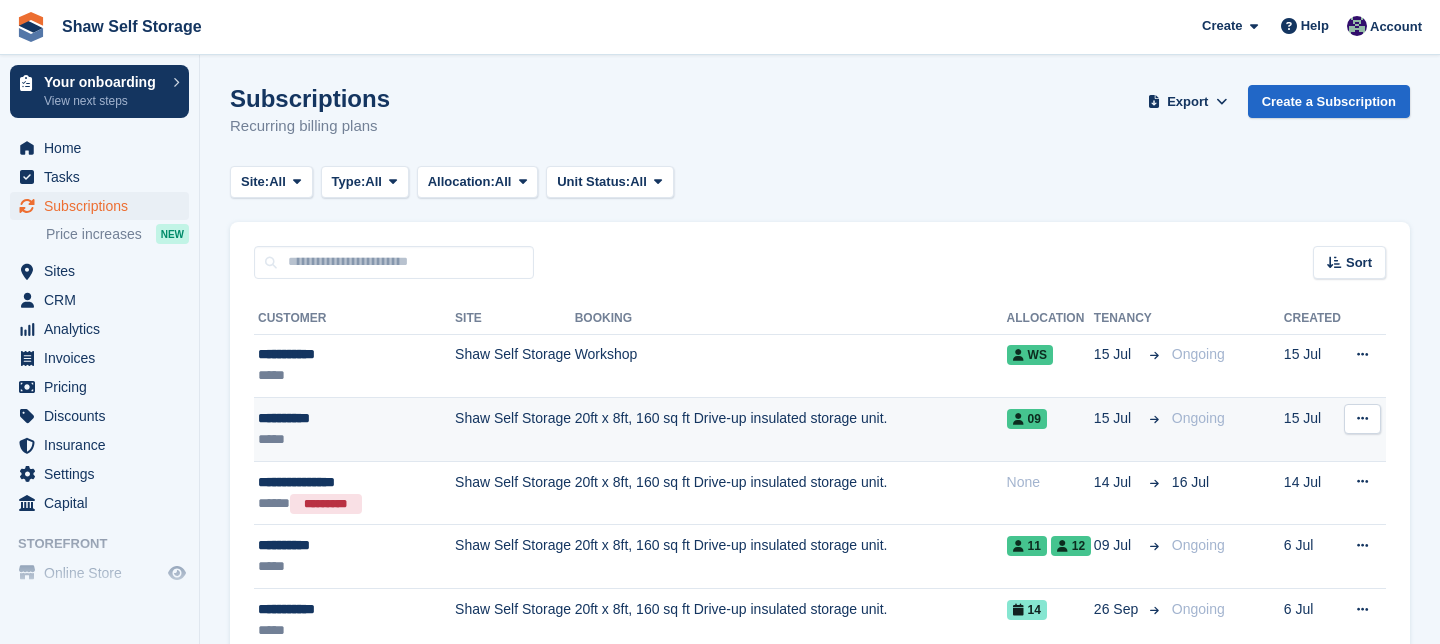 scroll, scrollTop: 0, scrollLeft: 0, axis: both 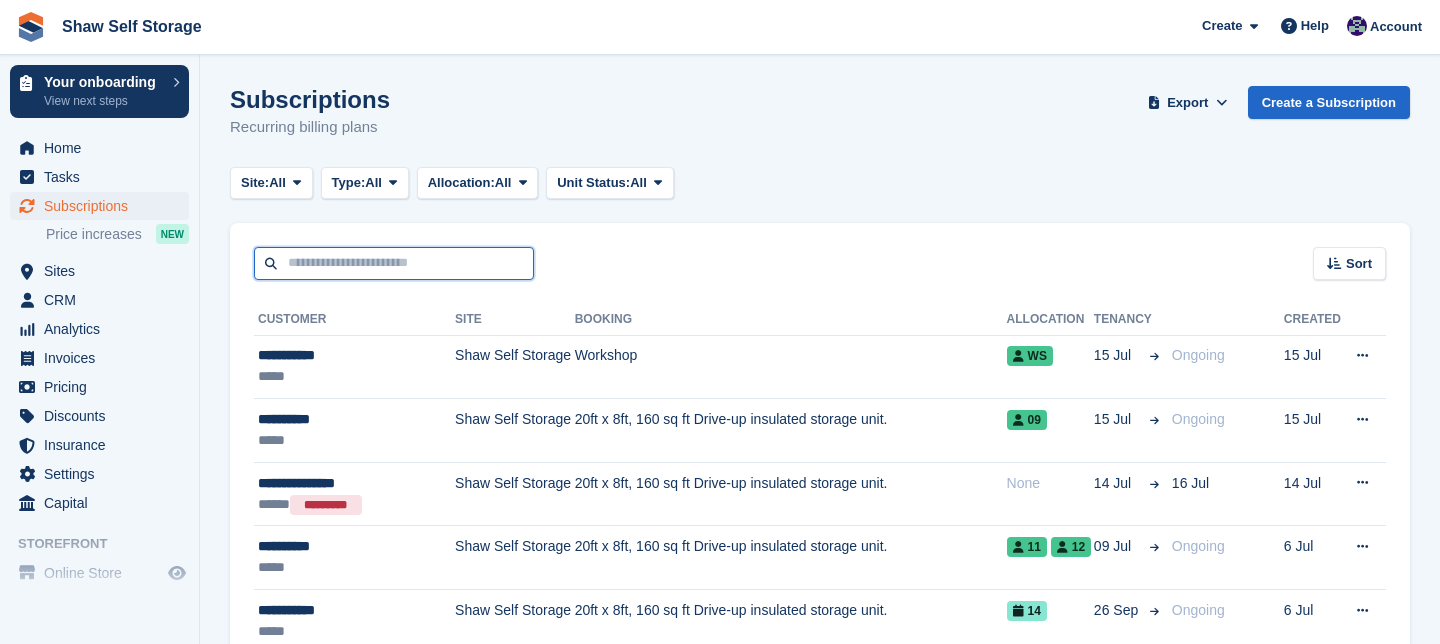 click at bounding box center [394, 263] 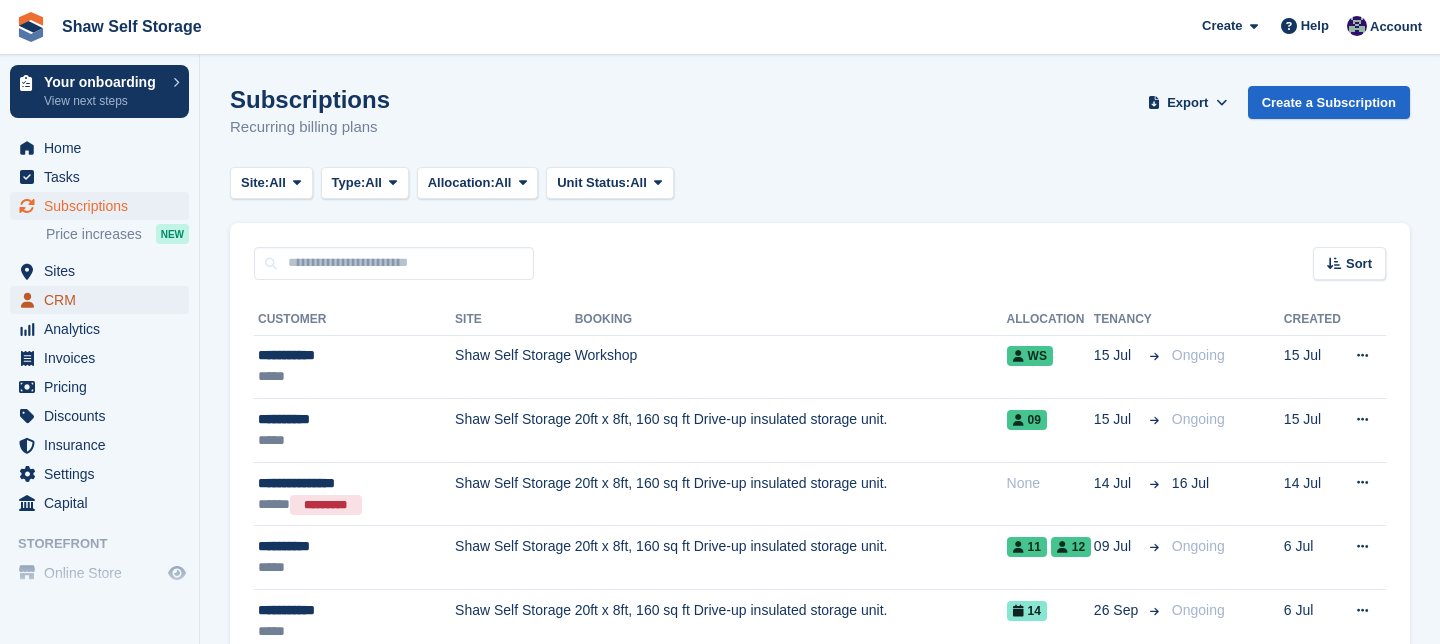 click on "CRM" at bounding box center (104, 300) 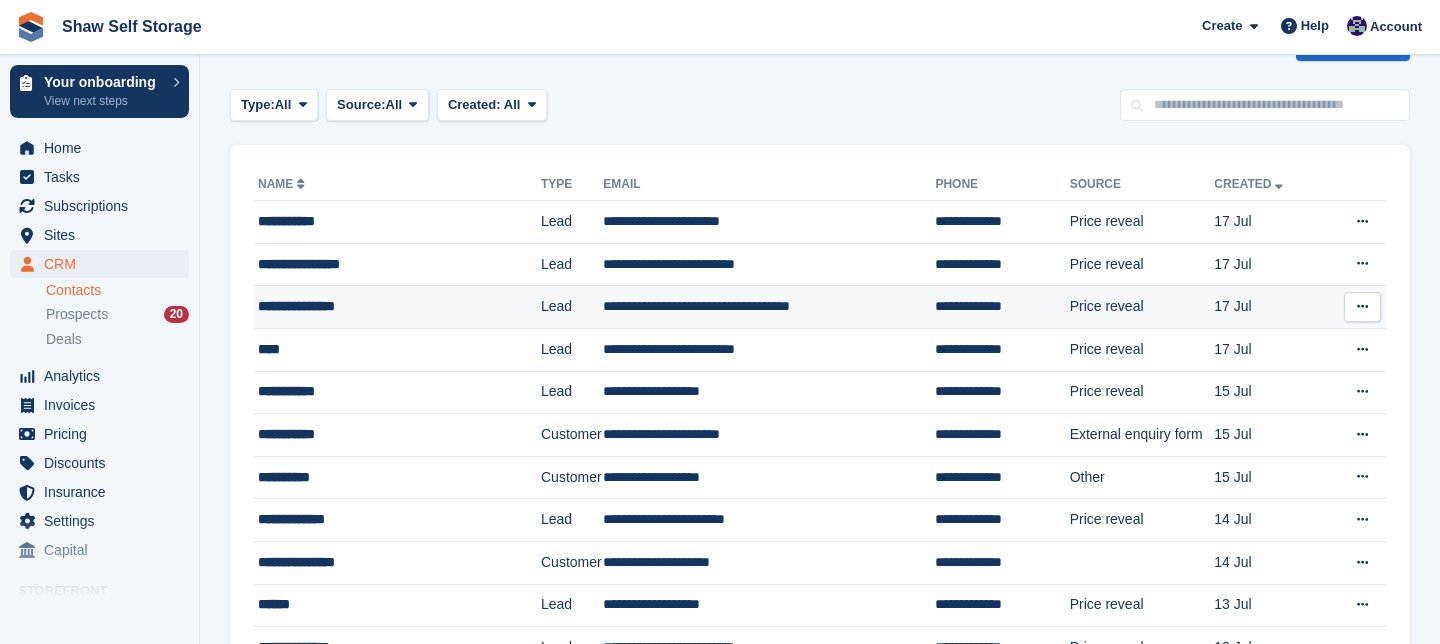 scroll, scrollTop: 0, scrollLeft: 0, axis: both 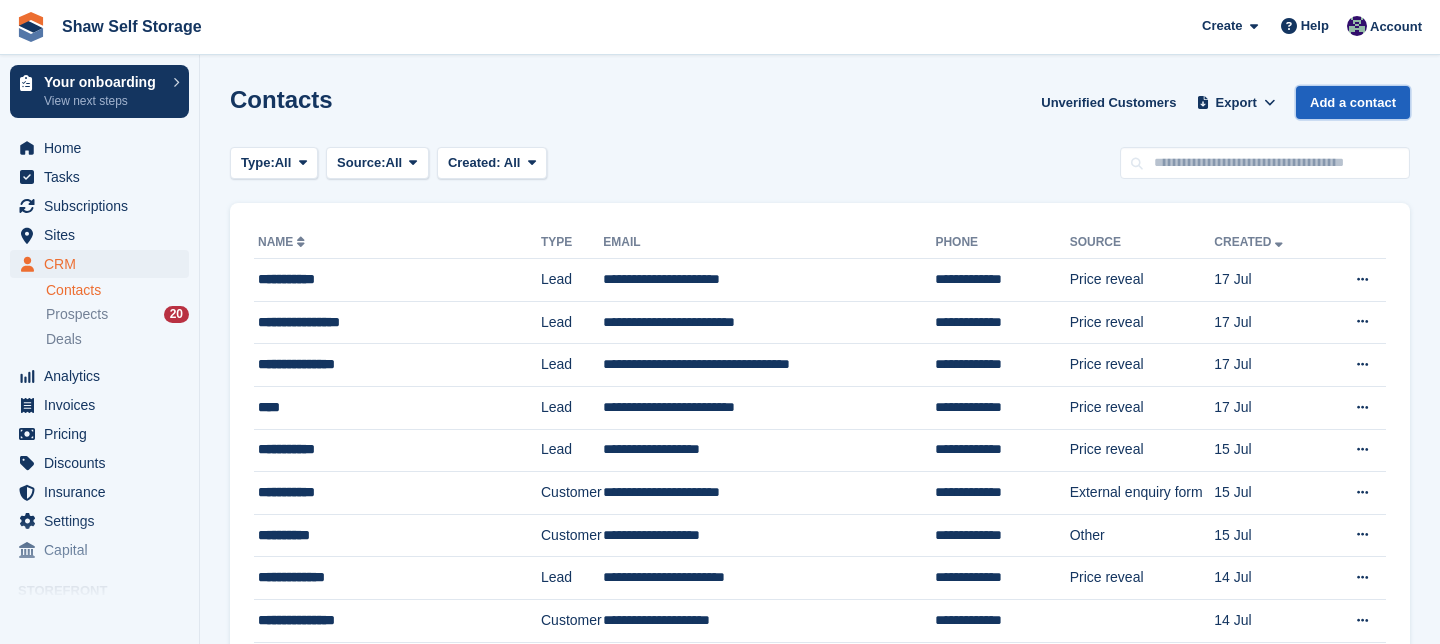 click on "Add a contact" at bounding box center (1353, 102) 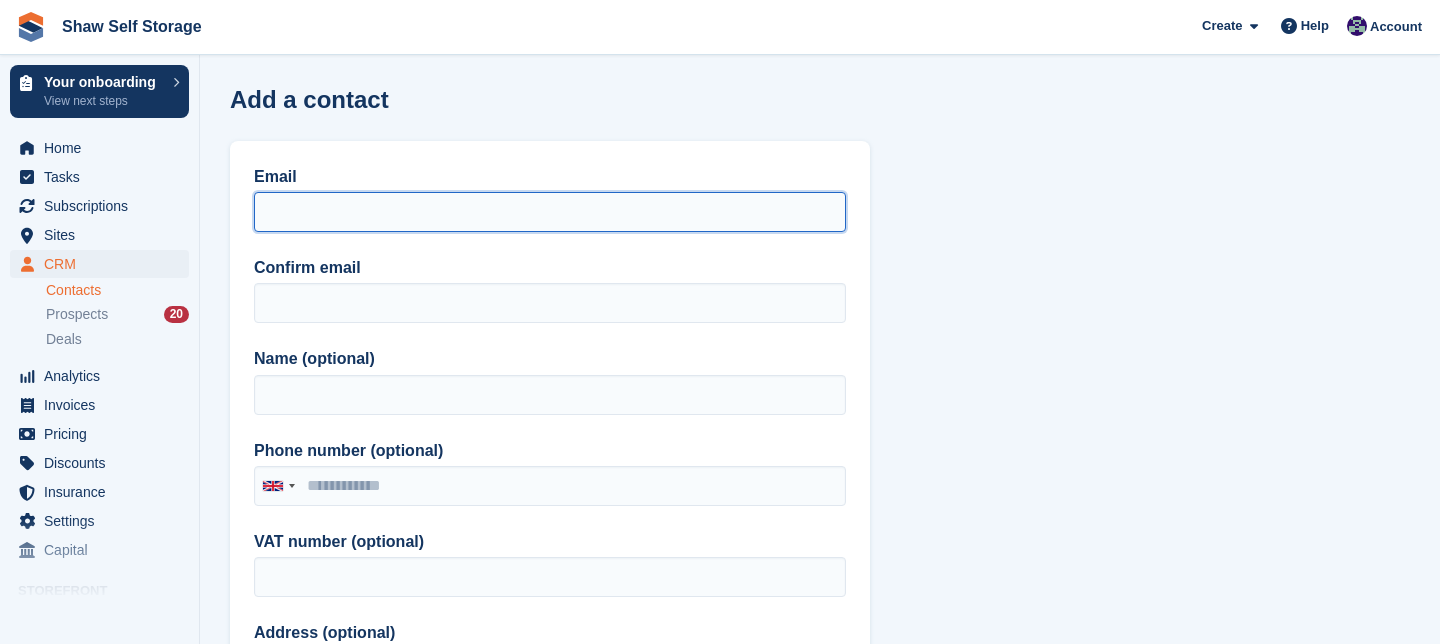 click on "Email" at bounding box center [550, 212] 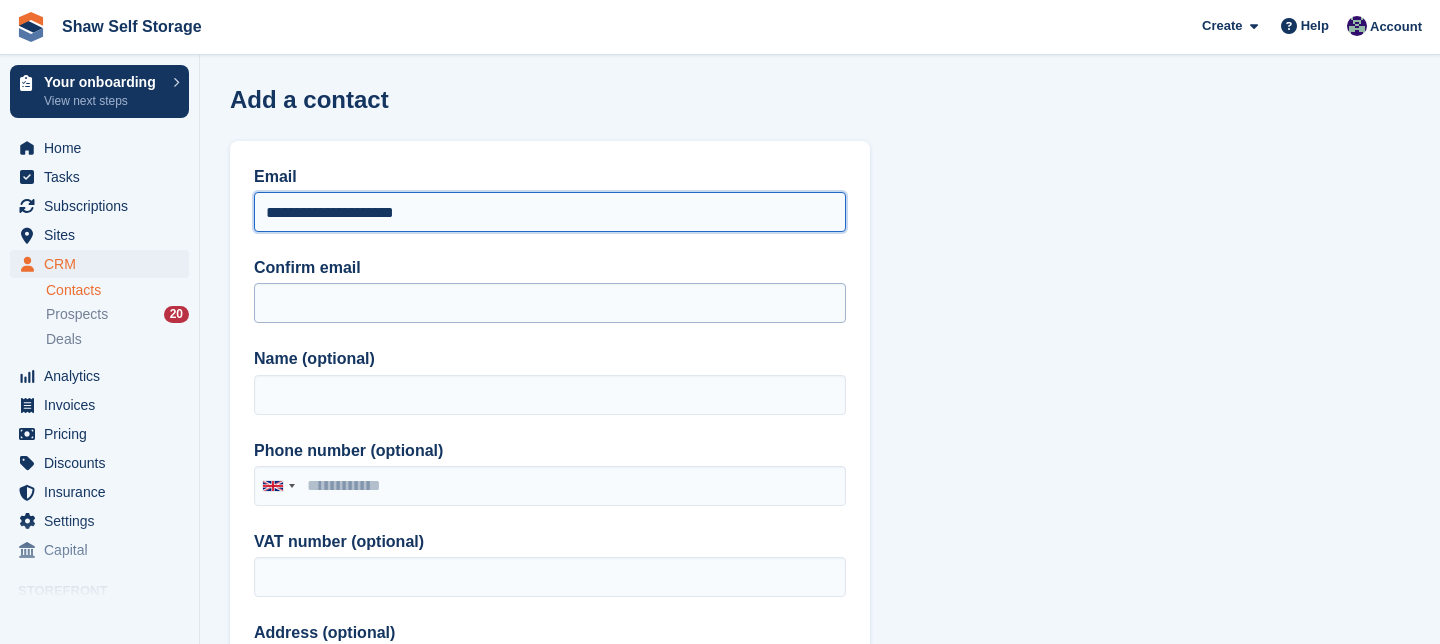 type on "**********" 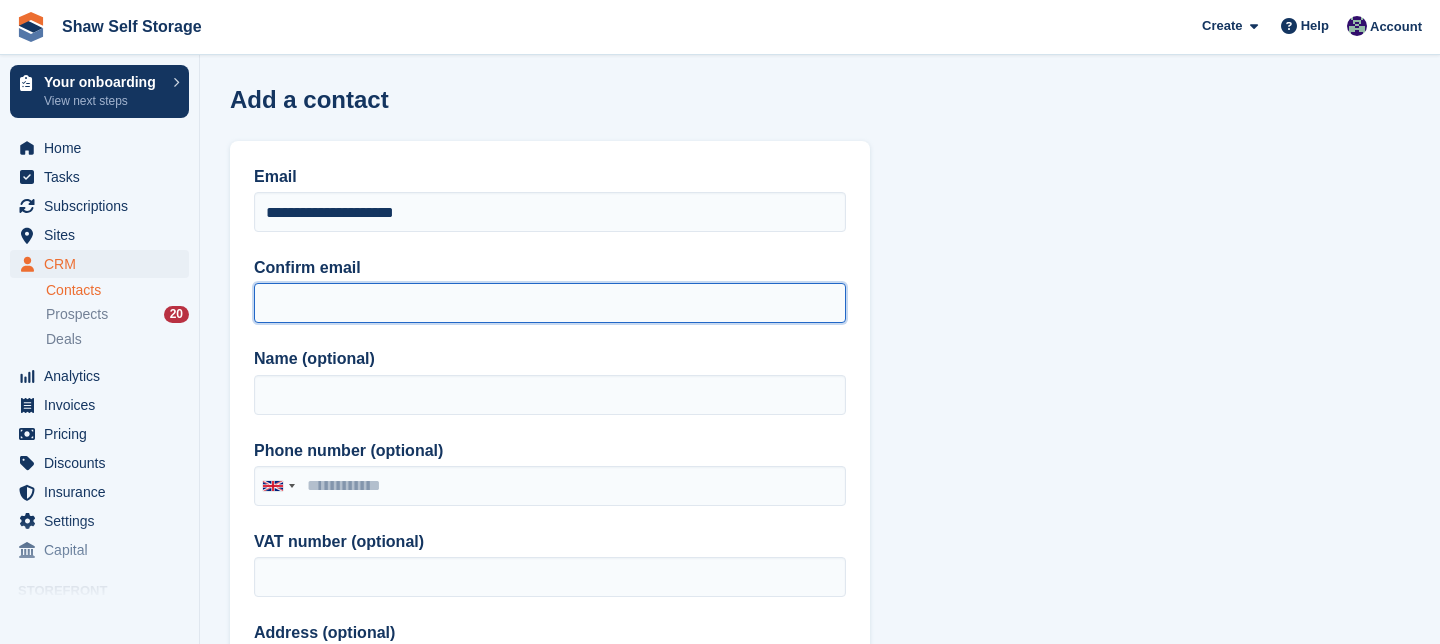 click on "Confirm email" at bounding box center (550, 303) 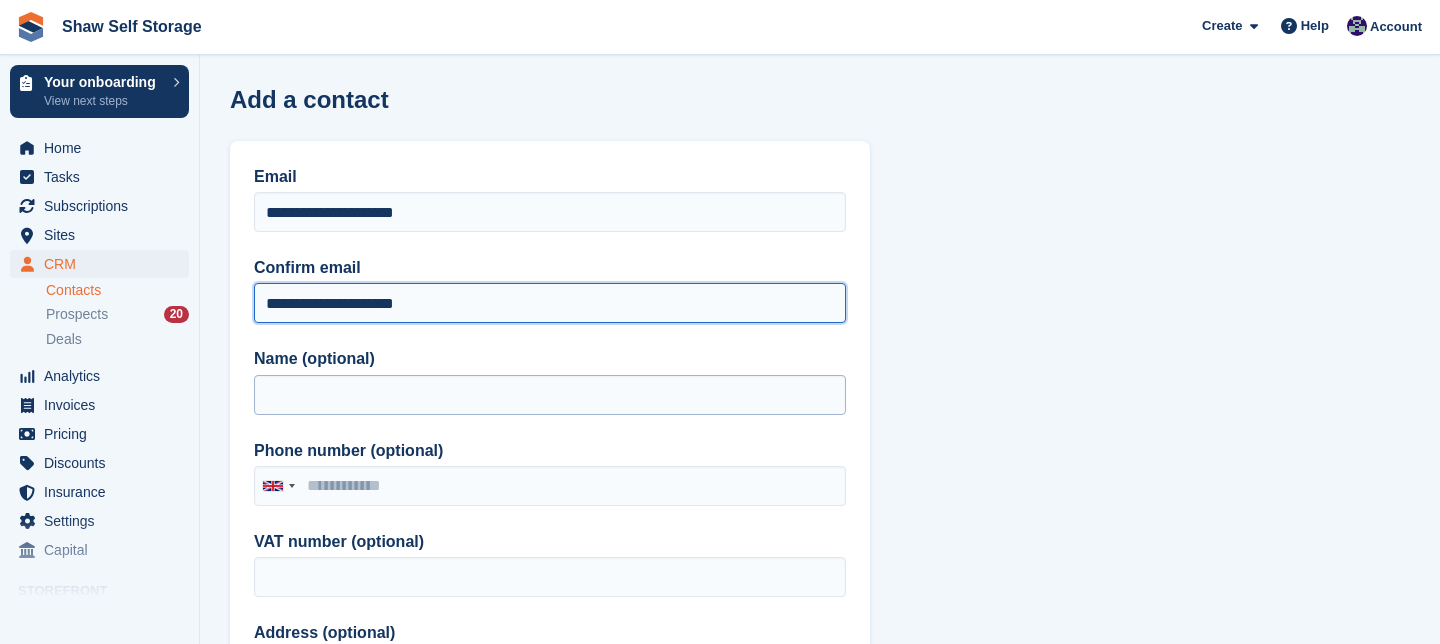 type on "**********" 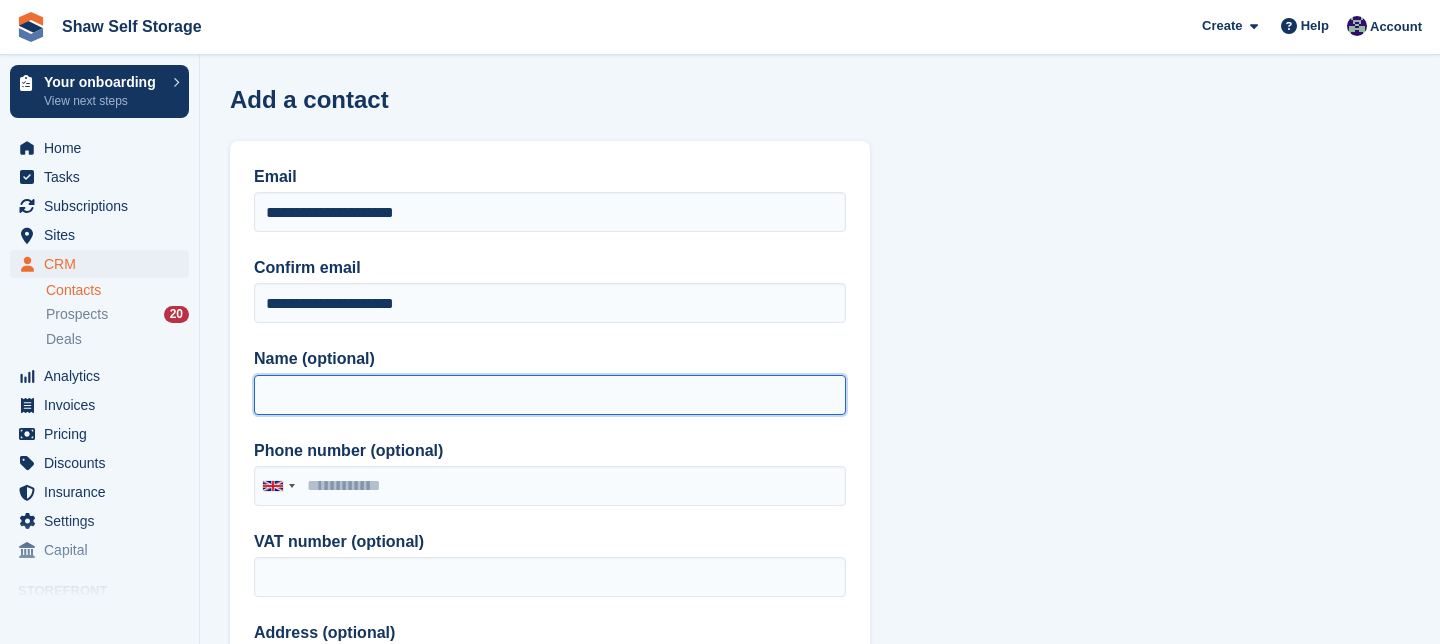 click on "Name (optional)" at bounding box center (550, 395) 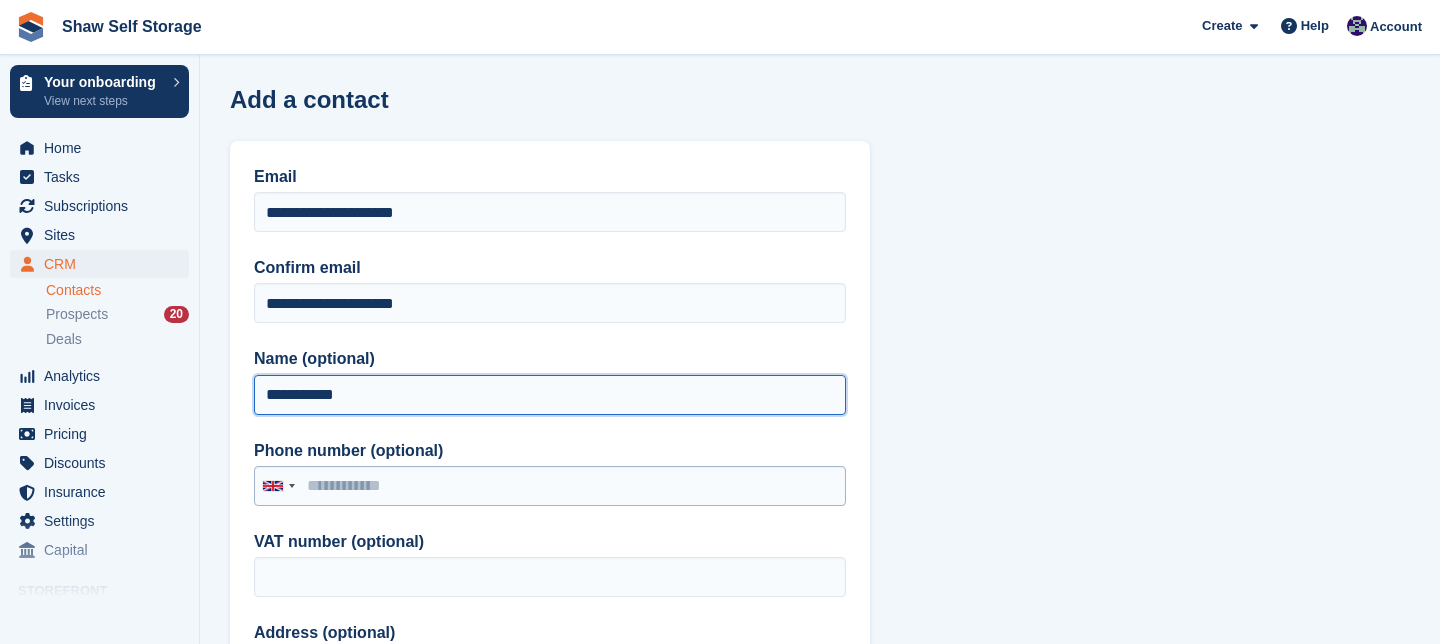type on "**********" 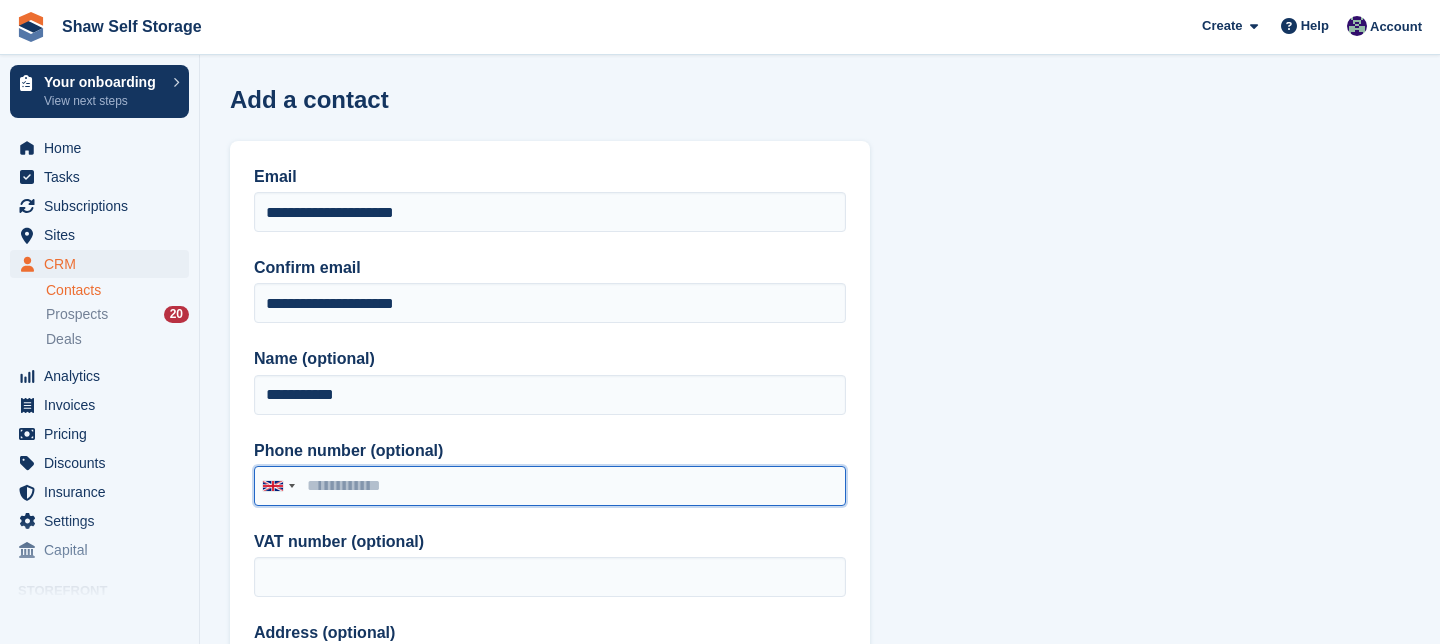 click on "Phone number (optional)" at bounding box center [550, 486] 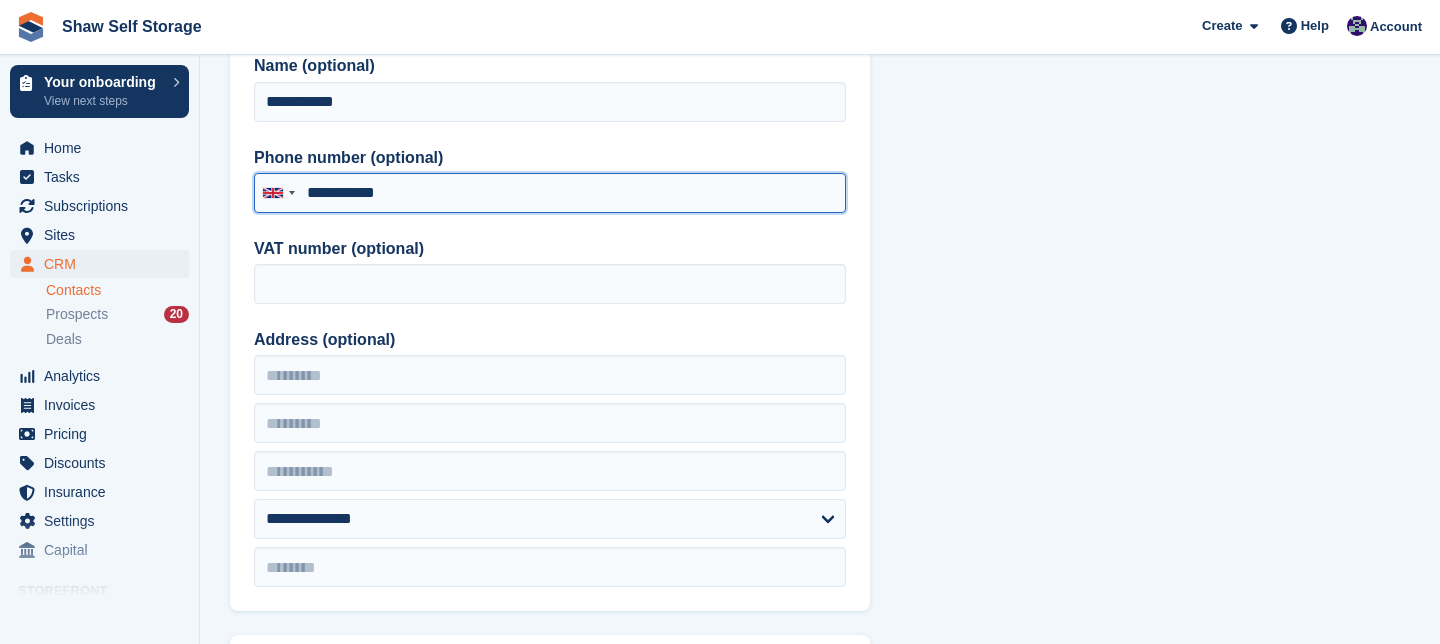 scroll, scrollTop: 294, scrollLeft: 0, axis: vertical 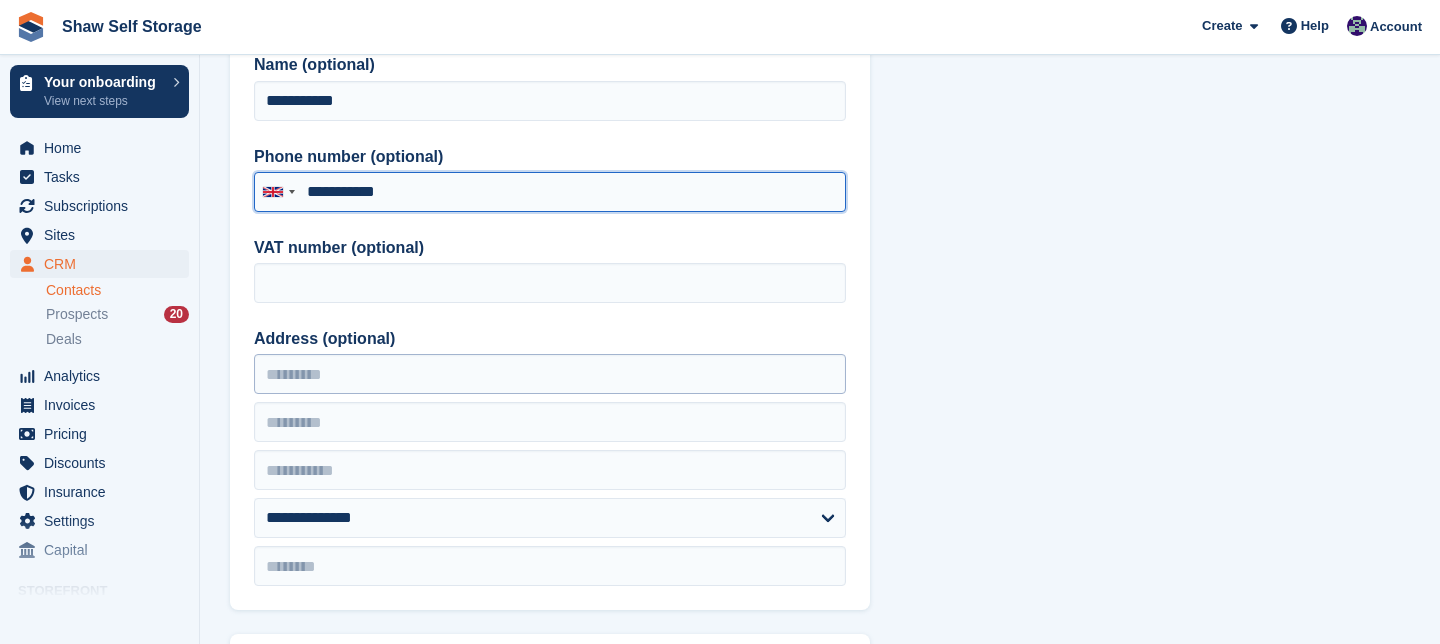 type on "**********" 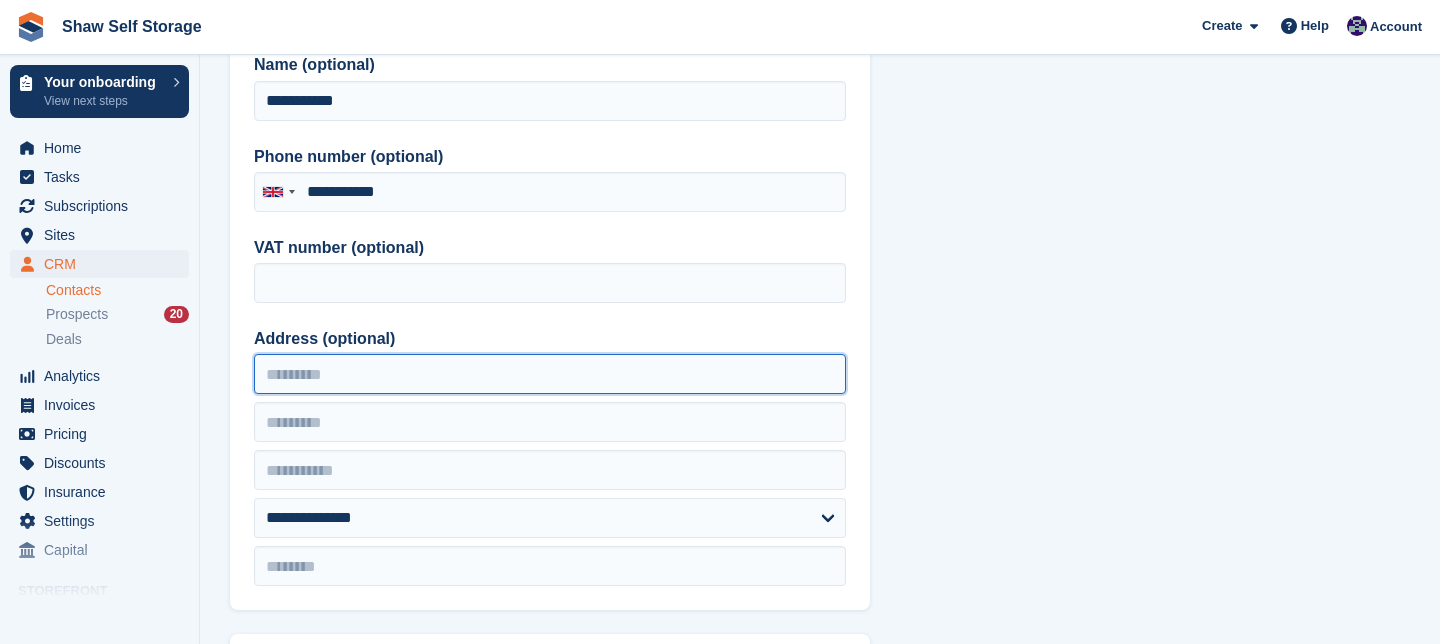 click on "Address (optional)" at bounding box center (550, 374) 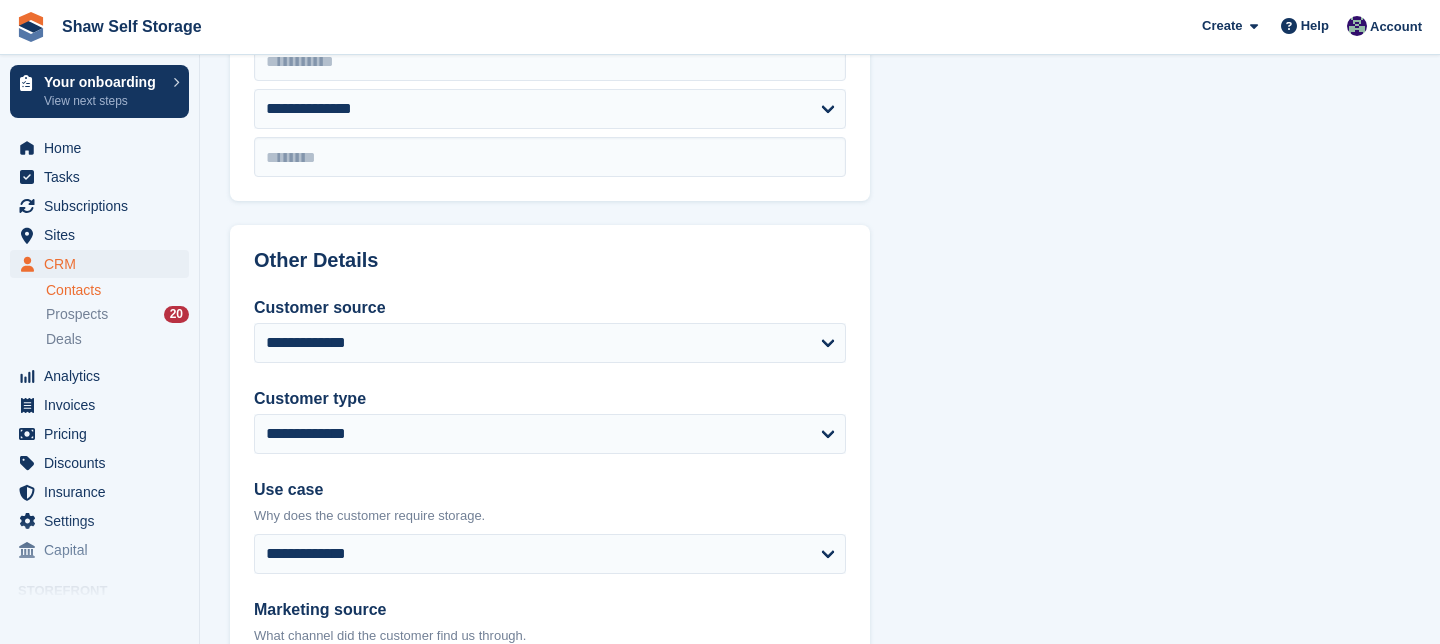scroll, scrollTop: 705, scrollLeft: 0, axis: vertical 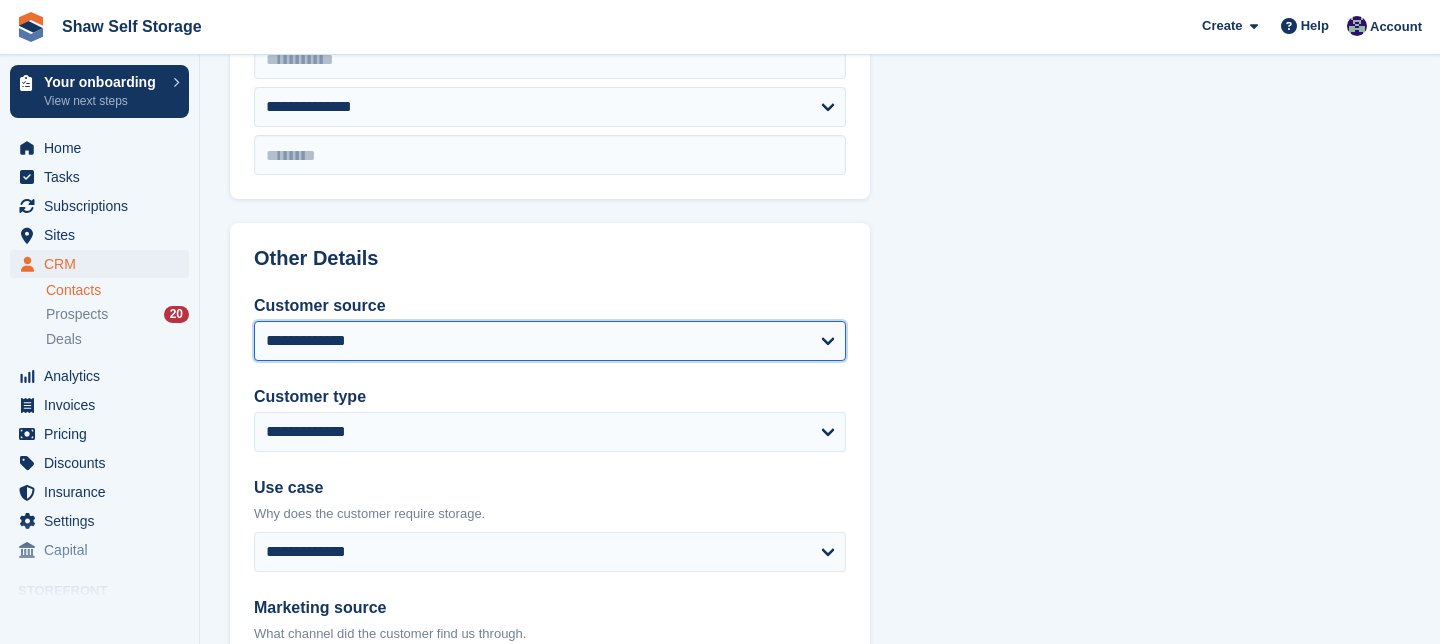 click on "**********" at bounding box center (550, 341) 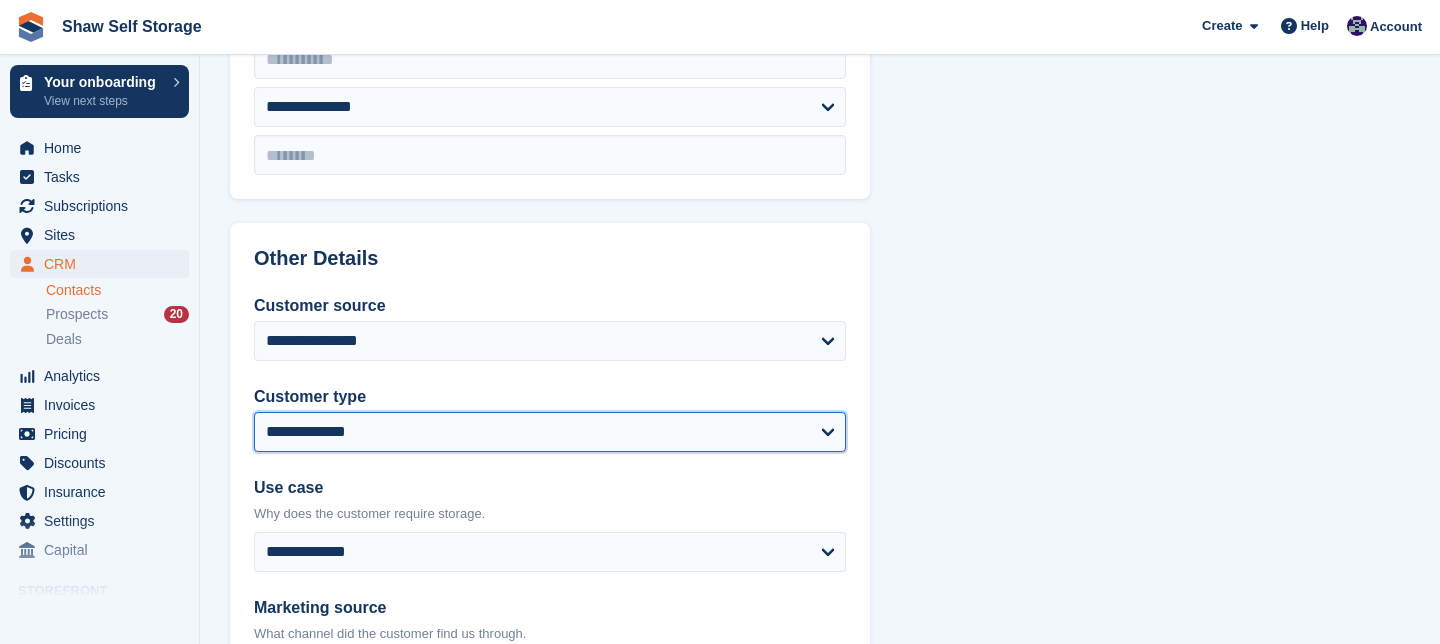 click on "**********" at bounding box center [550, 432] 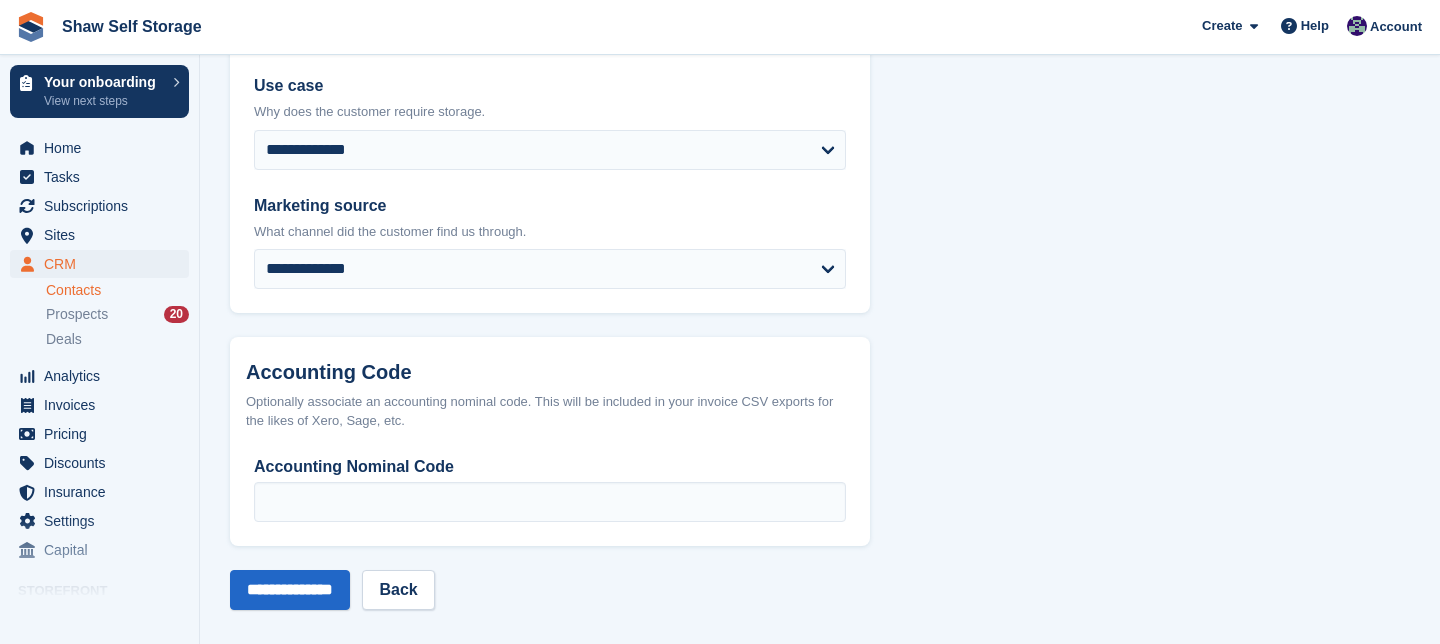 scroll, scrollTop: 1119, scrollLeft: 0, axis: vertical 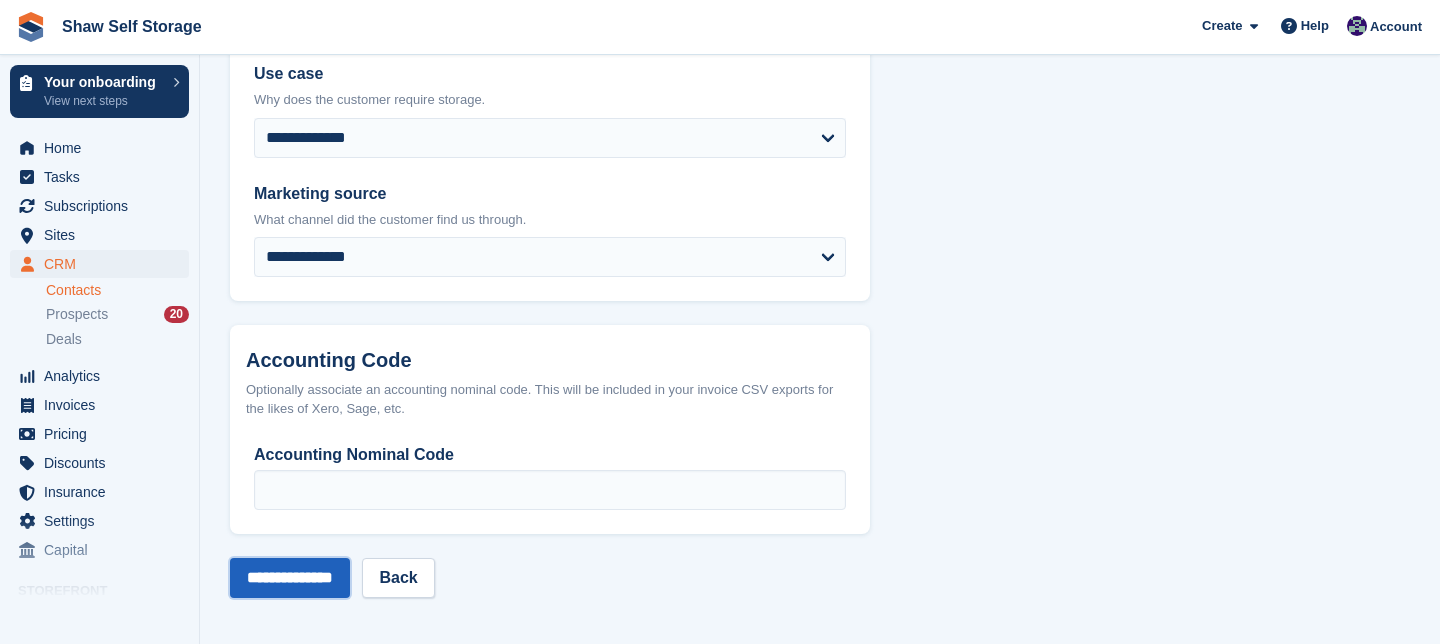 click on "**********" at bounding box center (290, 578) 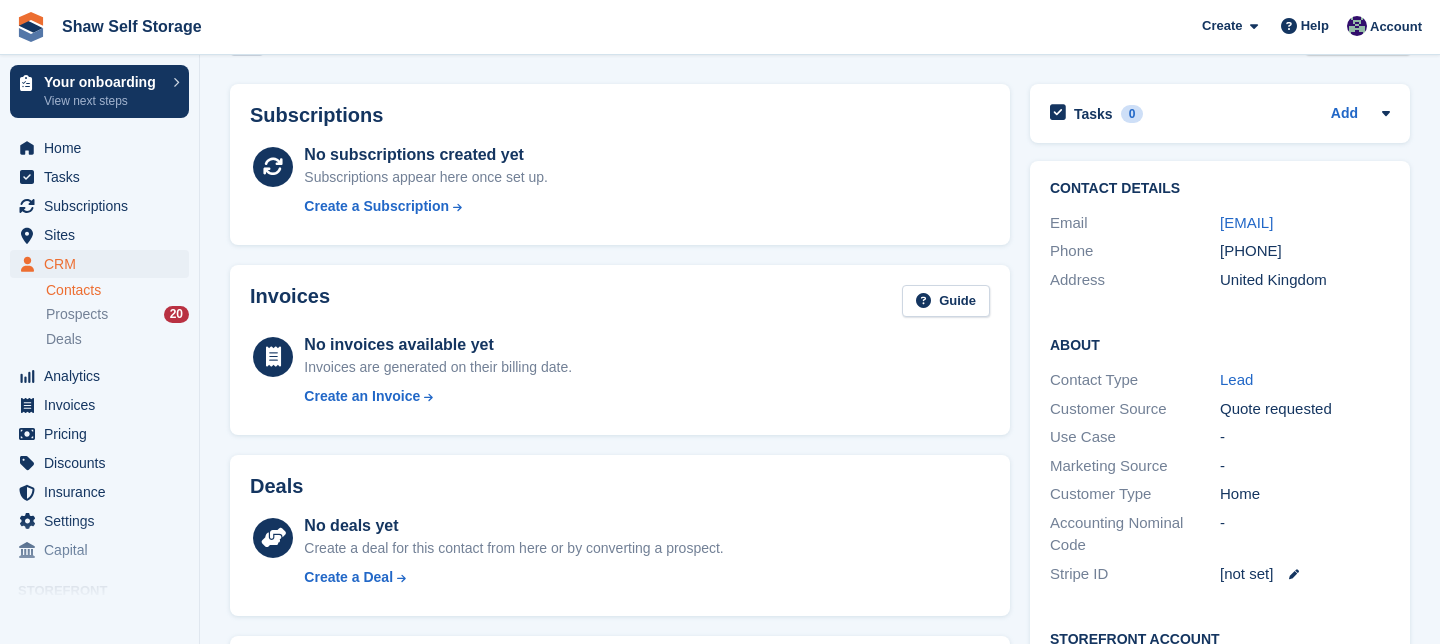 scroll, scrollTop: 72, scrollLeft: 0, axis: vertical 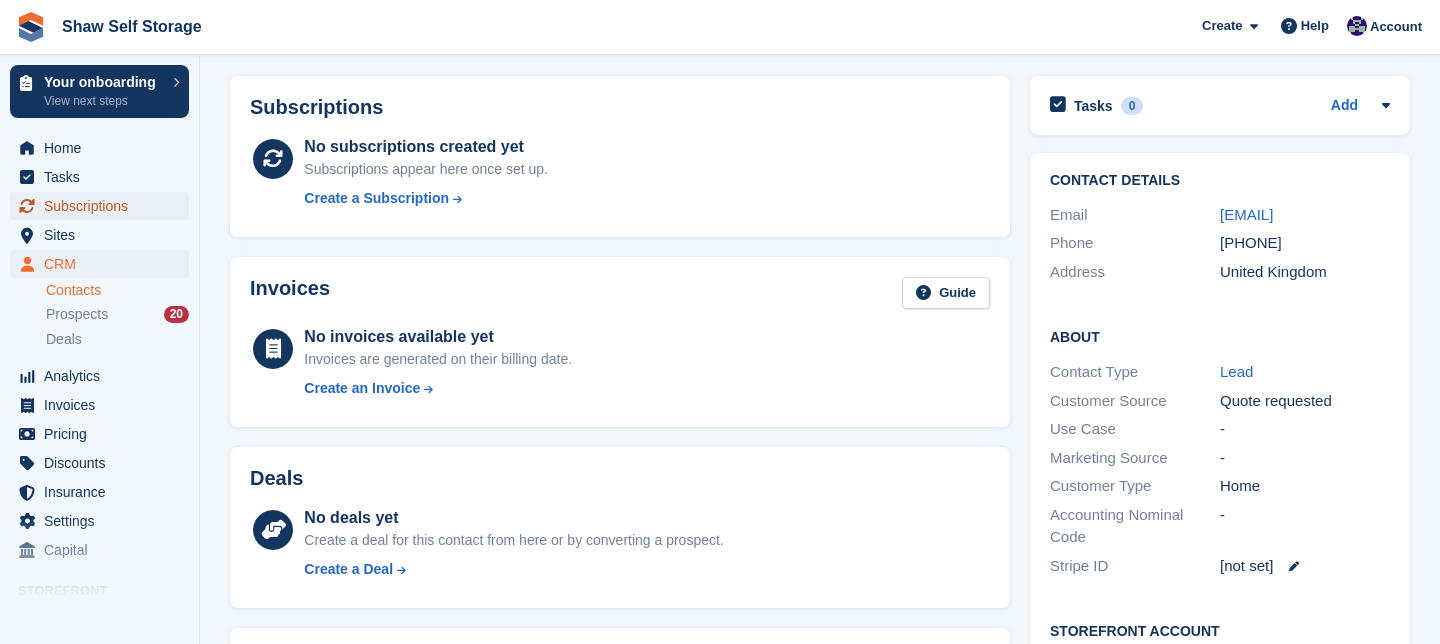 click on "Subscriptions" at bounding box center (104, 206) 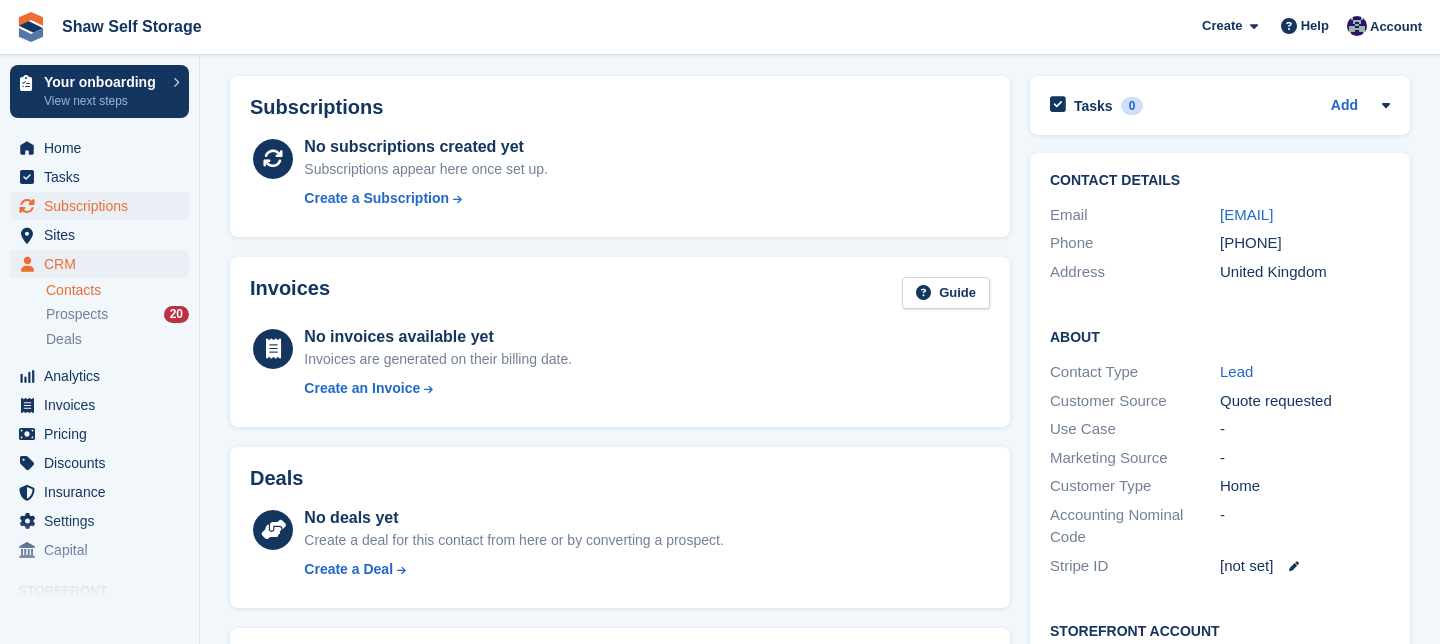 scroll, scrollTop: 0, scrollLeft: 0, axis: both 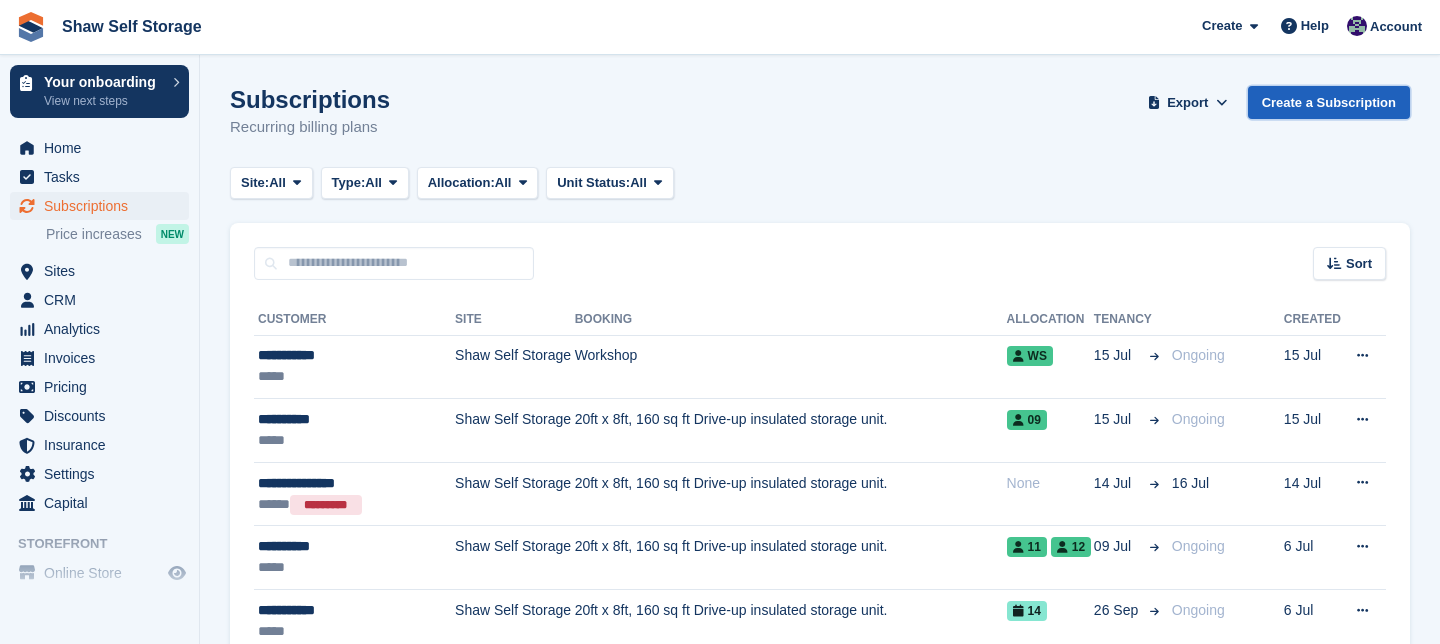click on "Create a Subscription" at bounding box center [1329, 102] 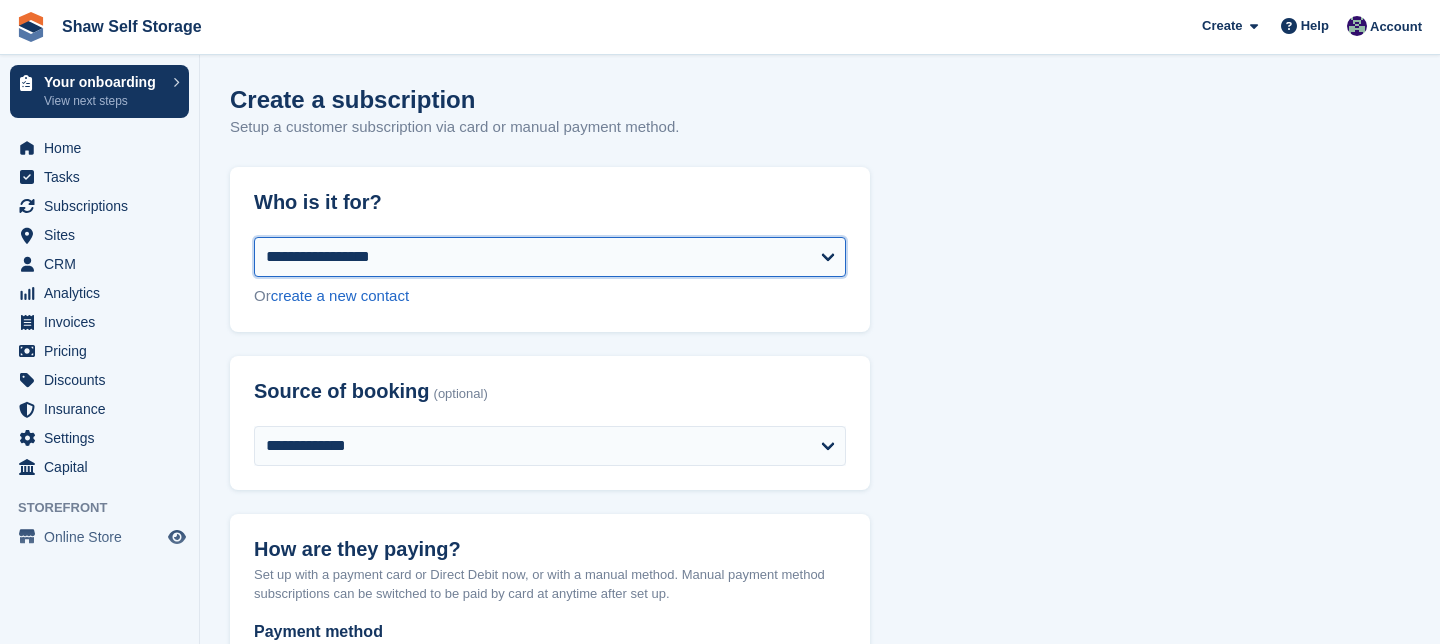 click on "**********" at bounding box center [550, 257] 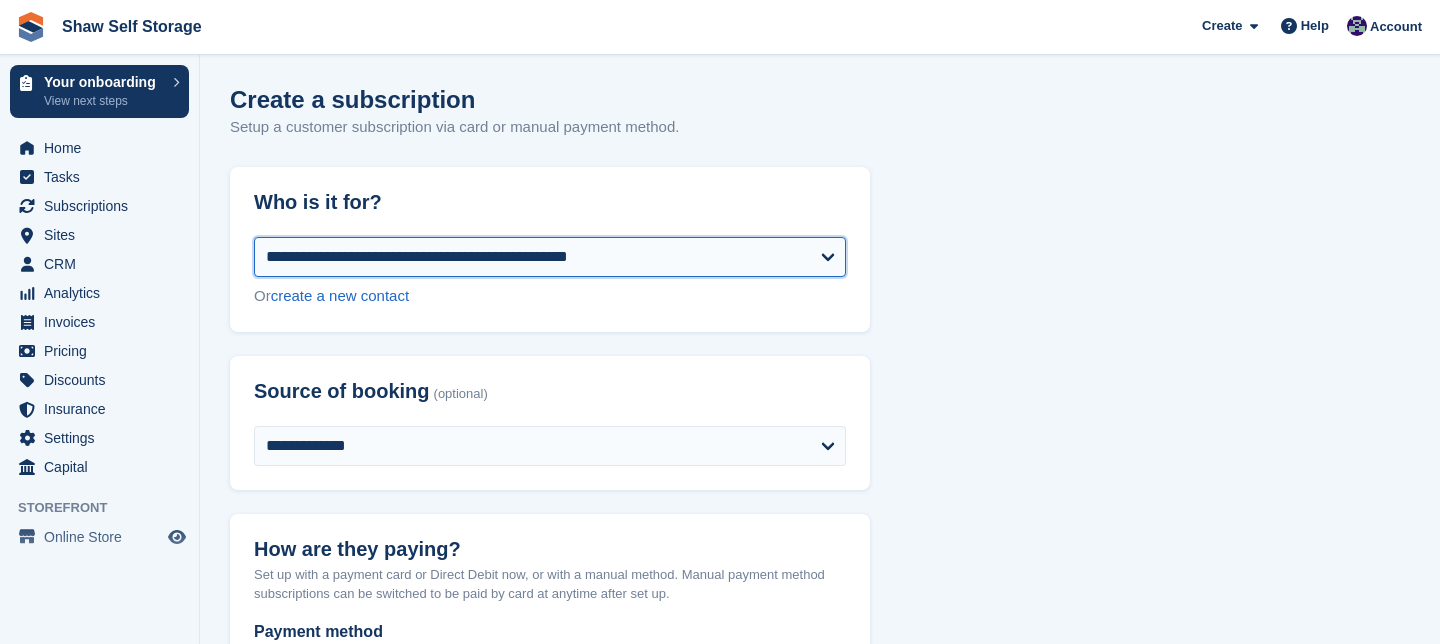 select on "**********" 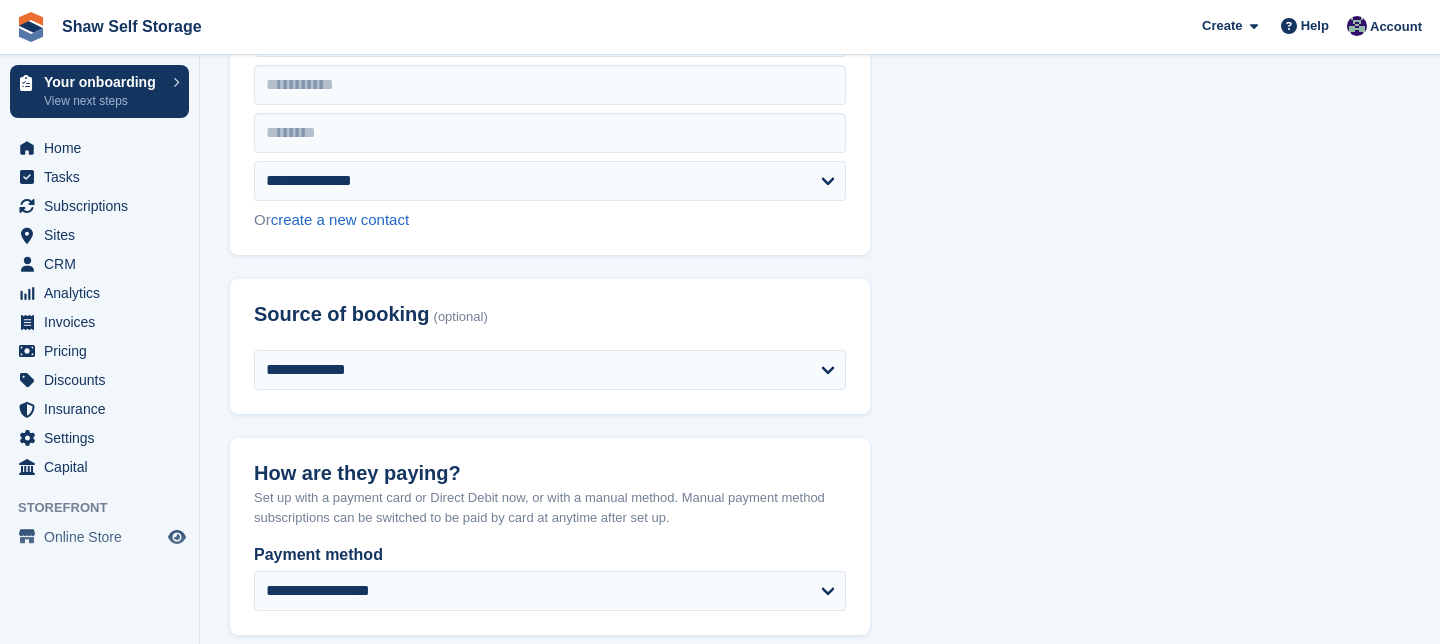 scroll, scrollTop: 622, scrollLeft: 0, axis: vertical 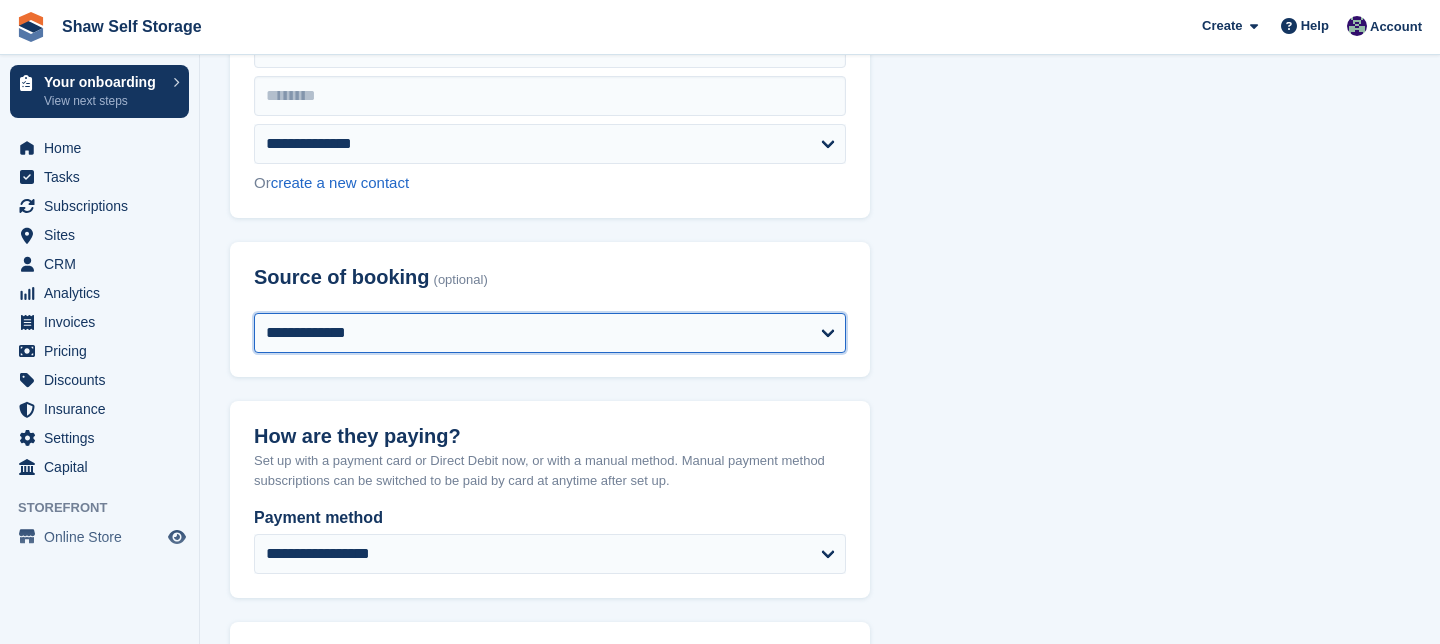 click on "**********" at bounding box center [550, 333] 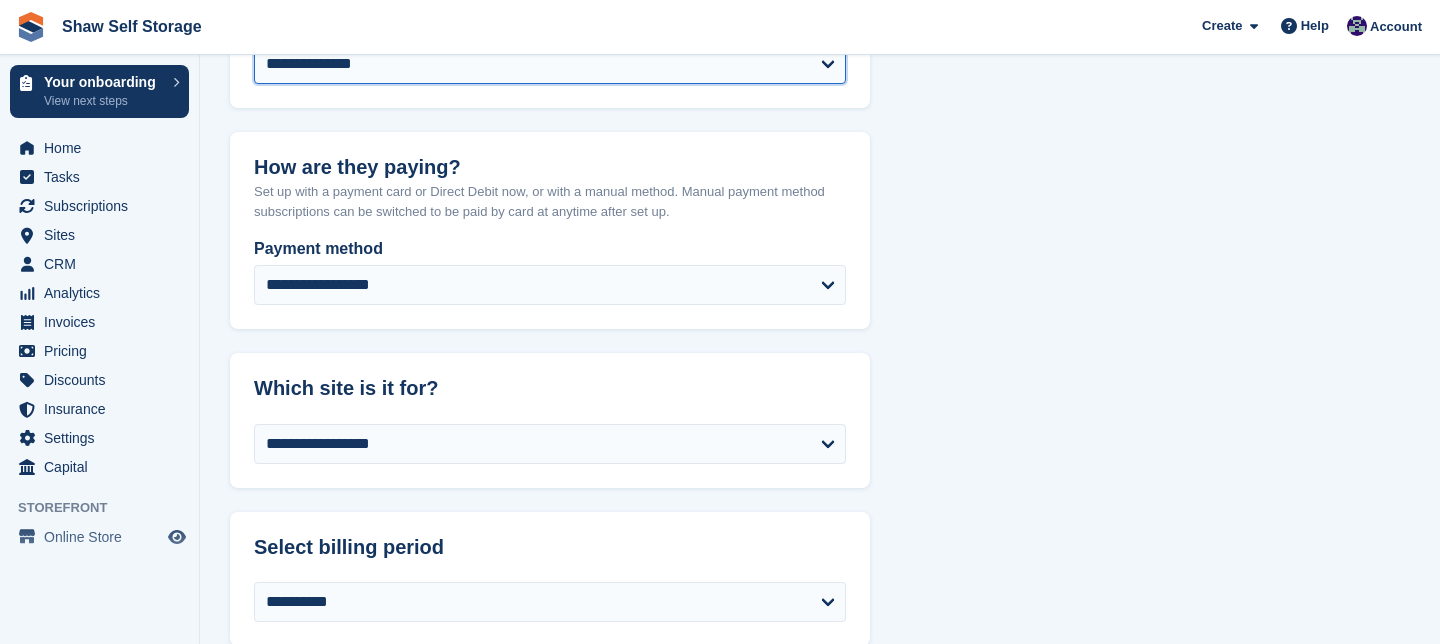 scroll, scrollTop: 898, scrollLeft: 0, axis: vertical 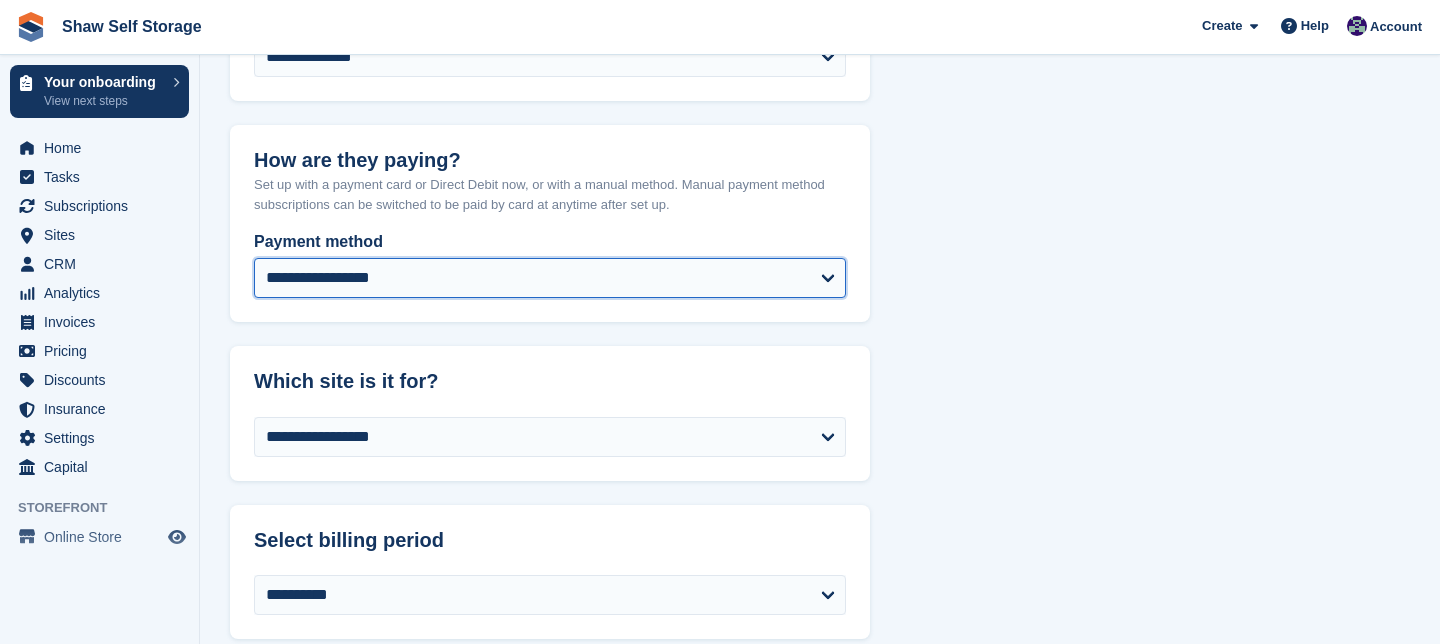click on "**********" at bounding box center (550, 278) 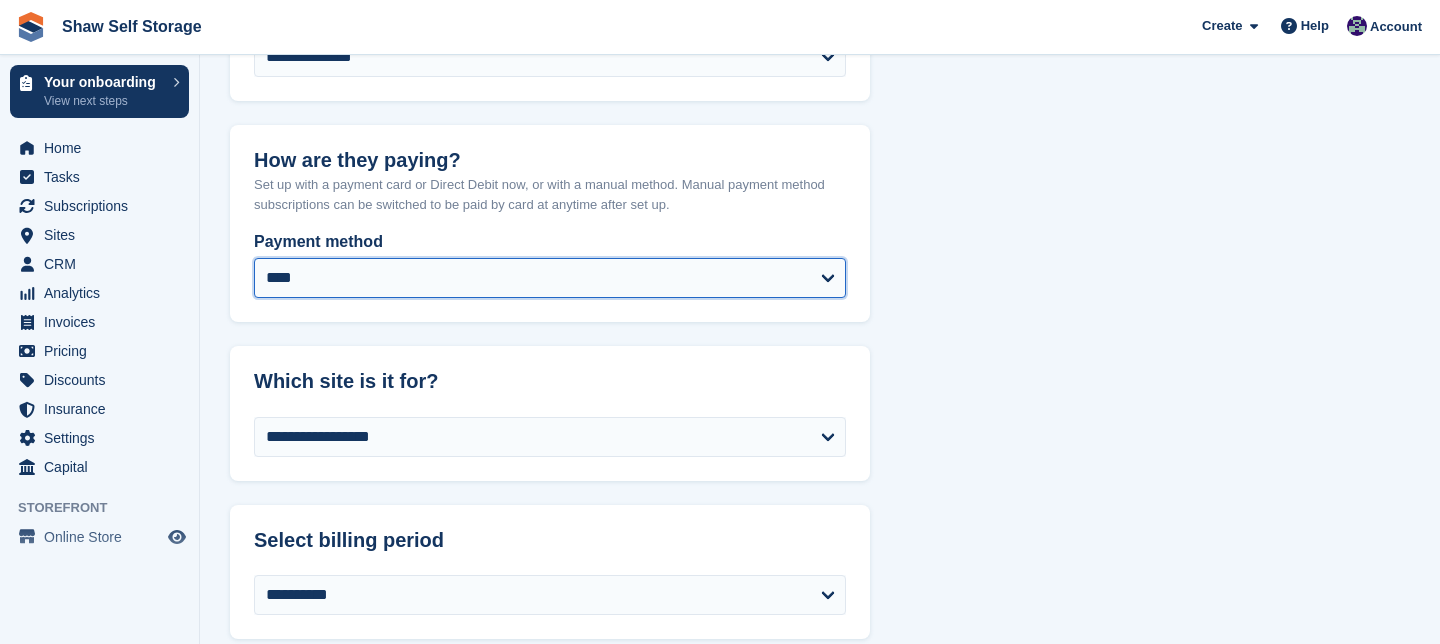 select on "******" 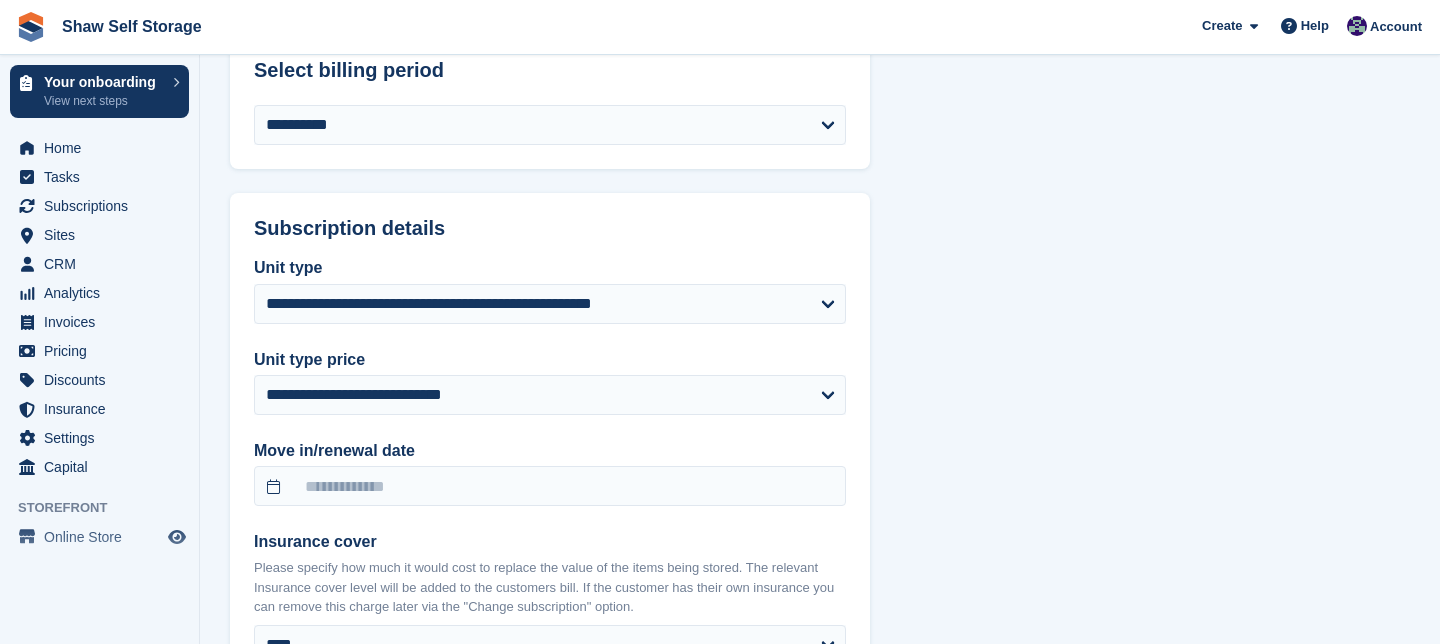 scroll, scrollTop: 1697, scrollLeft: 0, axis: vertical 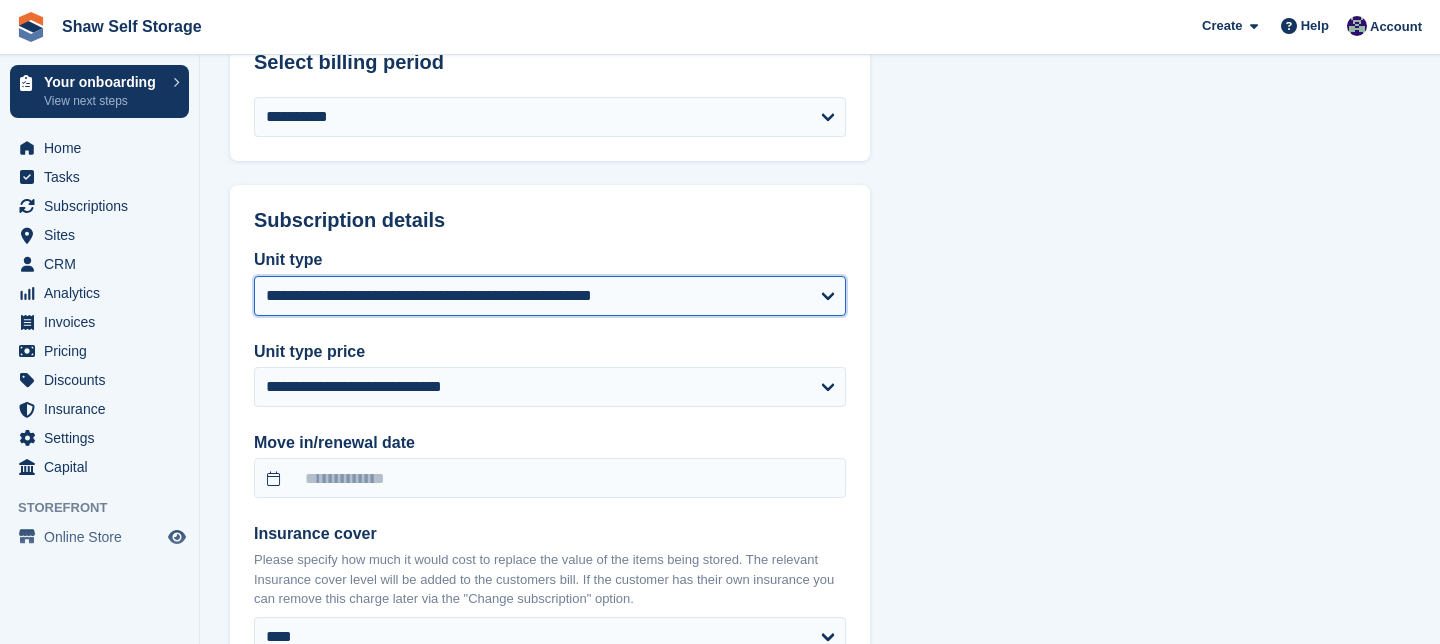 click on "**********" at bounding box center [550, 296] 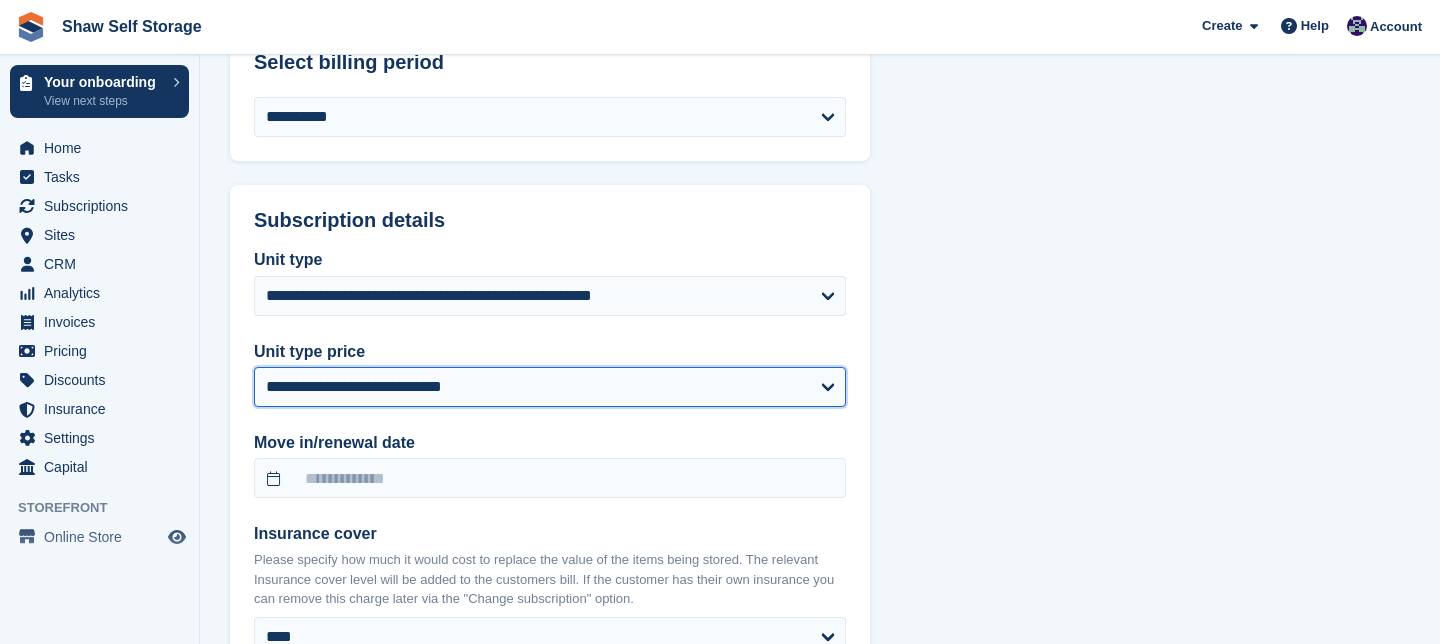 click on "**********" at bounding box center [550, 387] 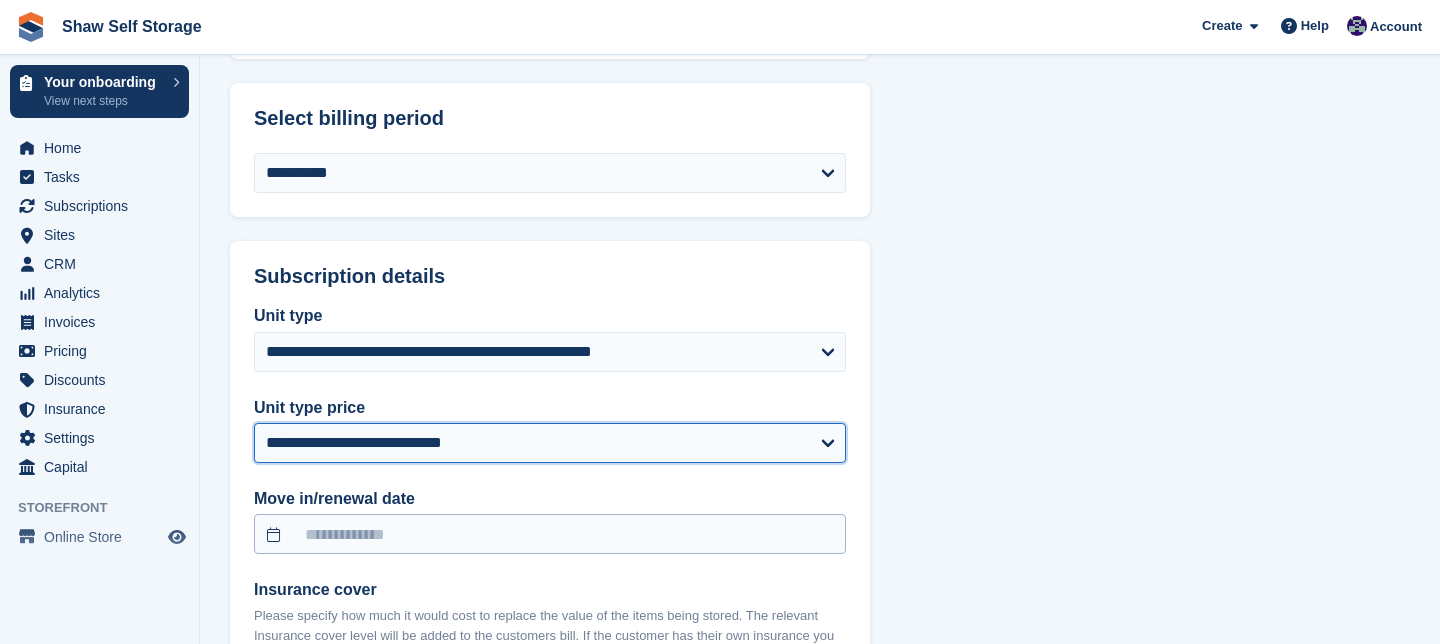 scroll, scrollTop: 1648, scrollLeft: 0, axis: vertical 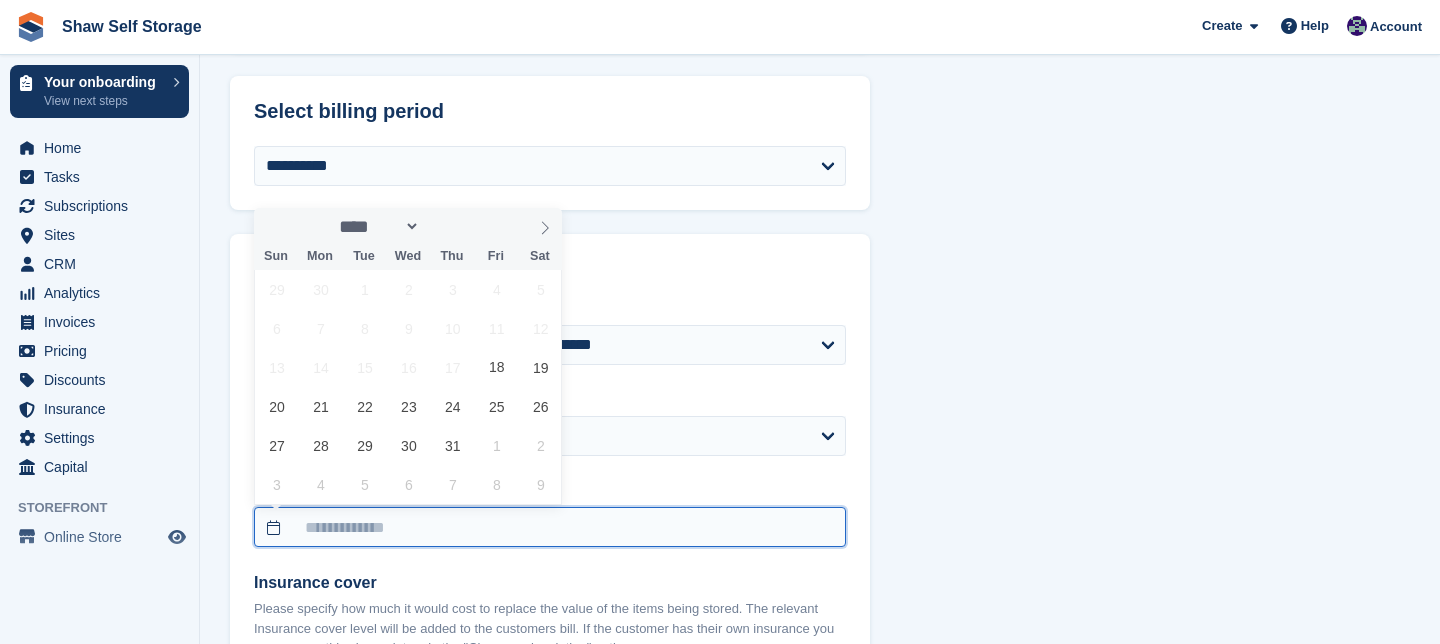click at bounding box center [550, 527] 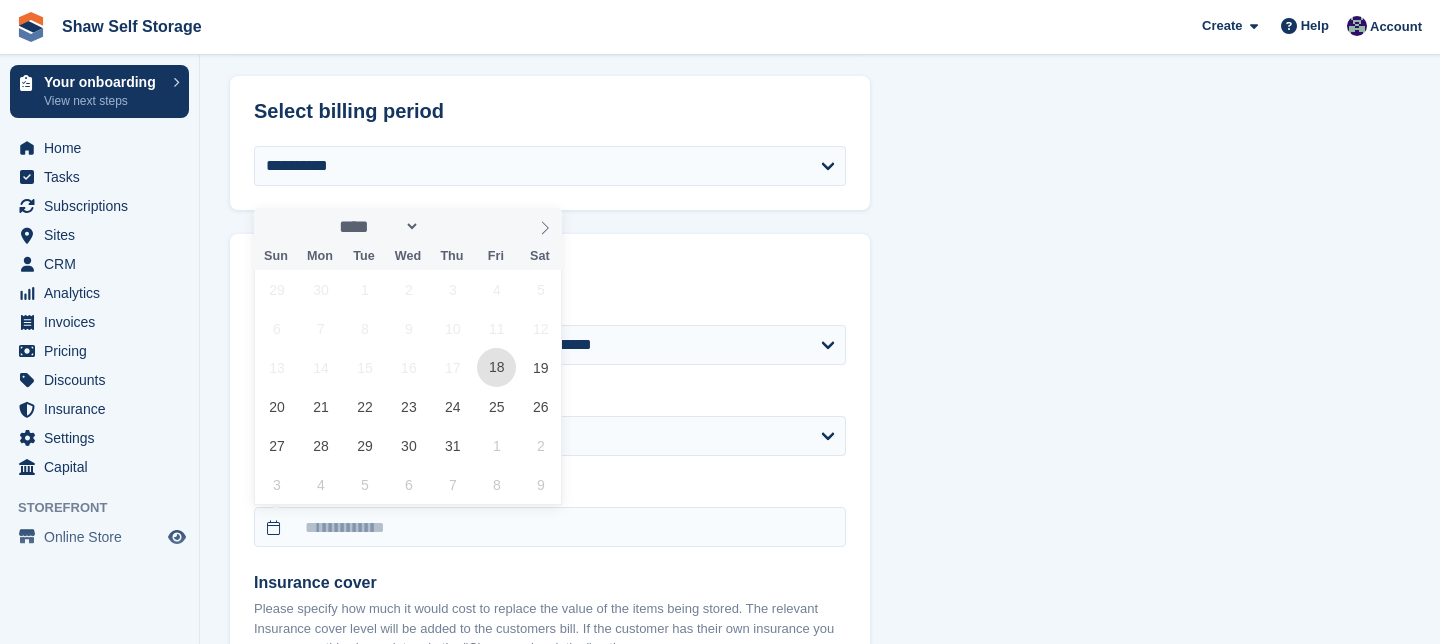 click on "18" at bounding box center [496, 367] 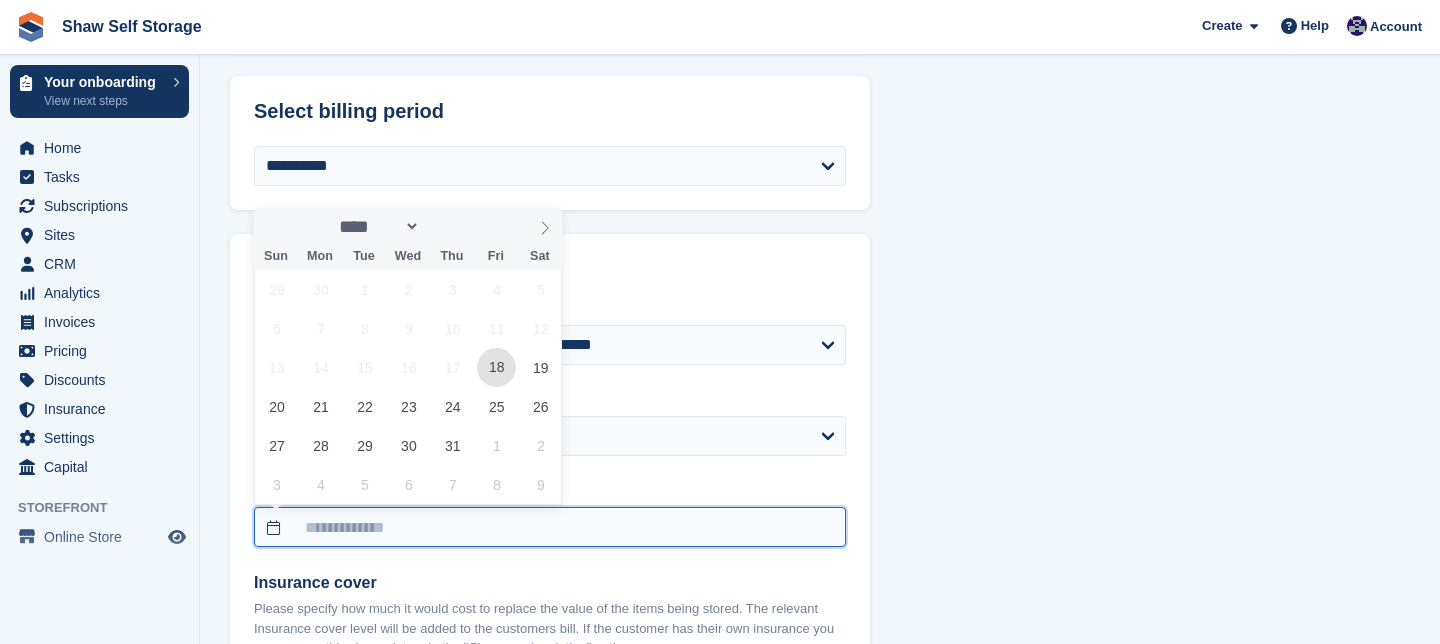 type on "**********" 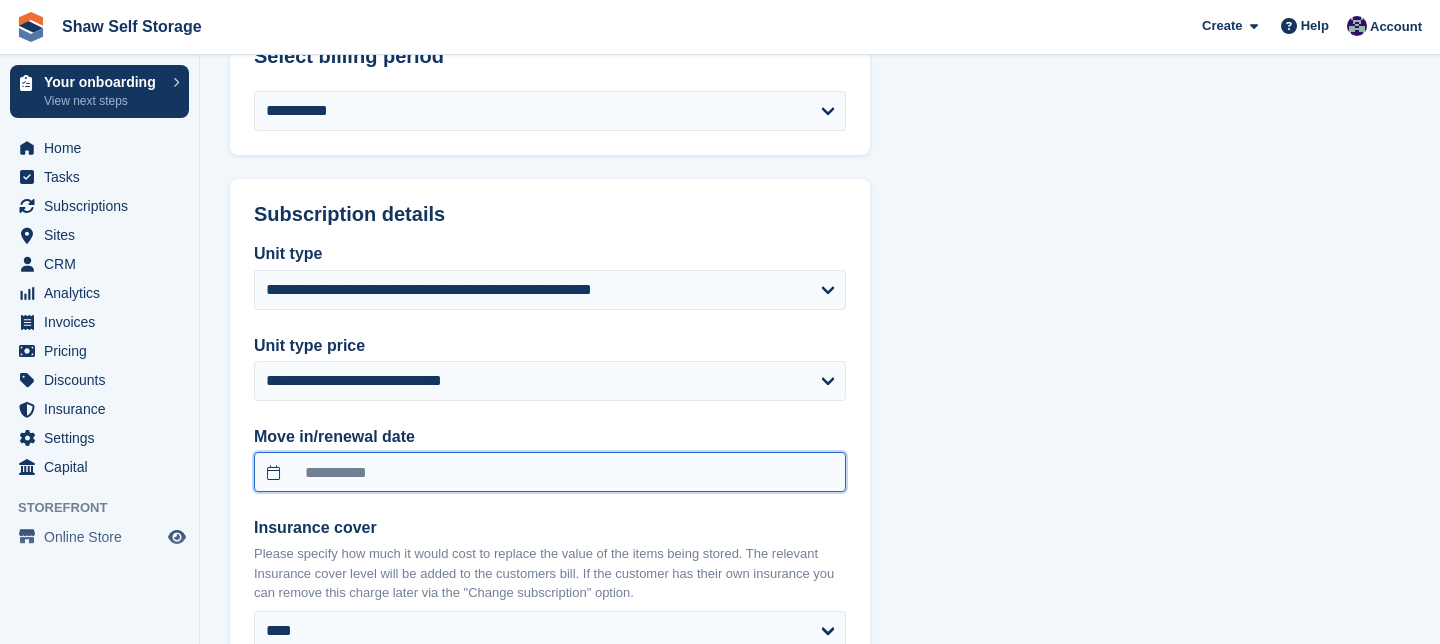 scroll, scrollTop: 1734, scrollLeft: 0, axis: vertical 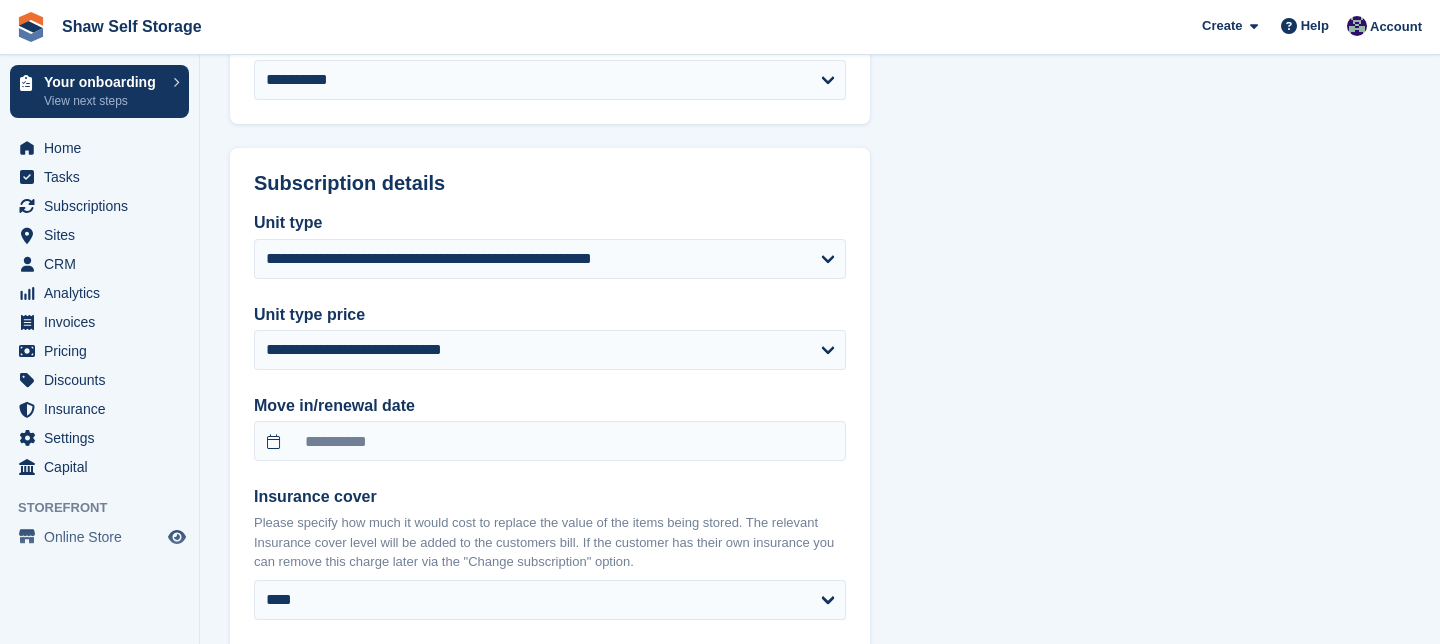 click on "**********" at bounding box center (820, 120) 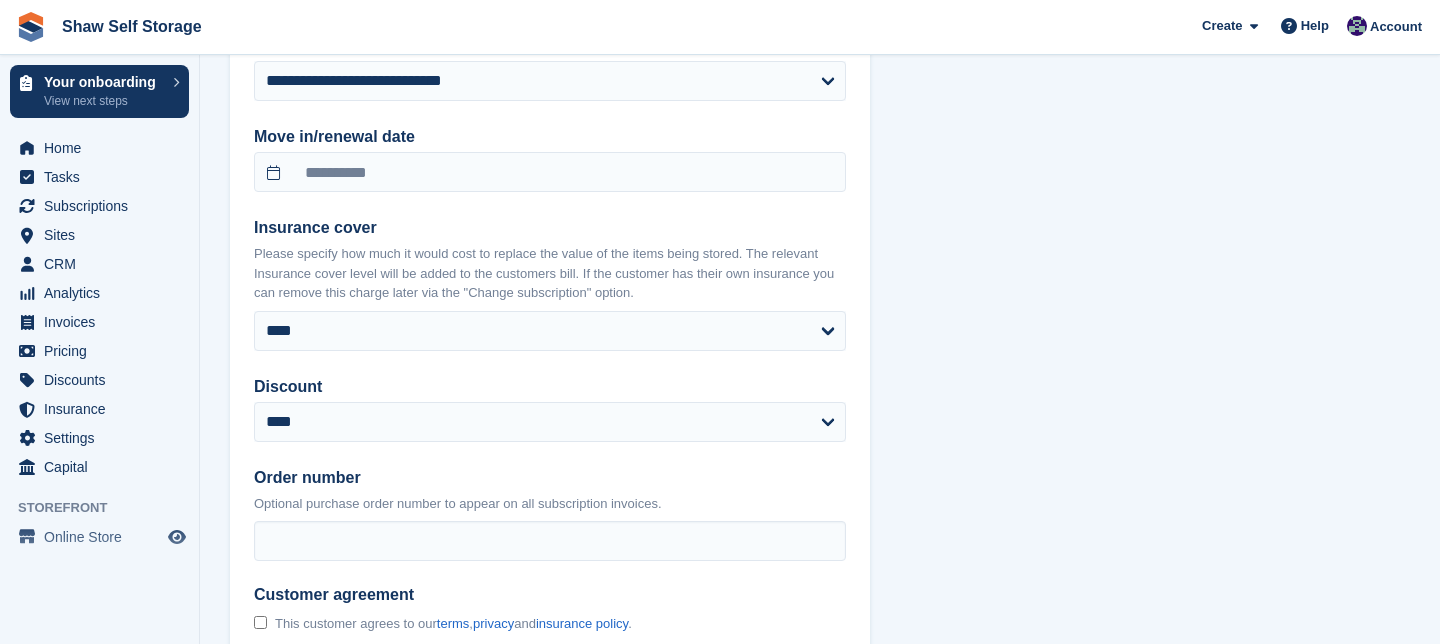 scroll, scrollTop: 2016, scrollLeft: 0, axis: vertical 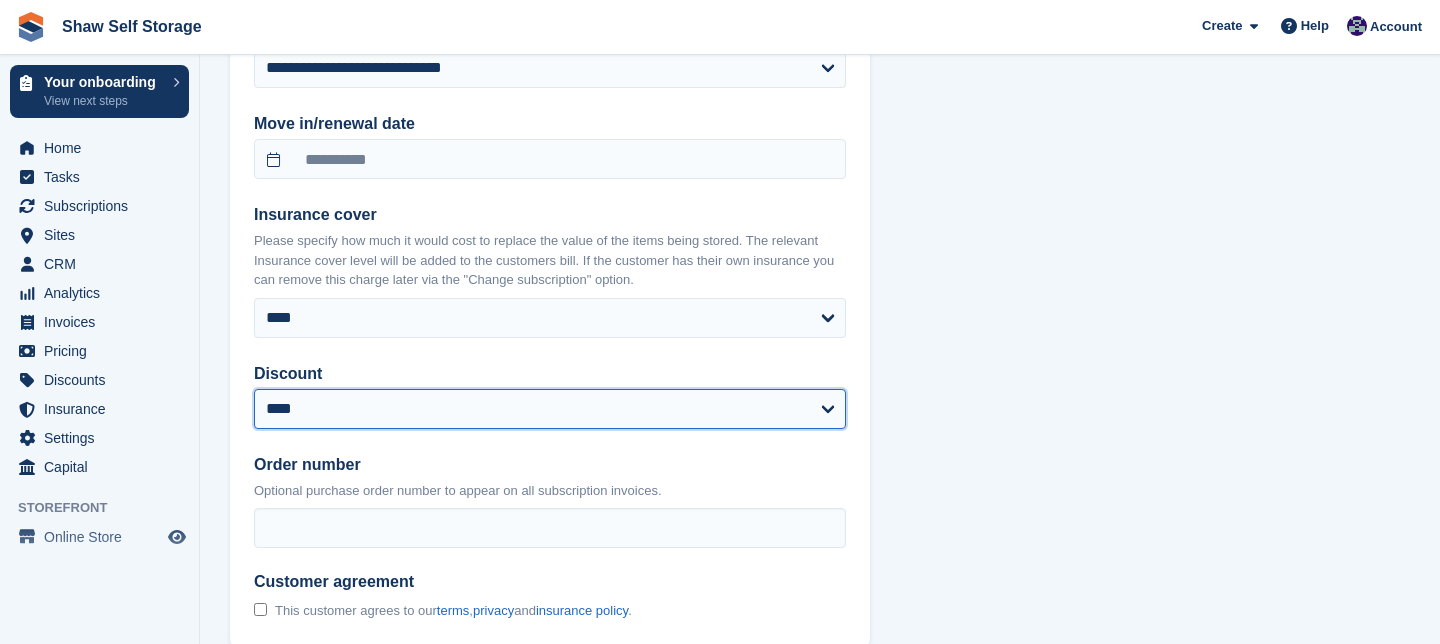 click on "**********" at bounding box center (550, 409) 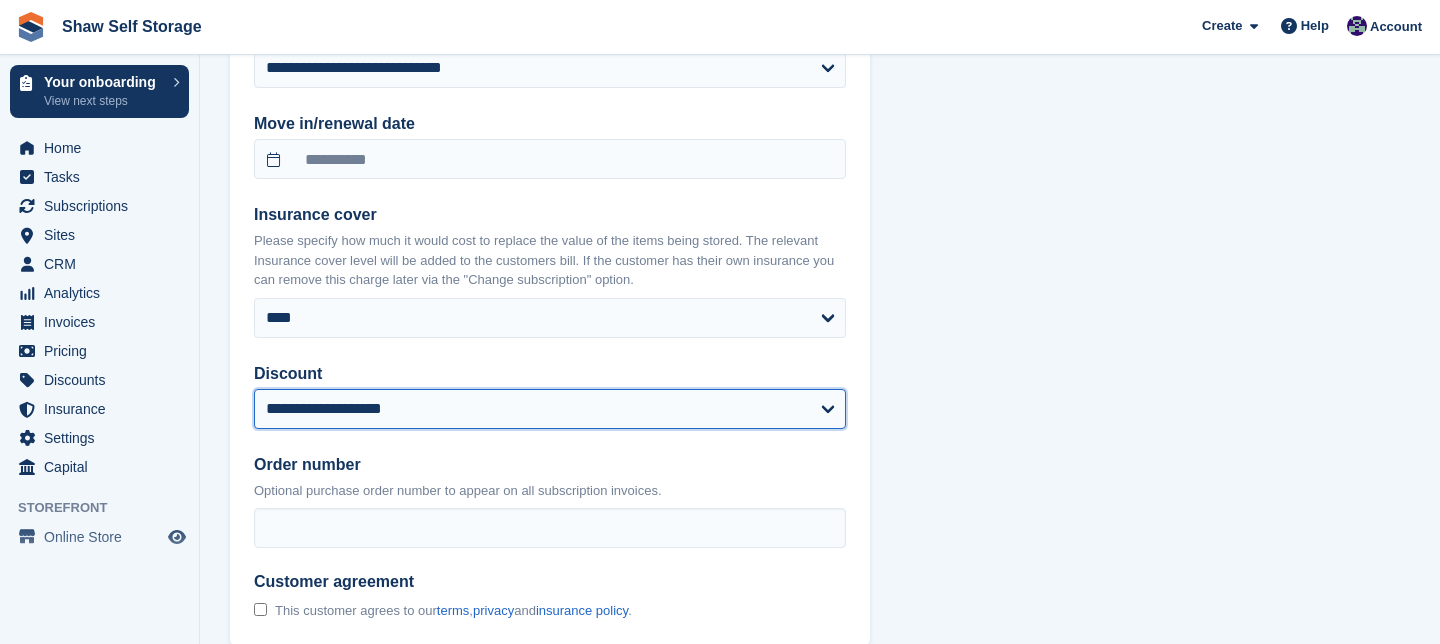 select on "******" 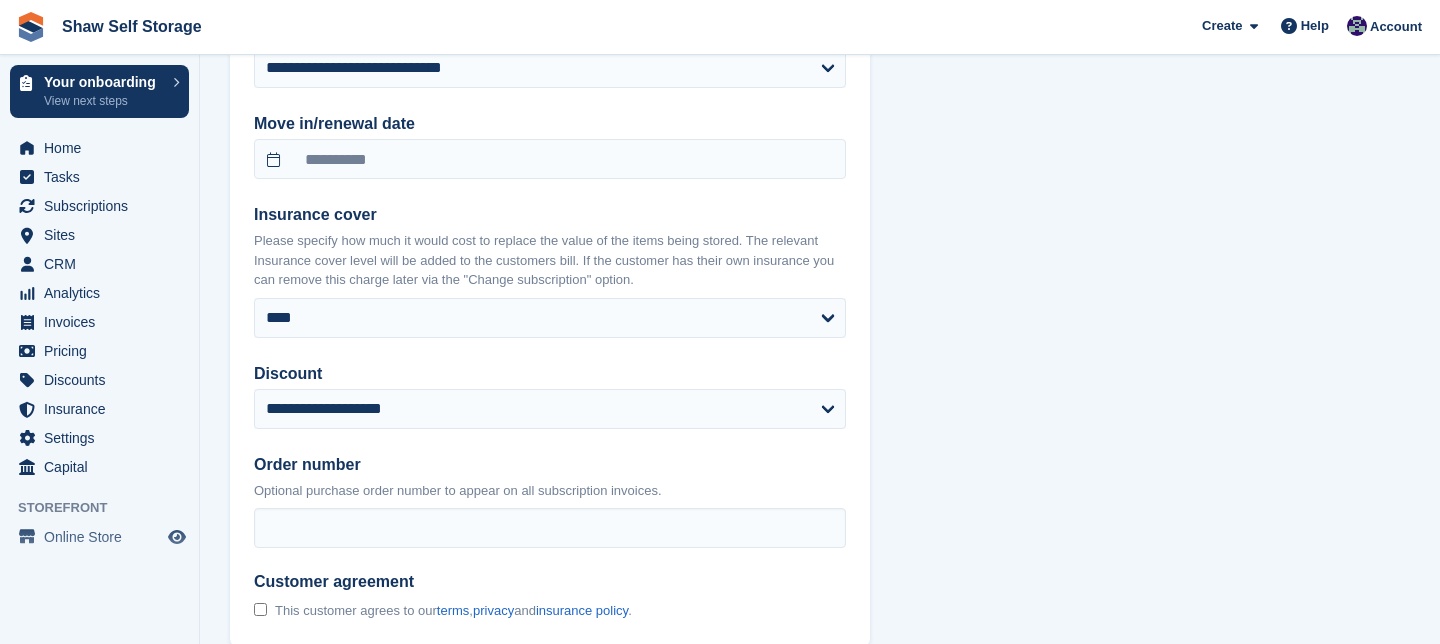 click on "**********" at bounding box center (820, -138) 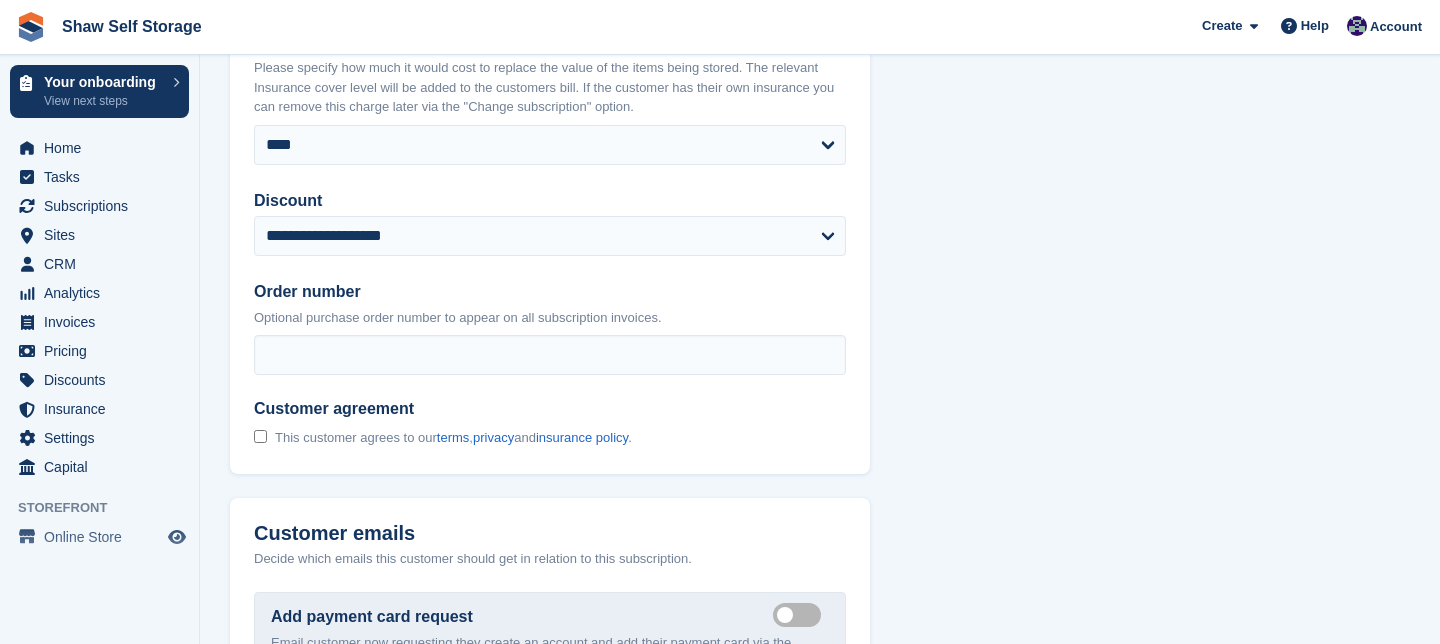 scroll, scrollTop: 2192, scrollLeft: 0, axis: vertical 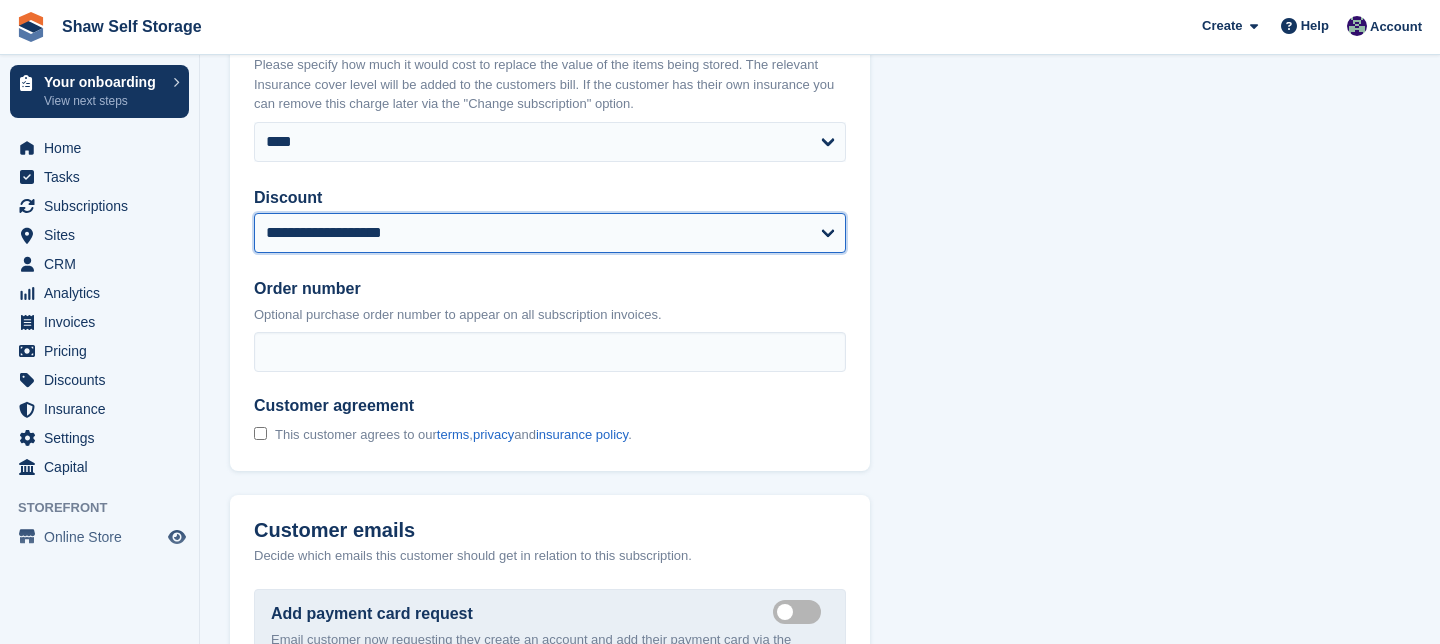 click on "**********" at bounding box center (550, 233) 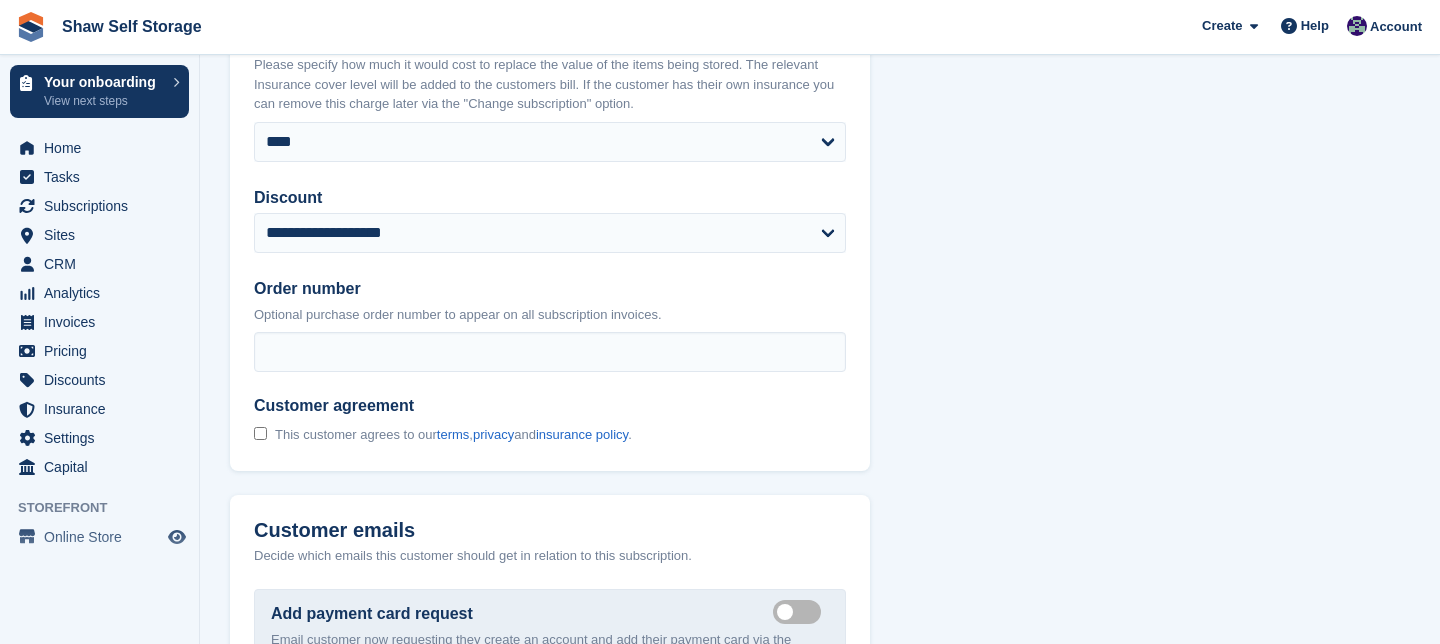 click on "**********" at bounding box center [820, -314] 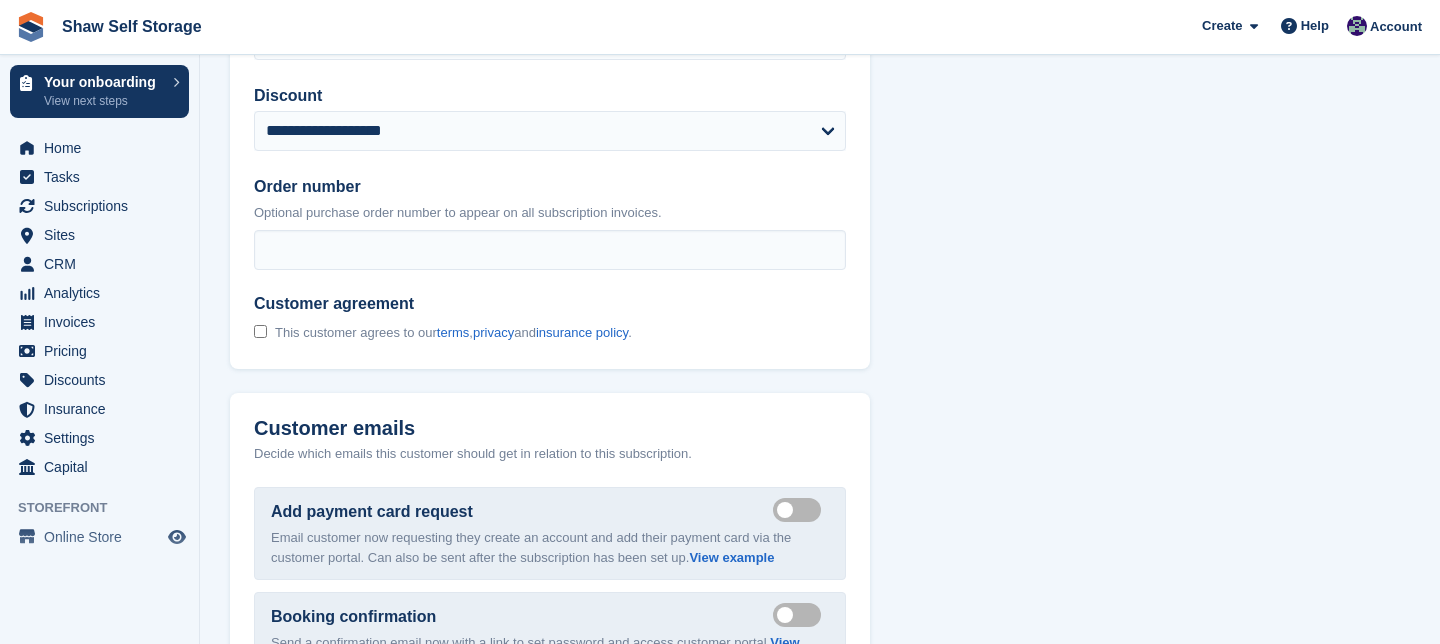 scroll, scrollTop: 2338, scrollLeft: 0, axis: vertical 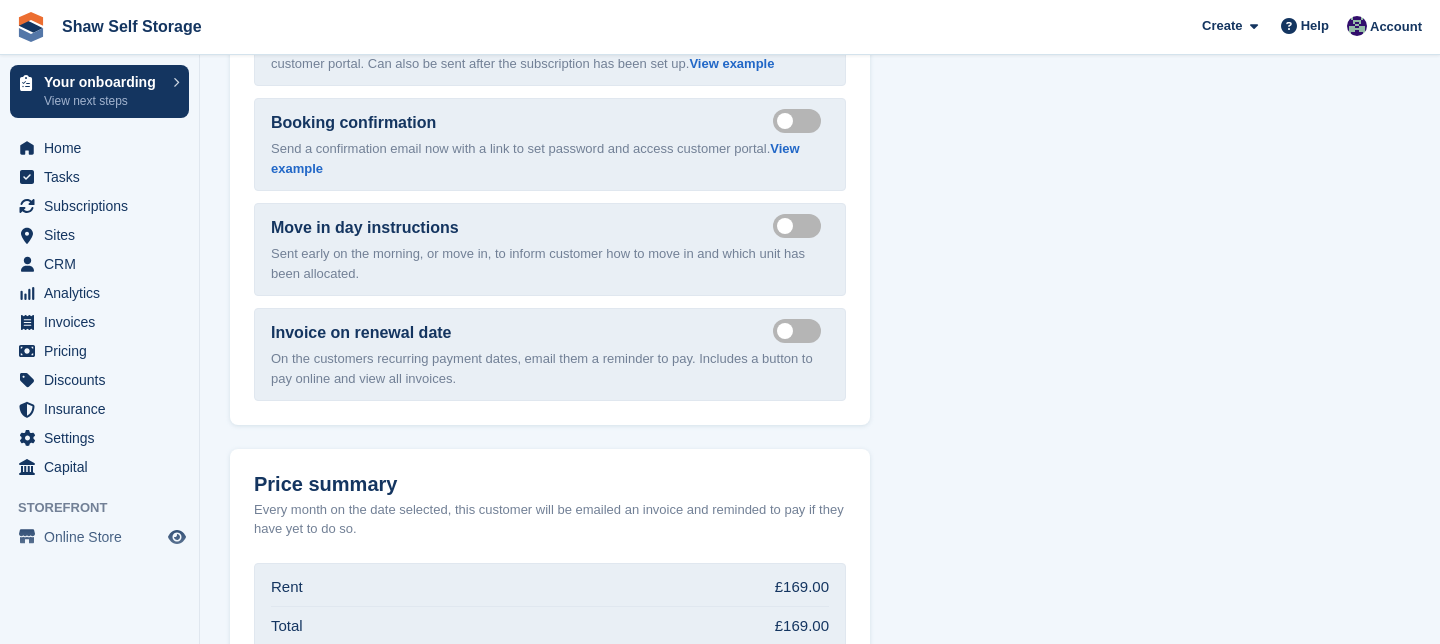 click on "Send move in day email" at bounding box center (801, 225) 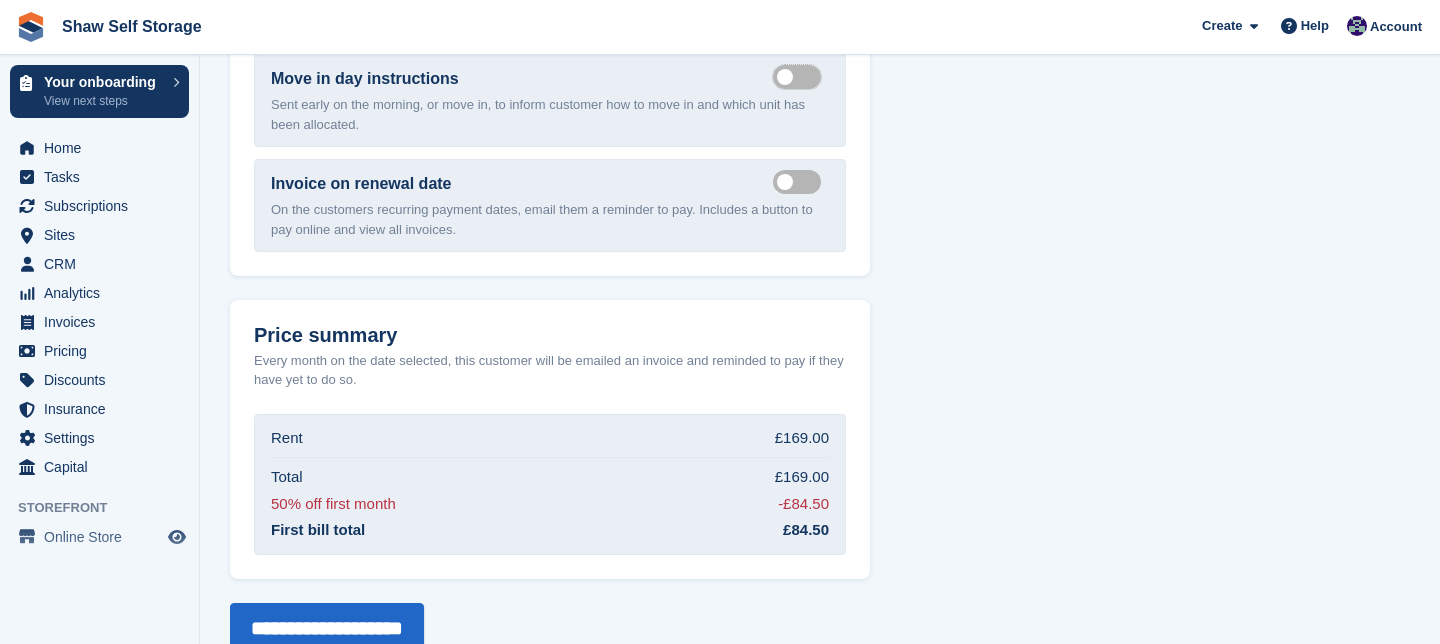 scroll, scrollTop: 2976, scrollLeft: 0, axis: vertical 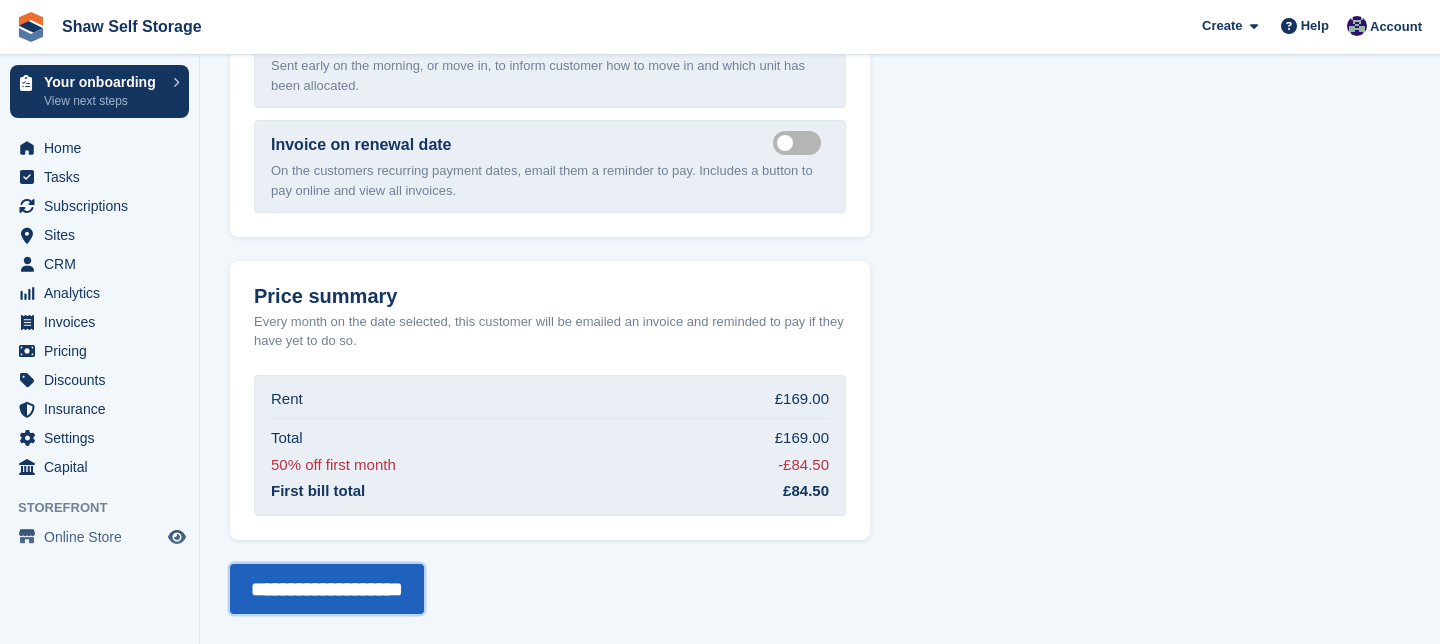 click on "**********" at bounding box center [327, 589] 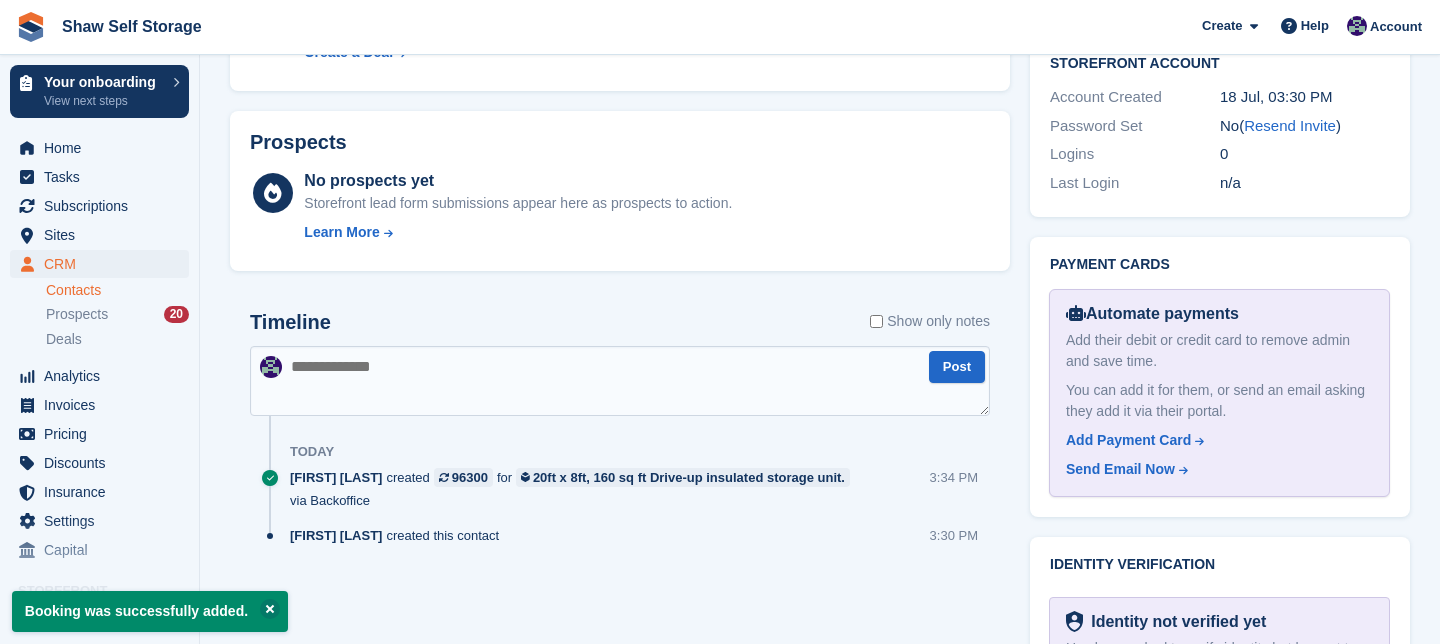 scroll, scrollTop: 849, scrollLeft: 0, axis: vertical 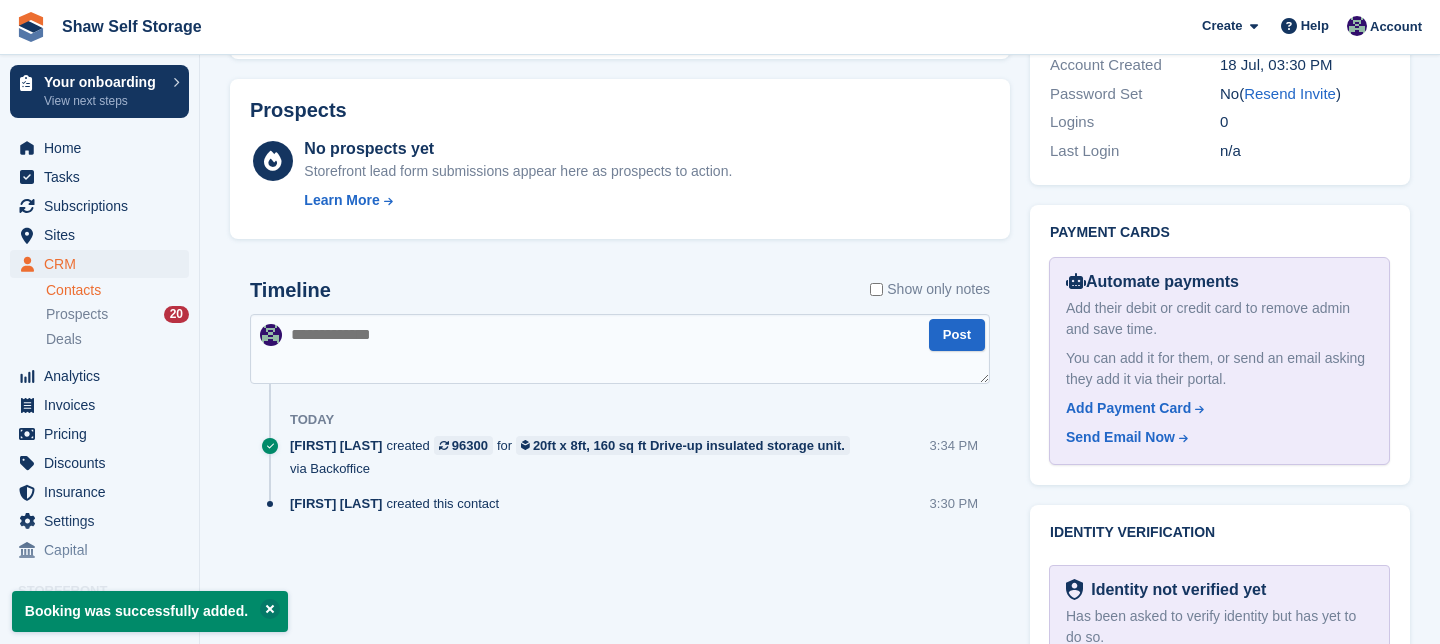 click at bounding box center (620, 349) 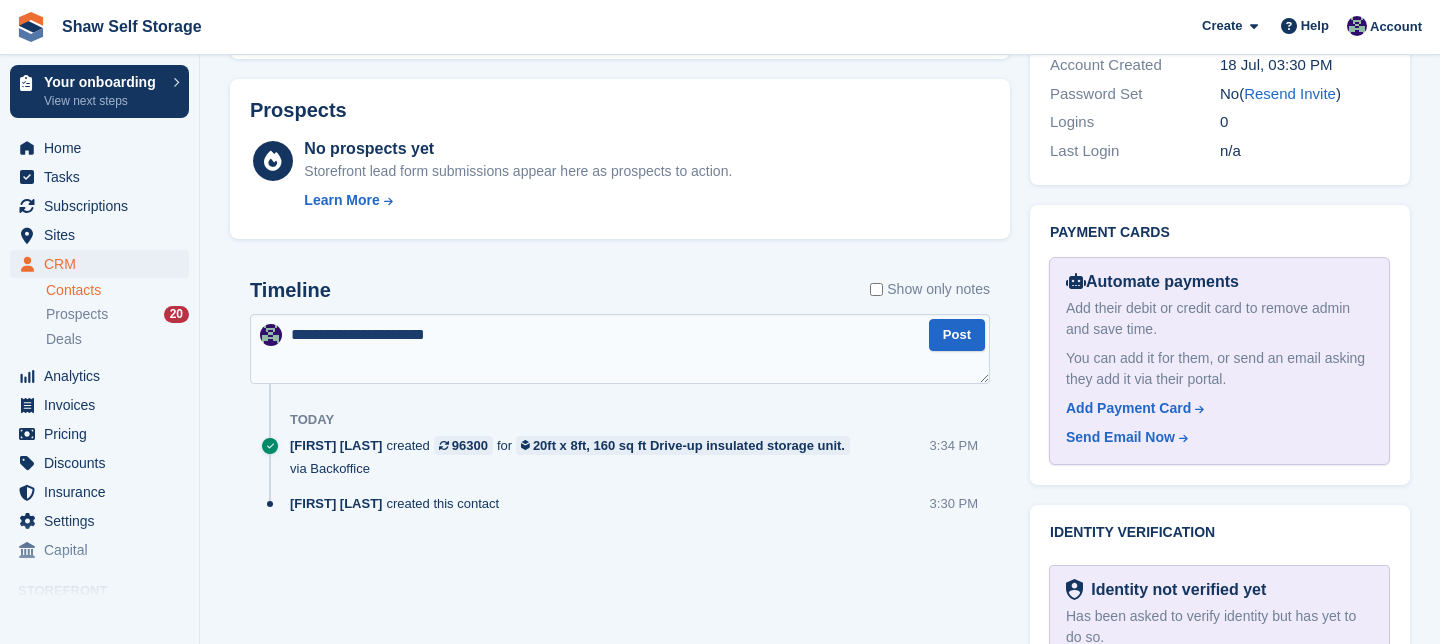 type on "**********" 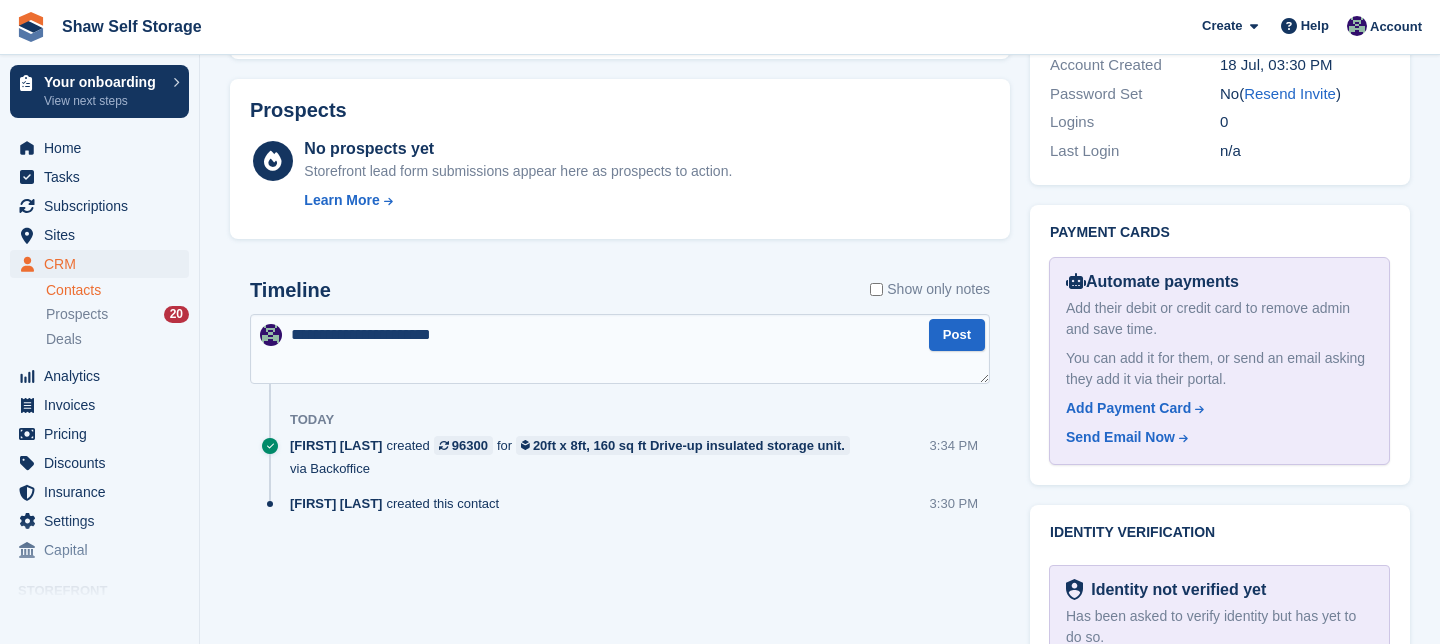 type 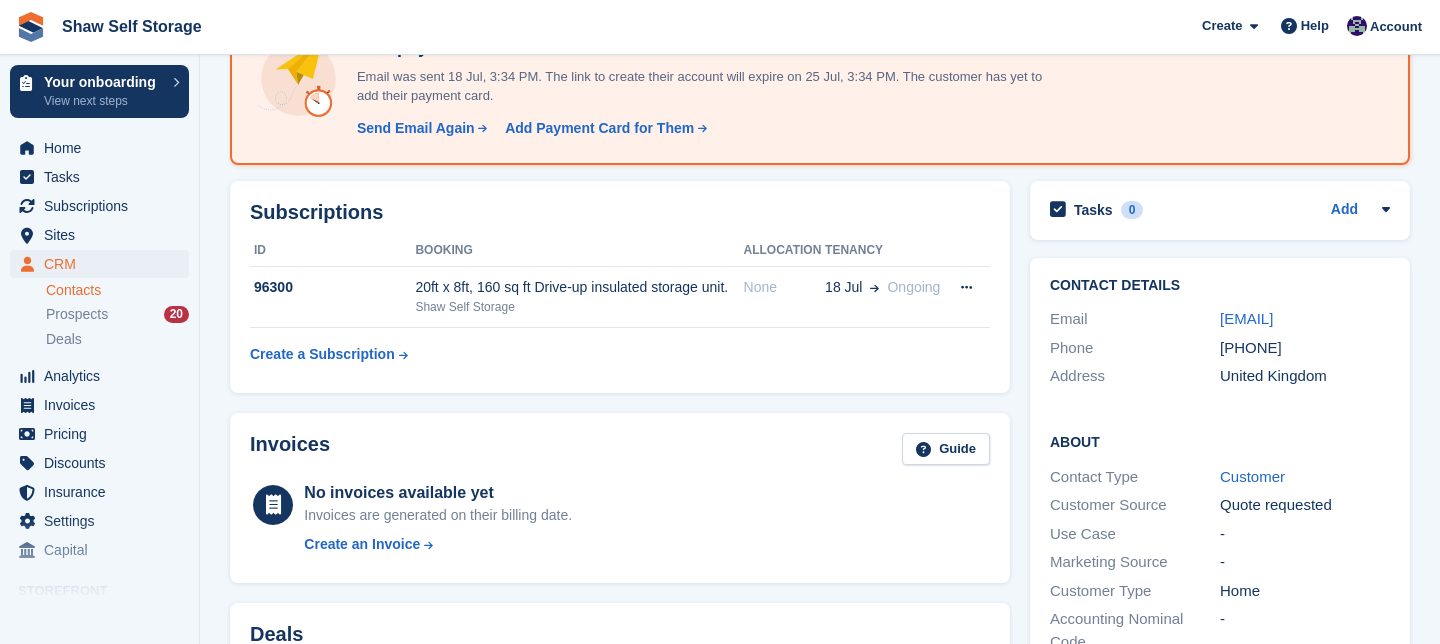 scroll, scrollTop: 69, scrollLeft: 0, axis: vertical 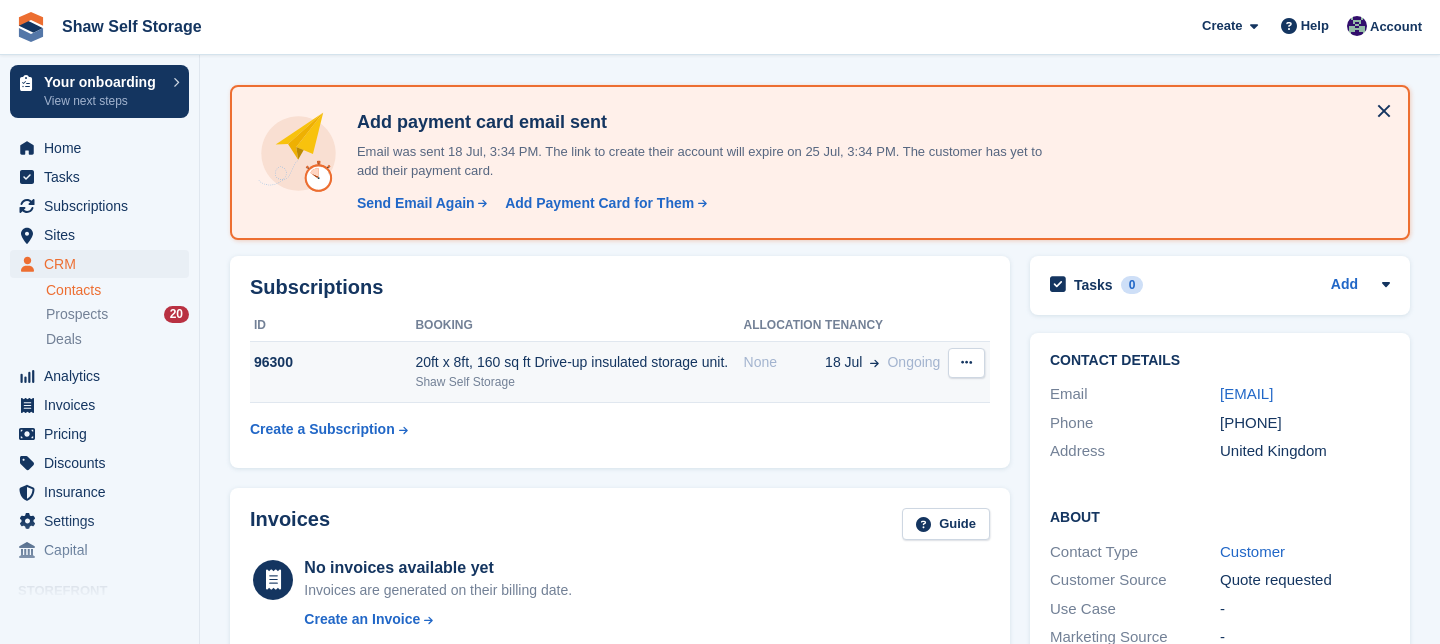 click at bounding box center (966, 362) 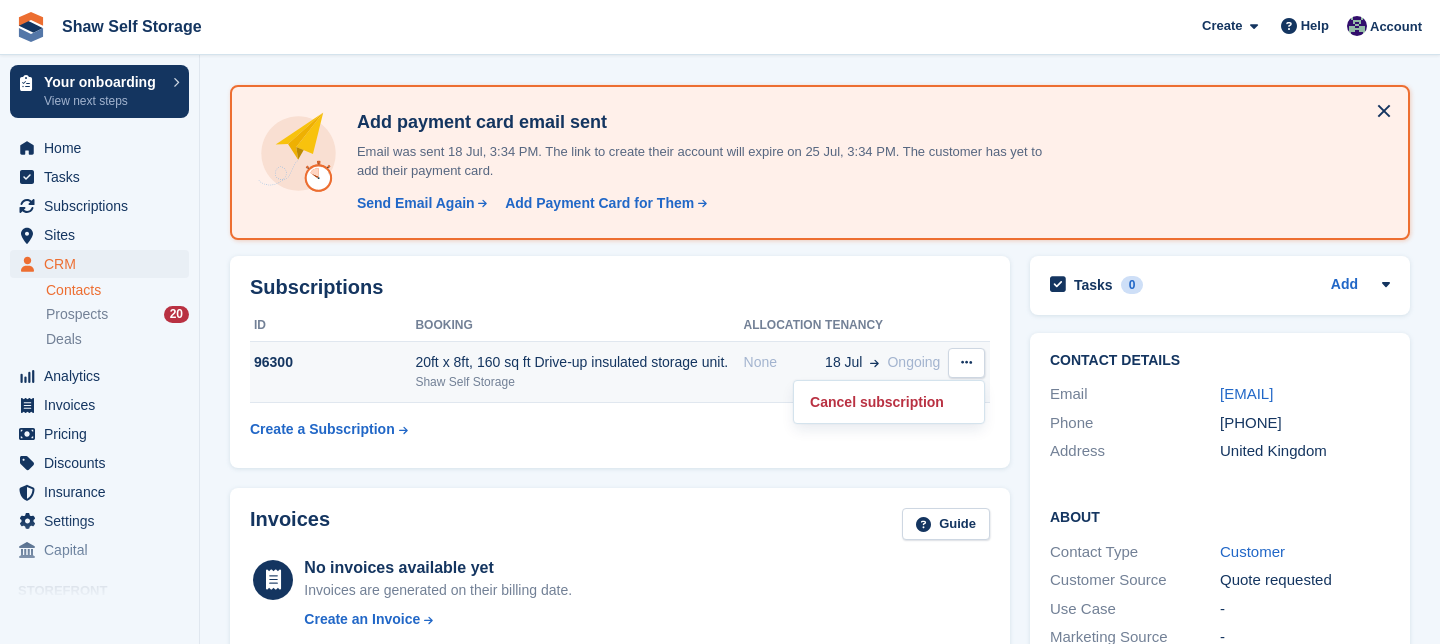 click on "20ft x 8ft, 160 sq ft Drive-up insulated storage unit." at bounding box center (579, 362) 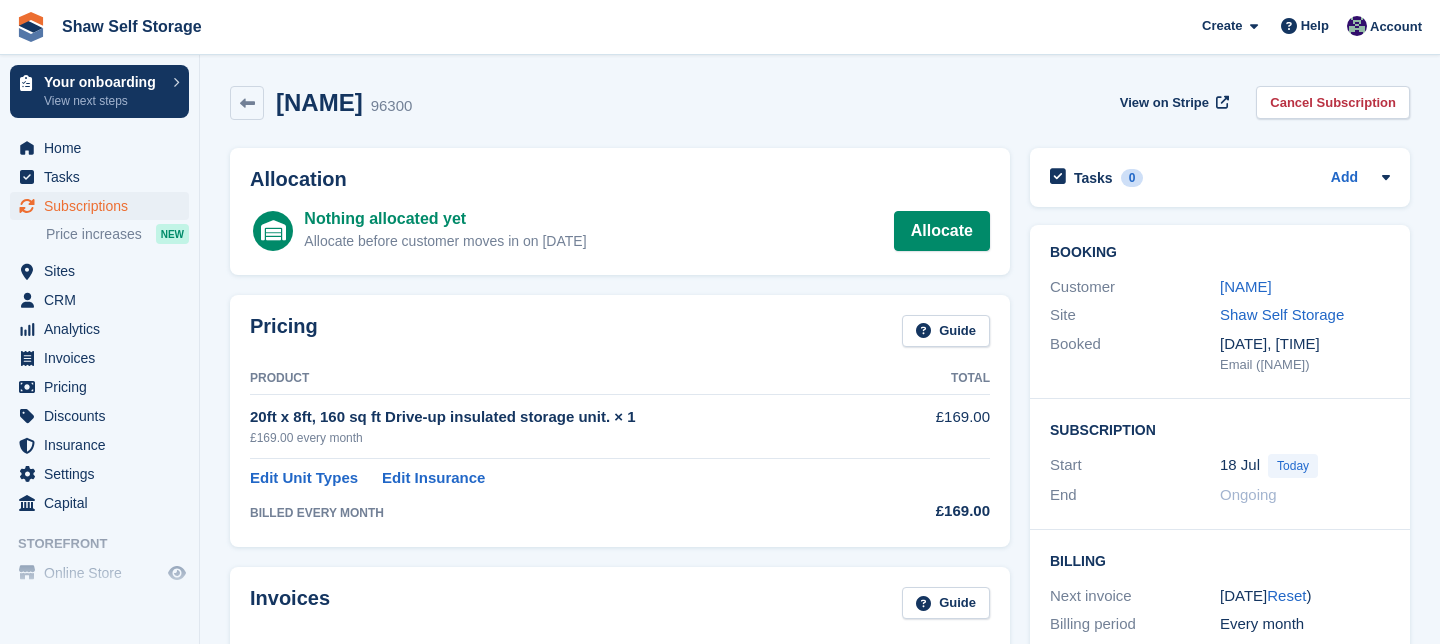scroll, scrollTop: 0, scrollLeft: 0, axis: both 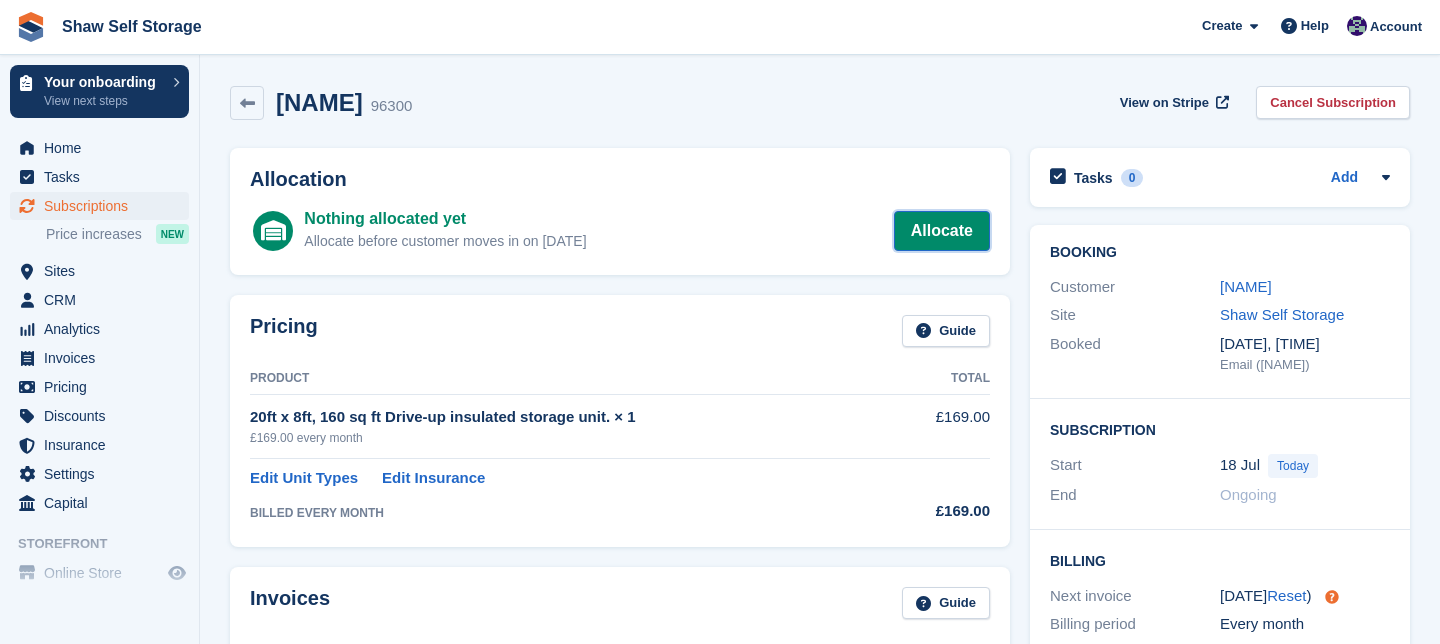 click on "Allocate" at bounding box center (942, 231) 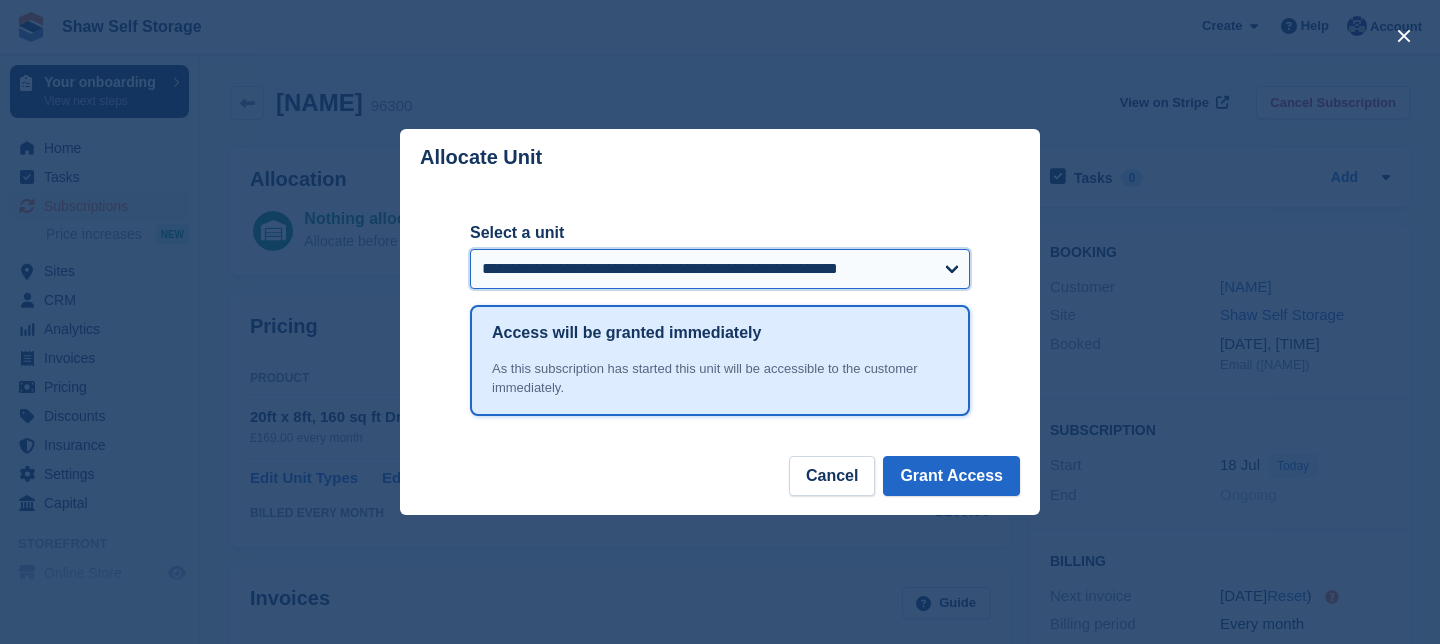 click on "**********" at bounding box center [720, 269] 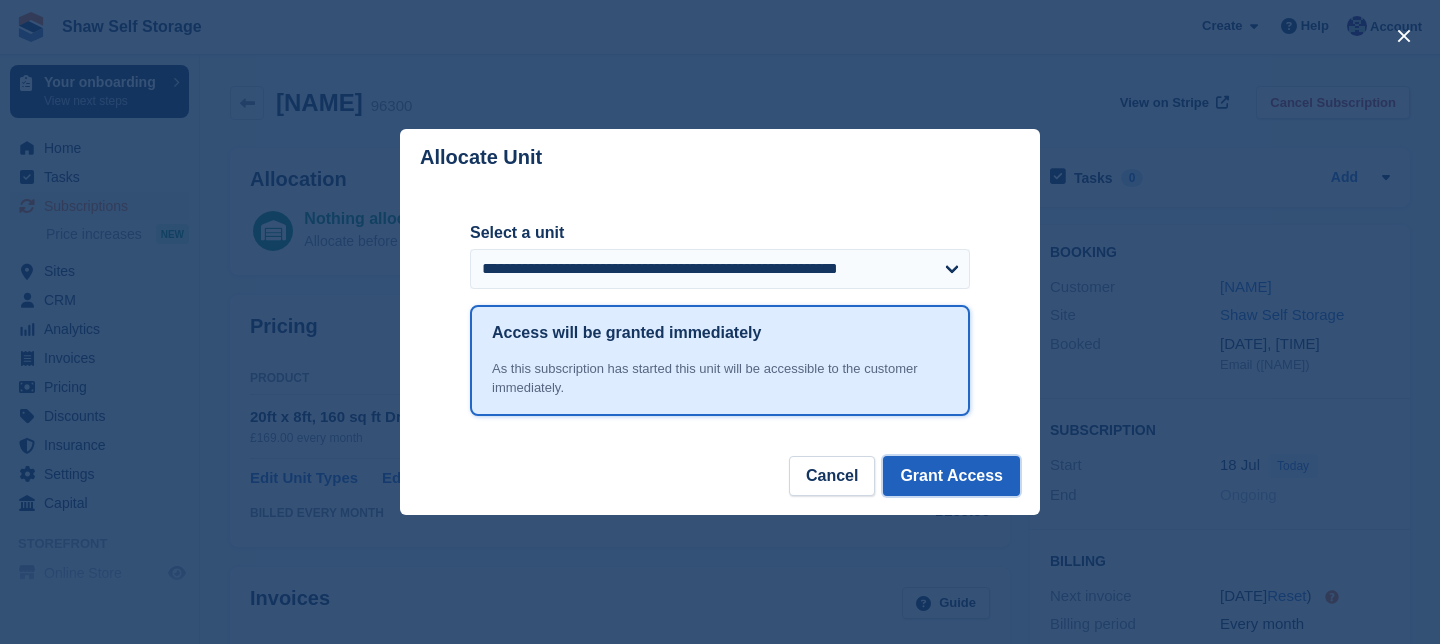 click on "Grant Access" at bounding box center (951, 476) 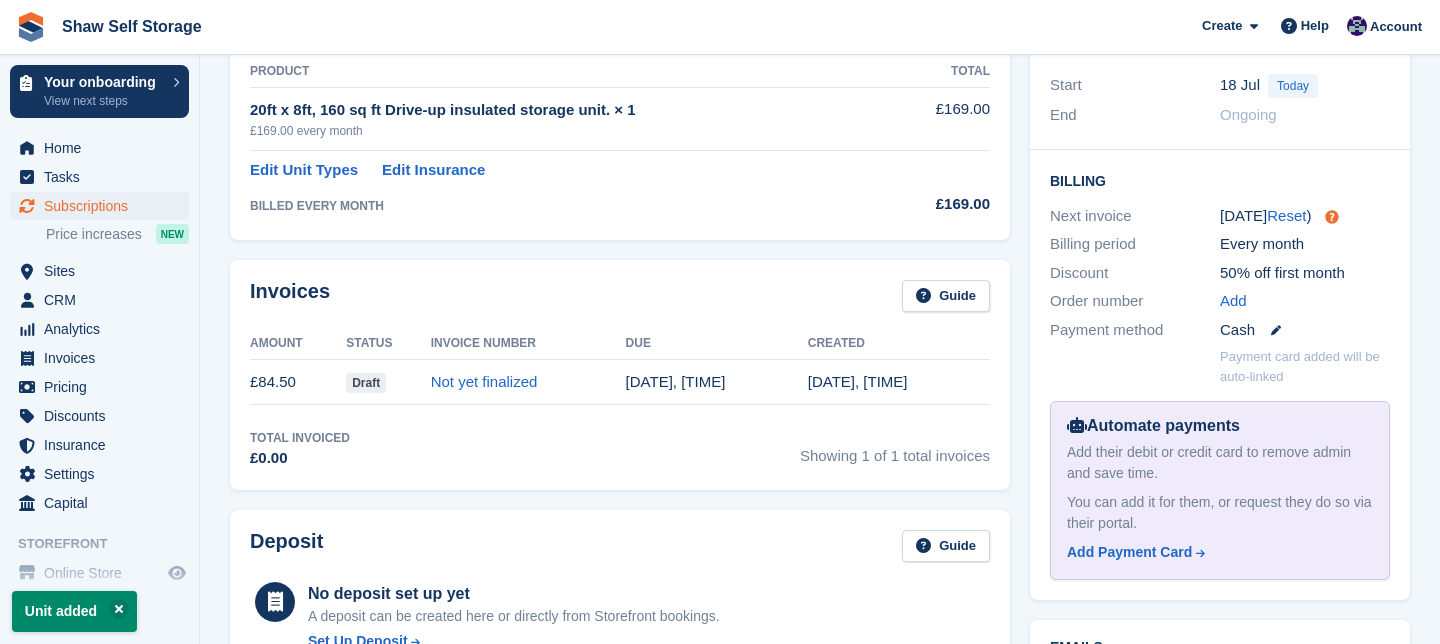 scroll, scrollTop: 391, scrollLeft: 0, axis: vertical 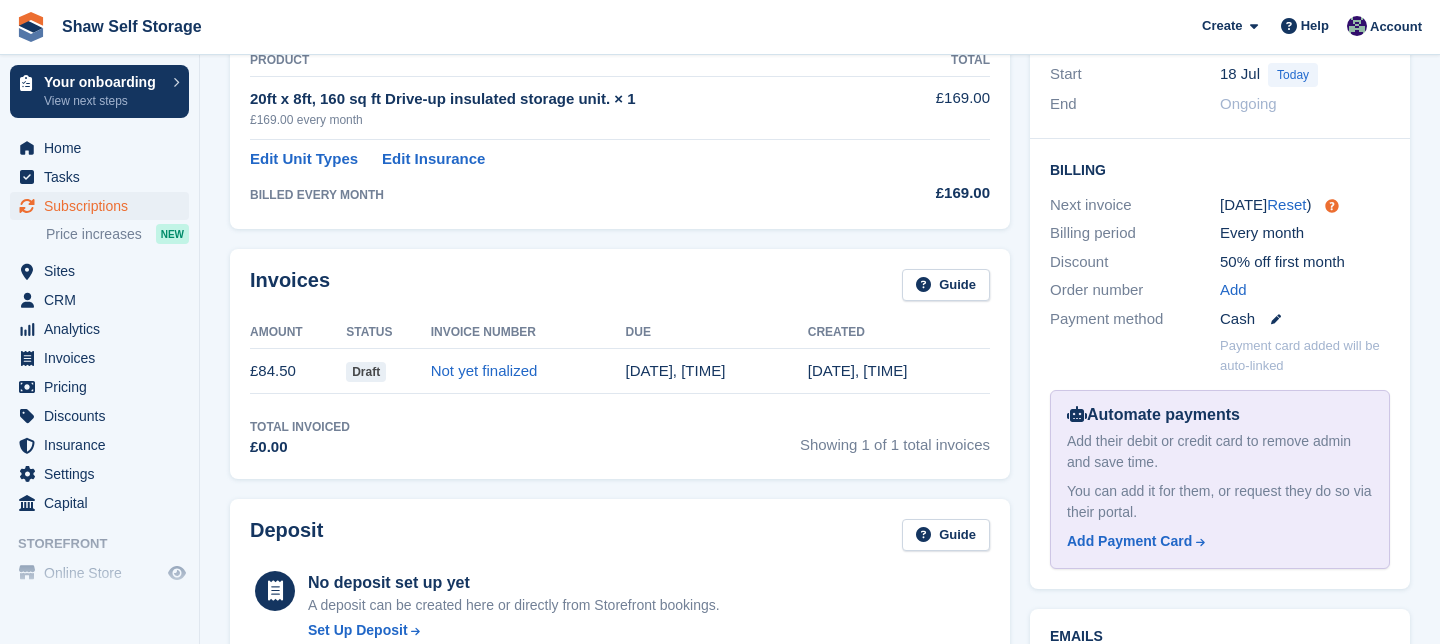 click on "Draft" at bounding box center [366, 372] 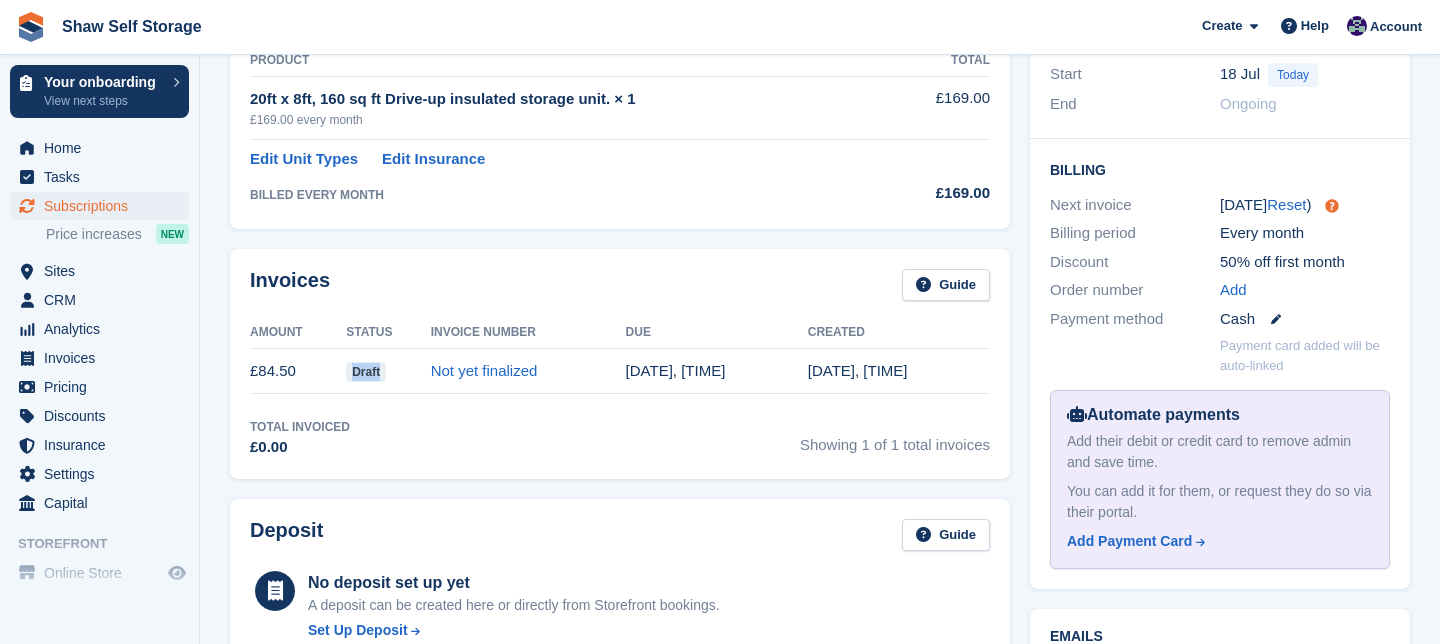 click on "Draft" at bounding box center [366, 372] 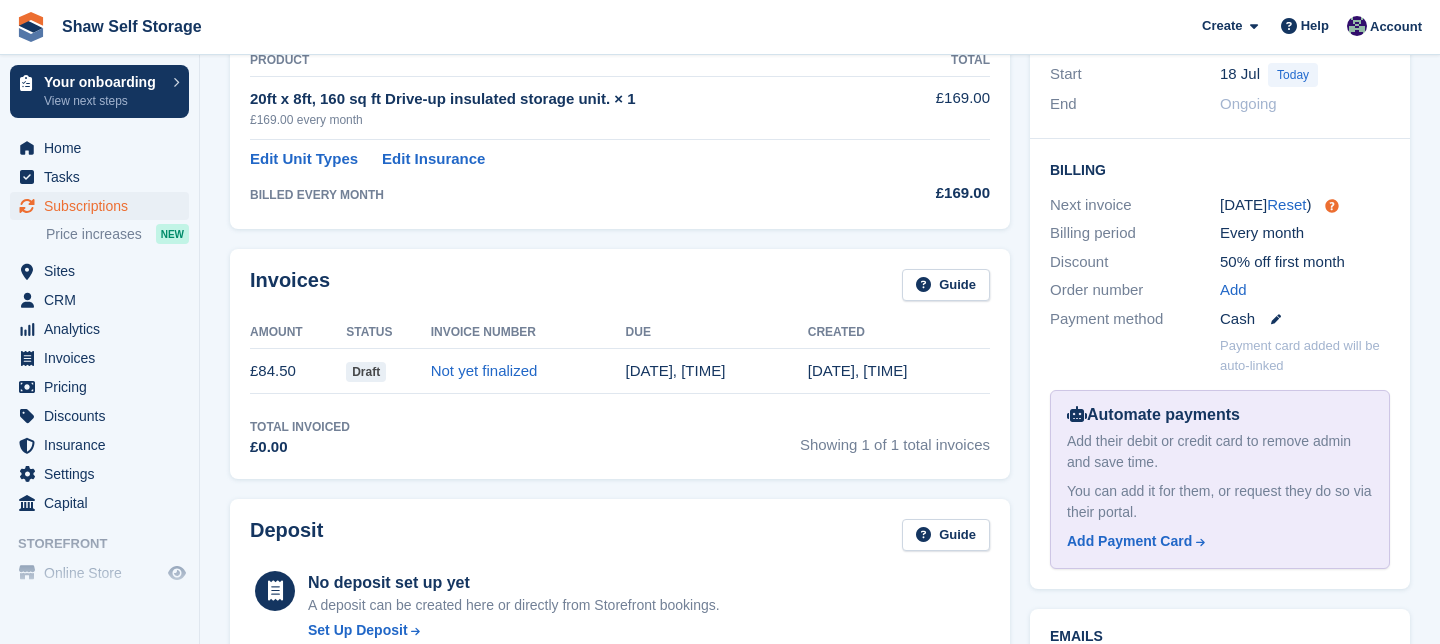 click on "£84.50" at bounding box center [298, 371] 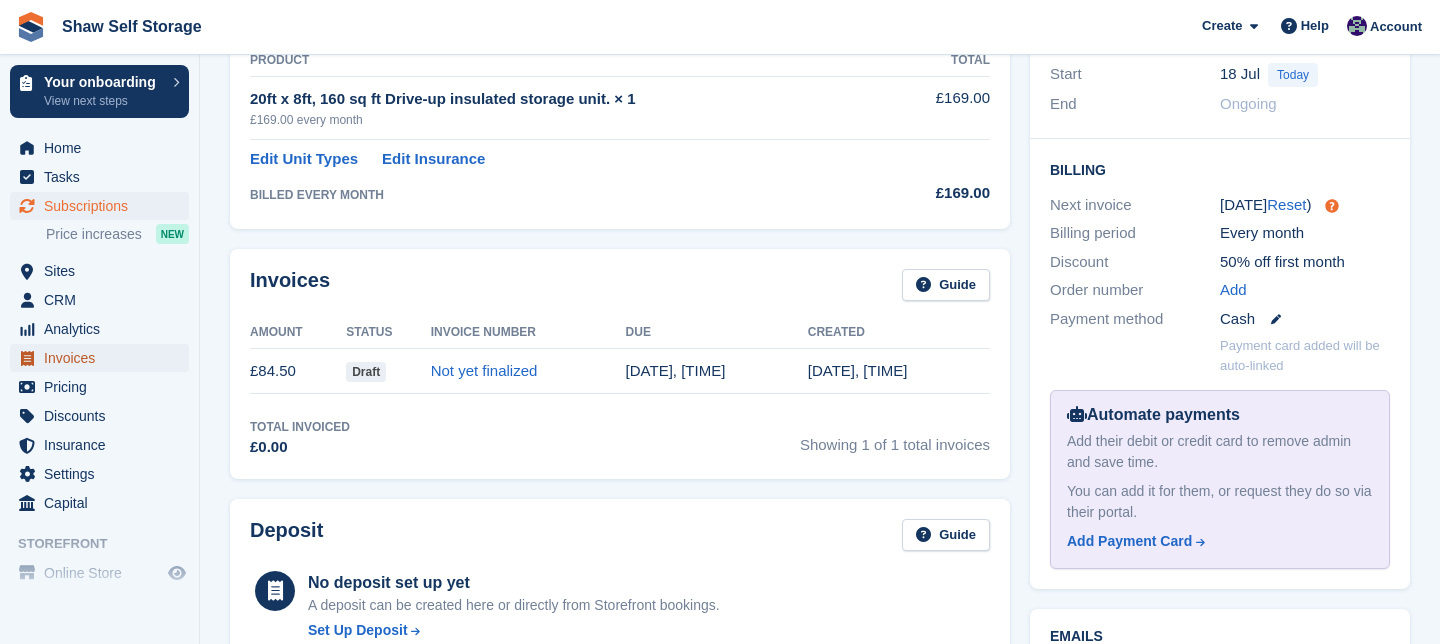 click on "Invoices" at bounding box center (104, 358) 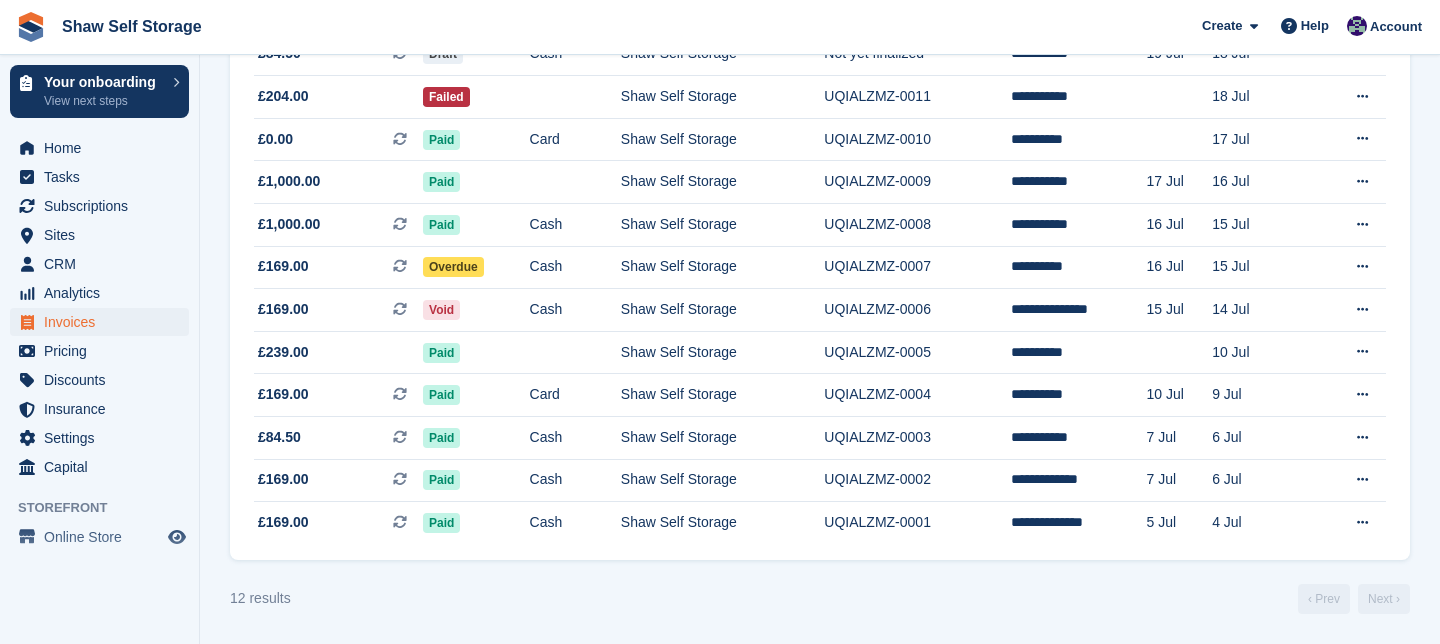 scroll, scrollTop: 0, scrollLeft: 0, axis: both 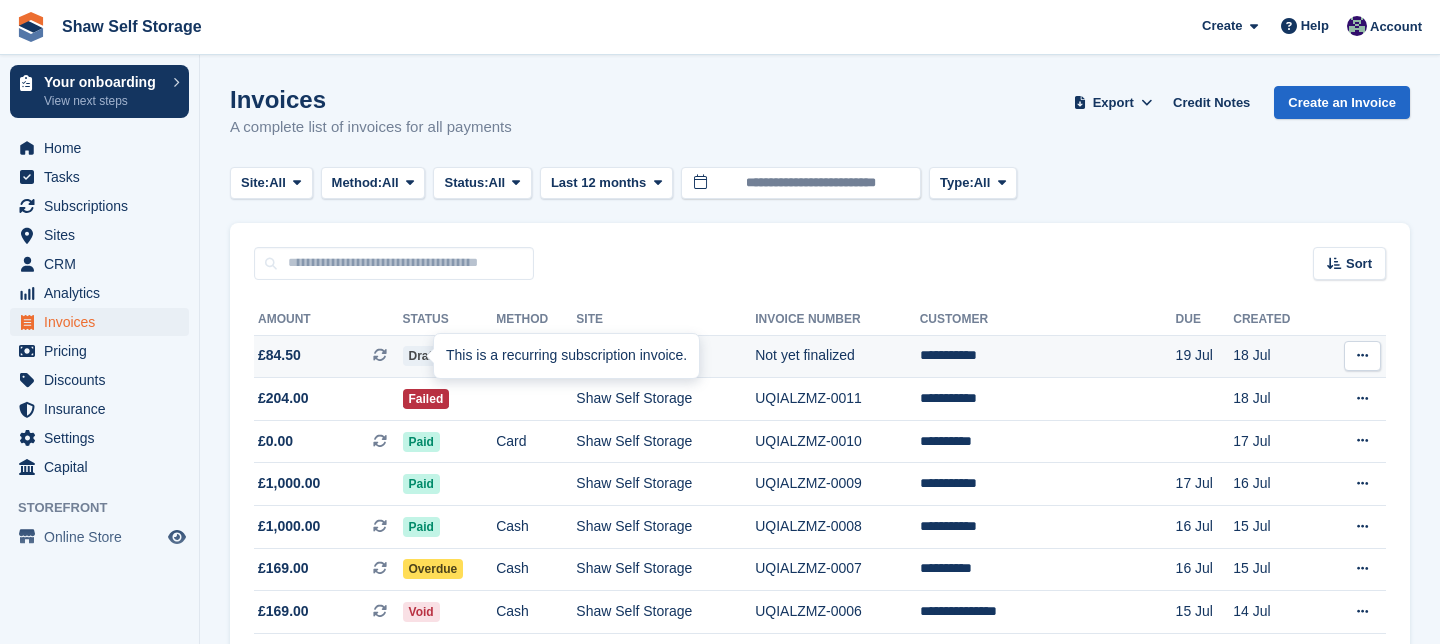 click at bounding box center [442, 356] 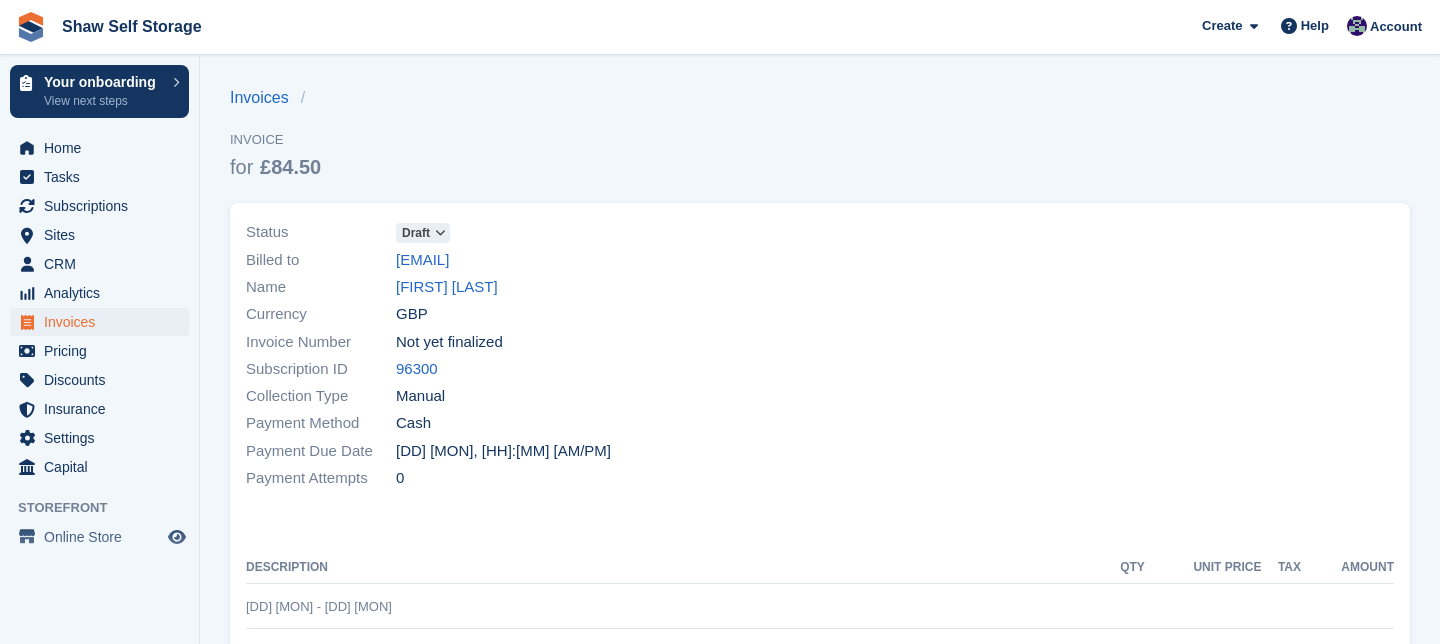 scroll, scrollTop: 0, scrollLeft: 0, axis: both 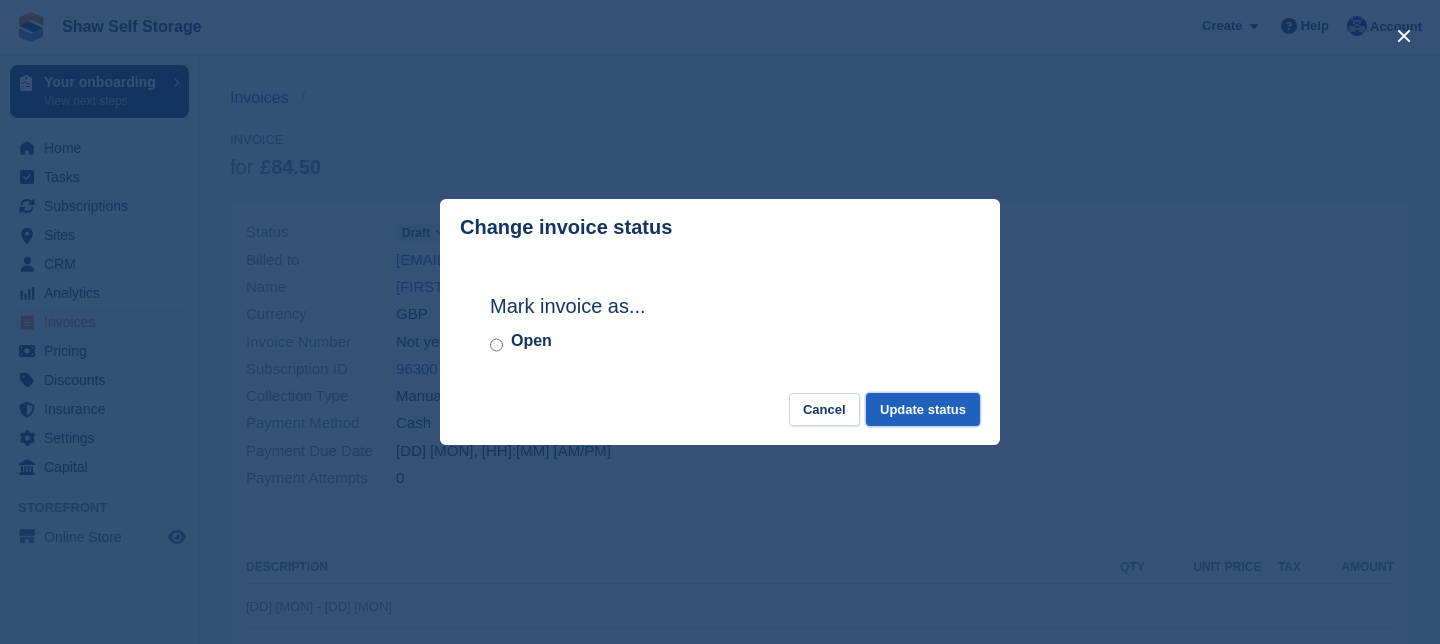 click on "Update status" at bounding box center (923, 409) 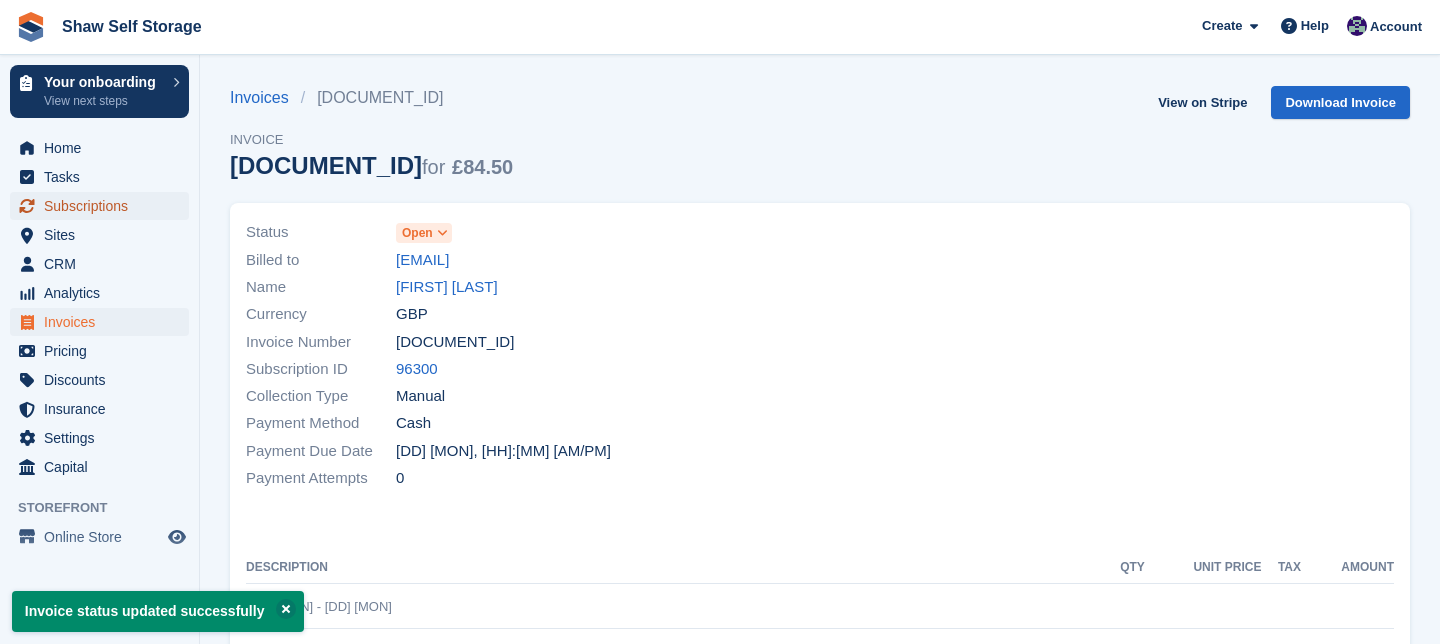 click on "Subscriptions" at bounding box center [104, 206] 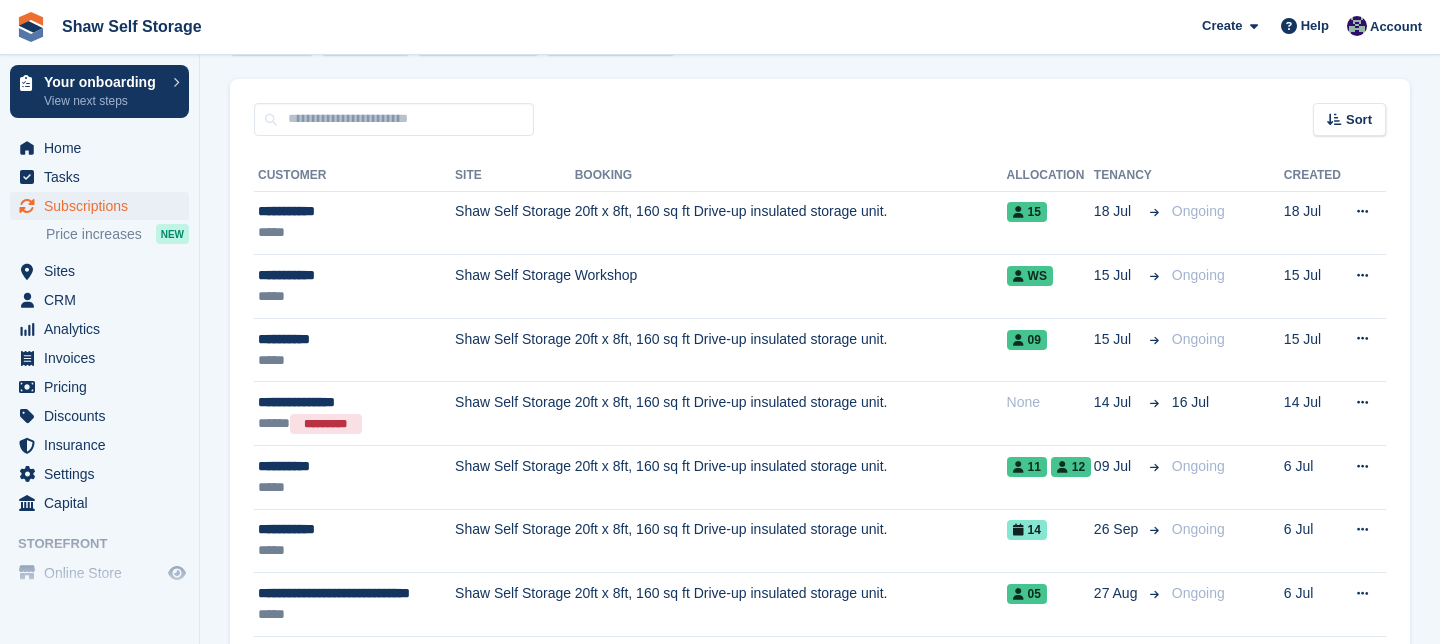 scroll, scrollTop: 146, scrollLeft: 0, axis: vertical 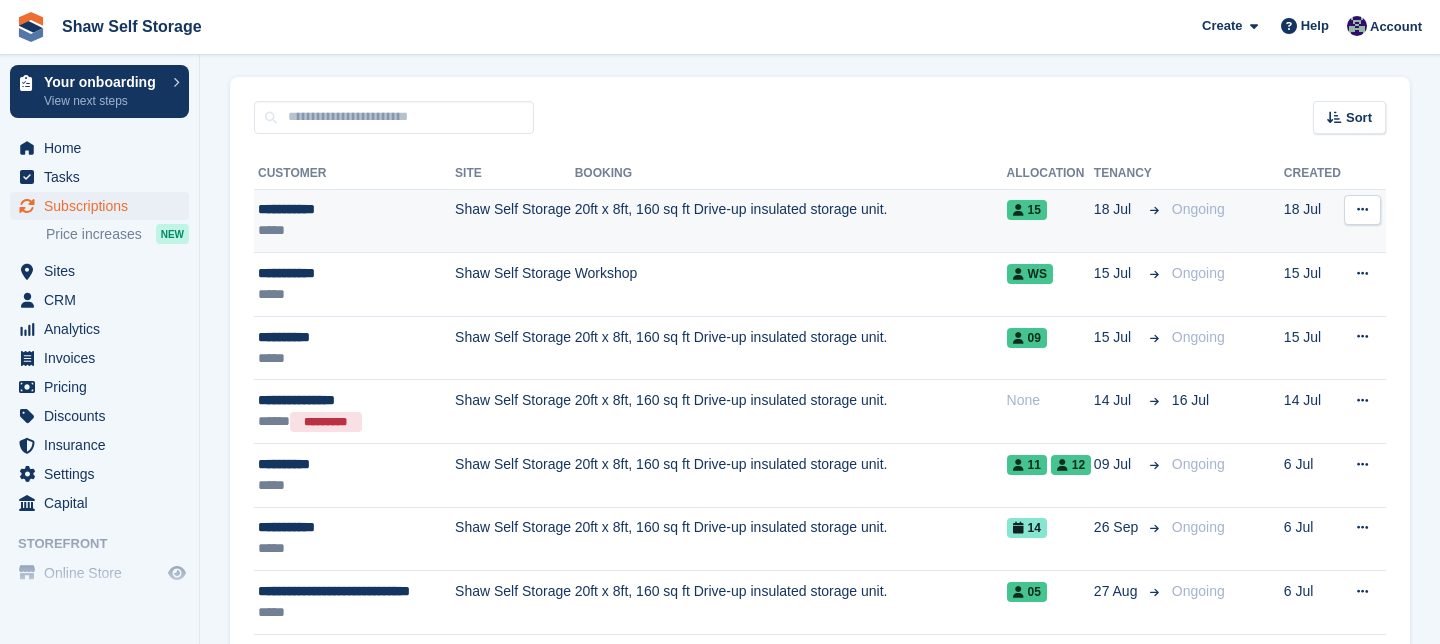 click on "Shaw Self Storage" at bounding box center (515, 221) 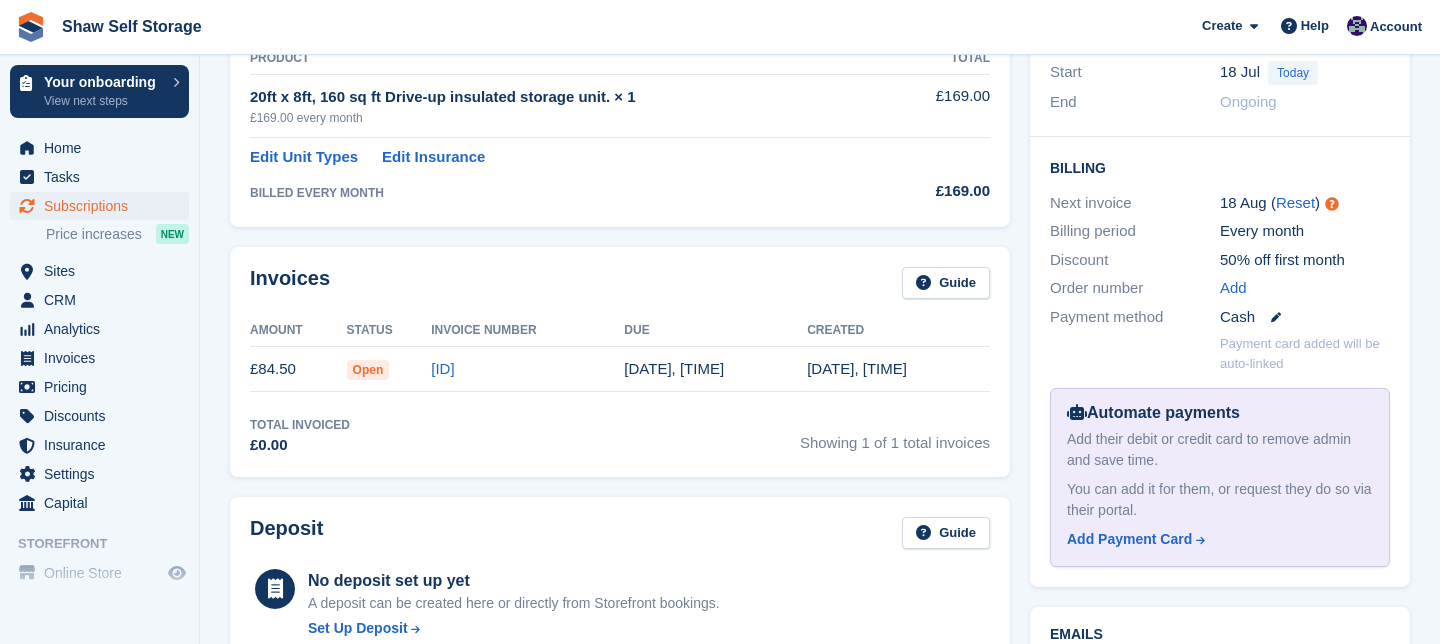 scroll, scrollTop: 395, scrollLeft: 0, axis: vertical 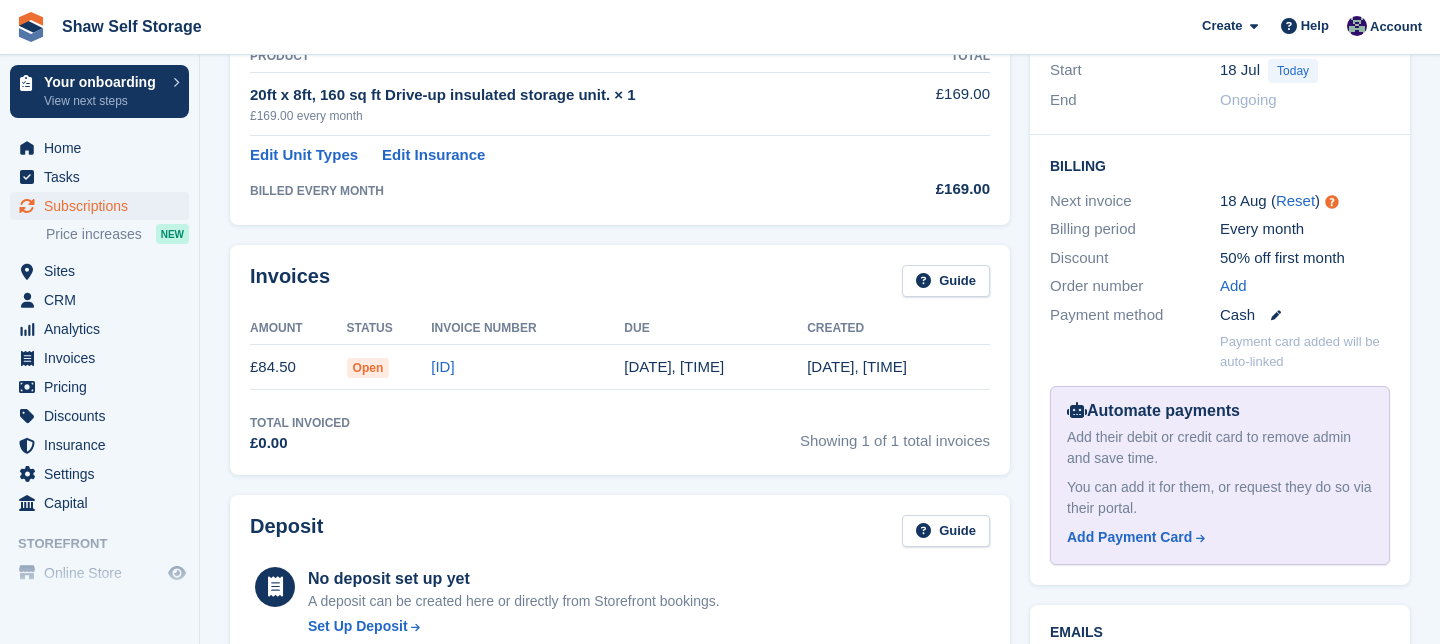 click on "Open" at bounding box center [368, 368] 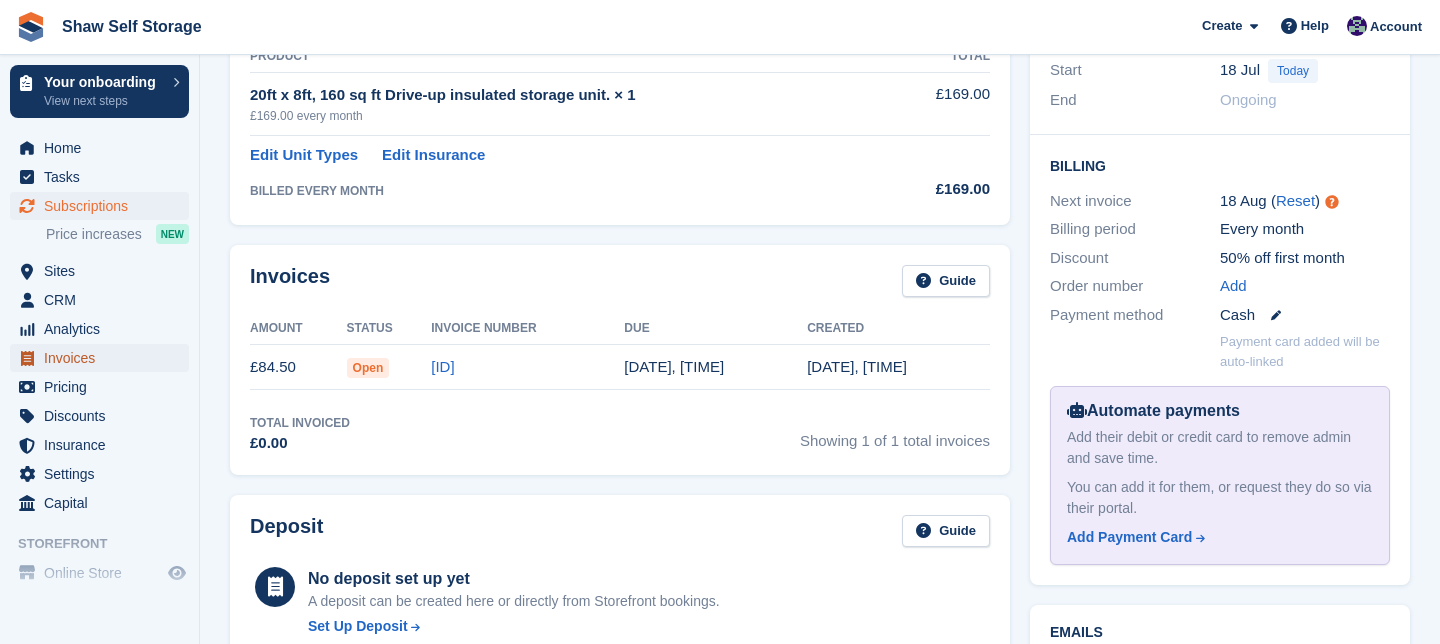 click on "Invoices" at bounding box center [104, 358] 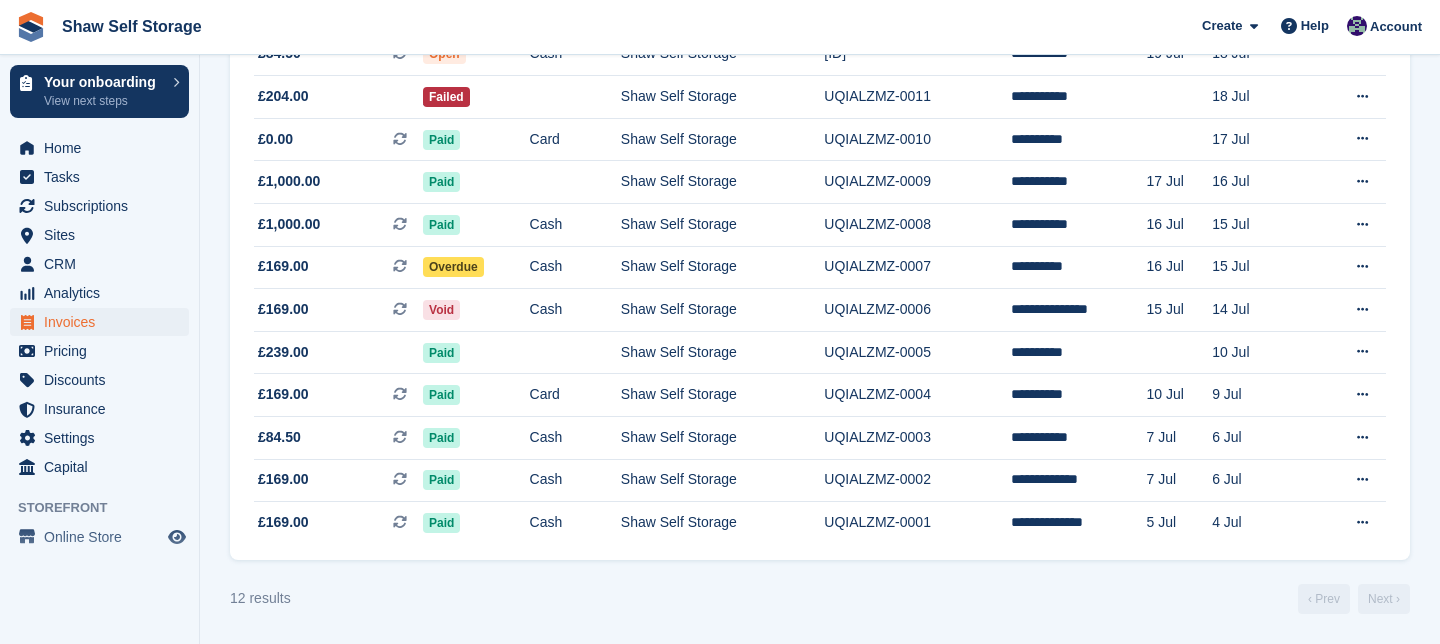 scroll, scrollTop: 0, scrollLeft: 0, axis: both 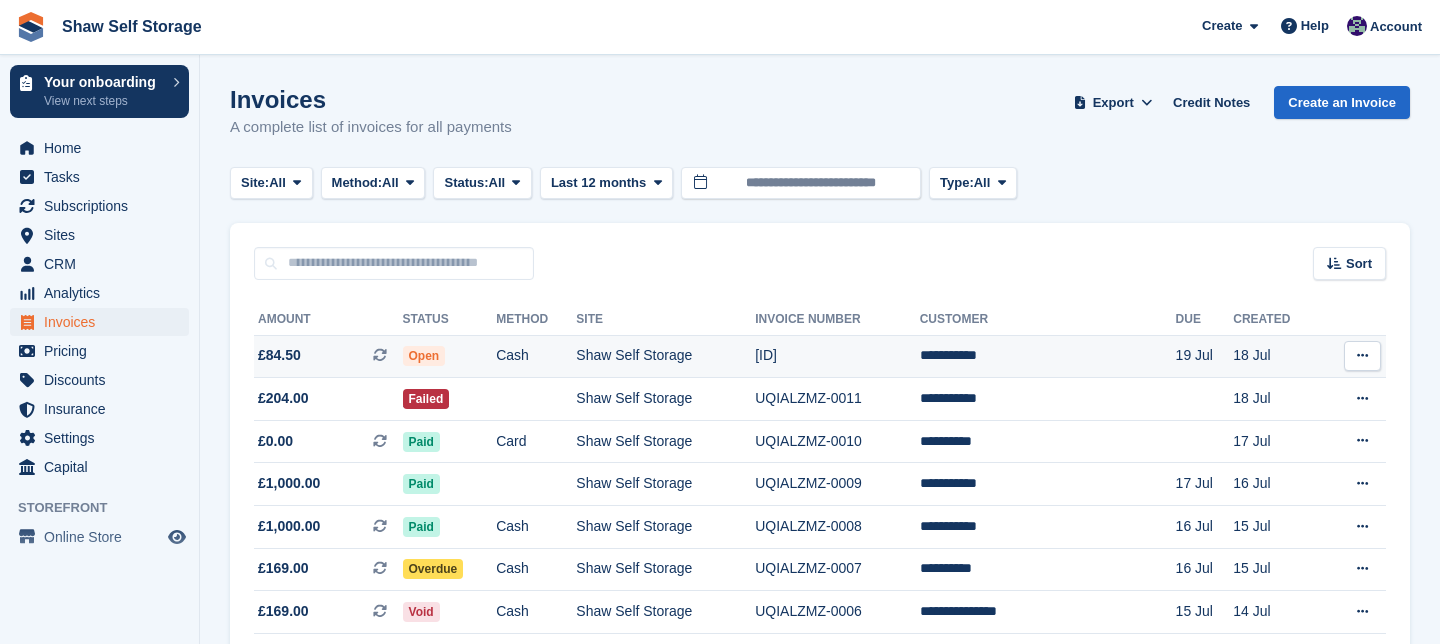 click on "Open" at bounding box center [424, 356] 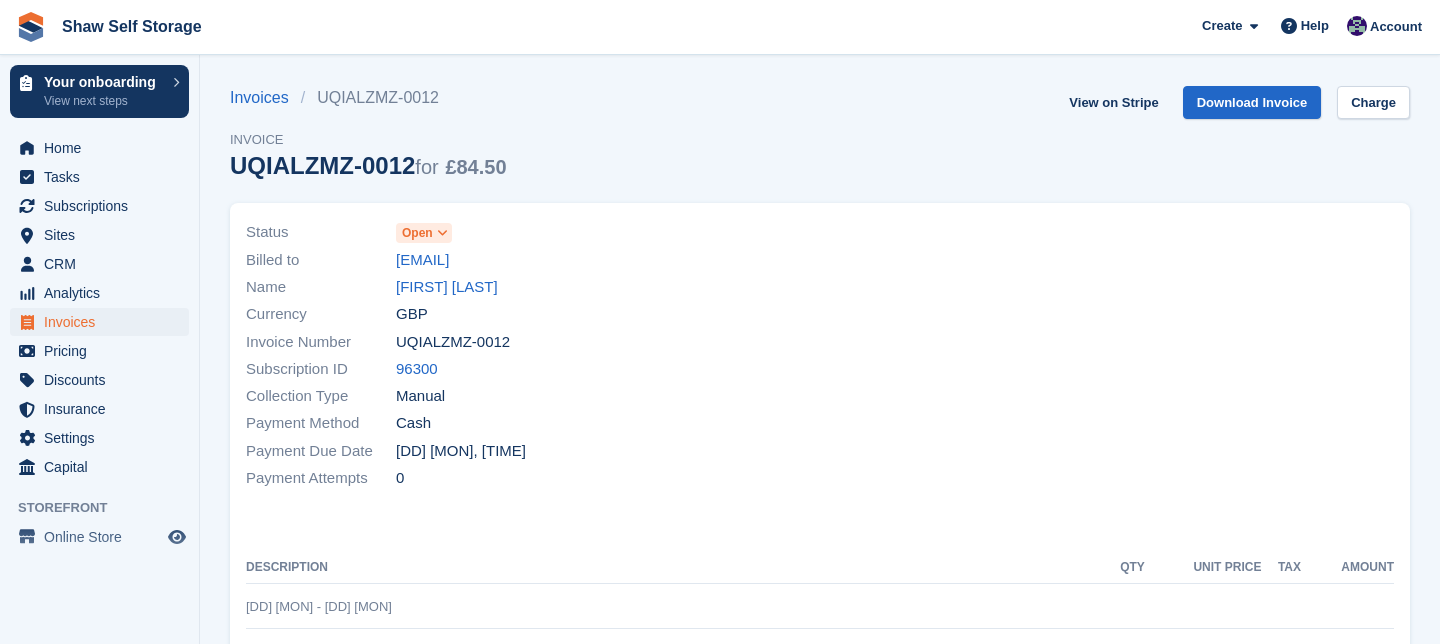 scroll, scrollTop: 0, scrollLeft: 0, axis: both 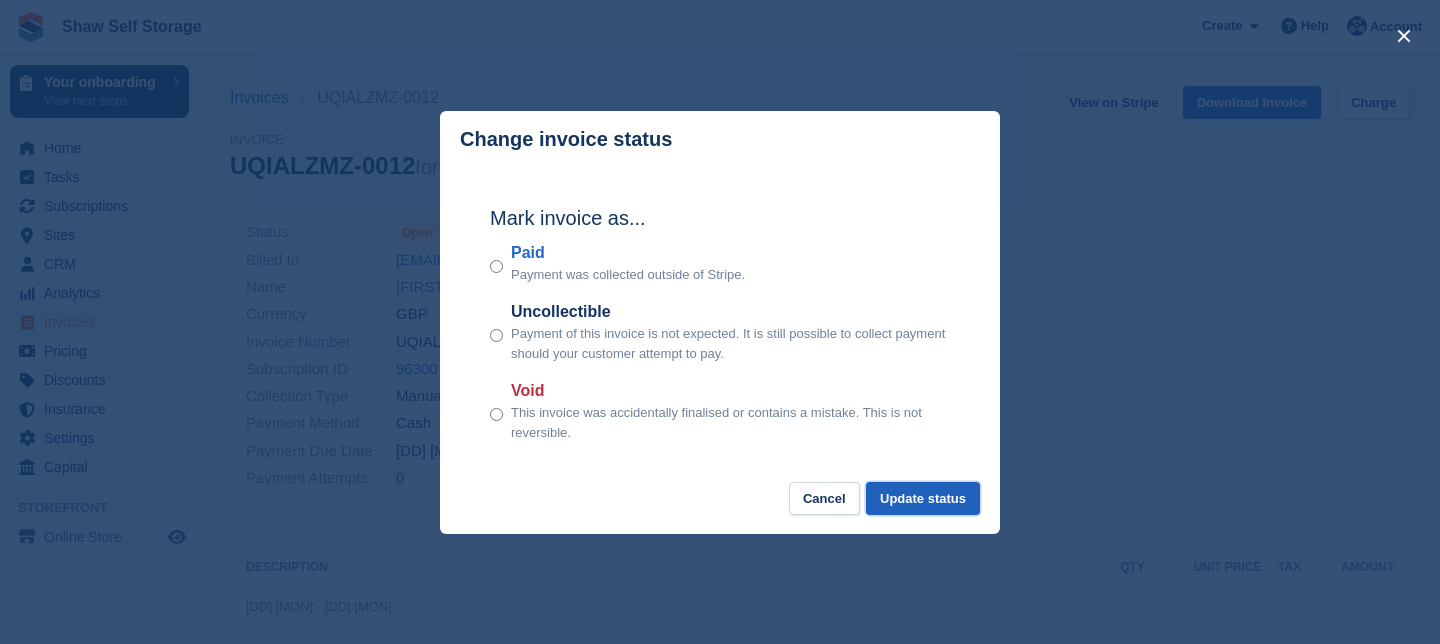 click on "Update status" at bounding box center (923, 498) 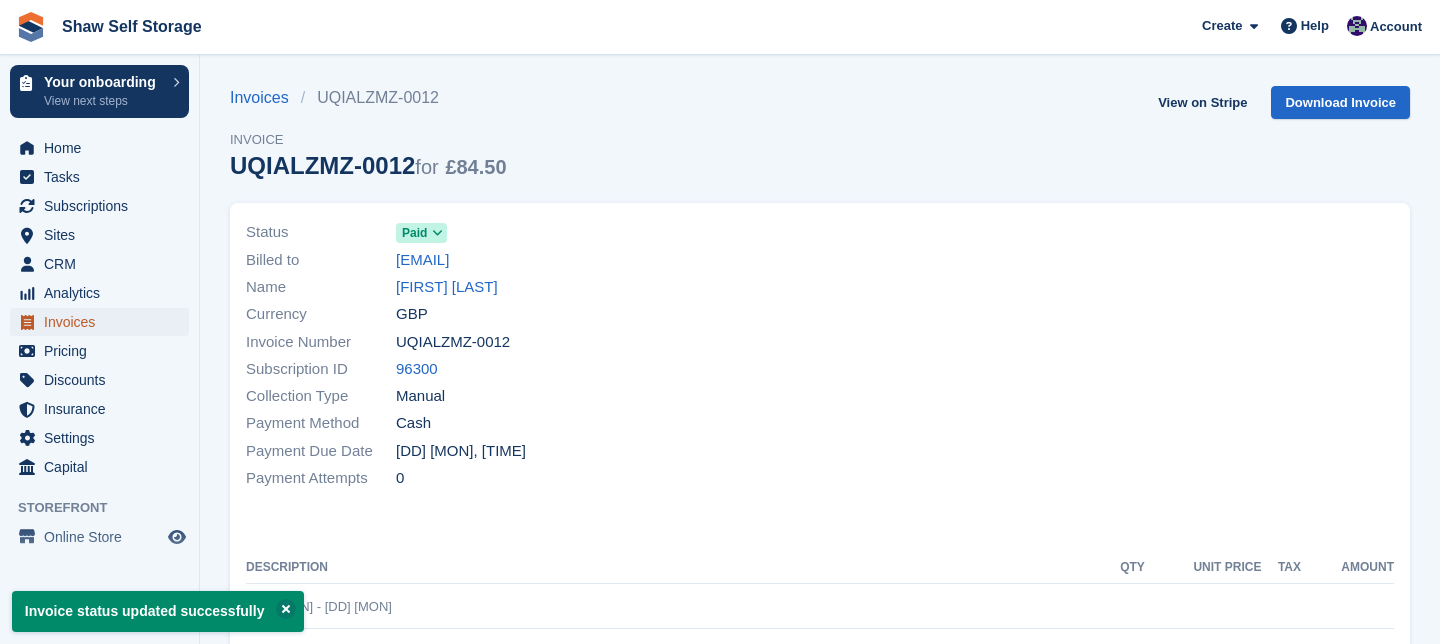 click on "Invoices" at bounding box center (104, 322) 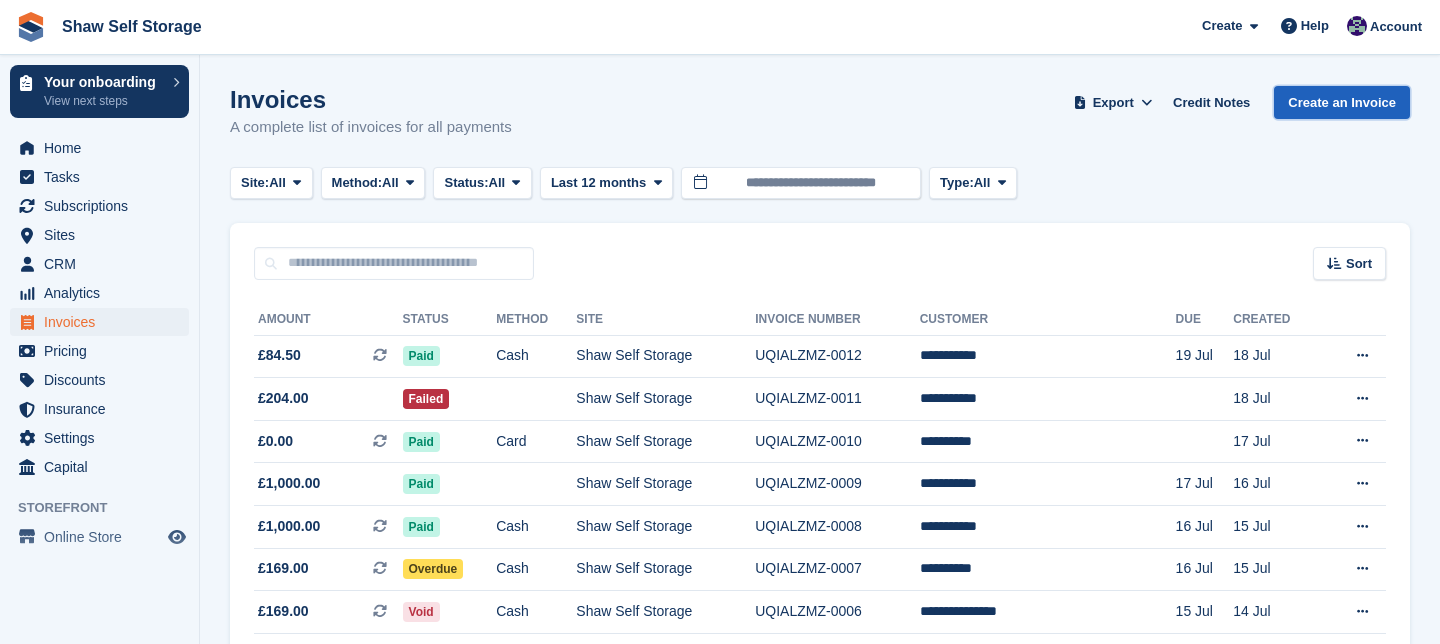 click on "Create an Invoice" at bounding box center [1342, 102] 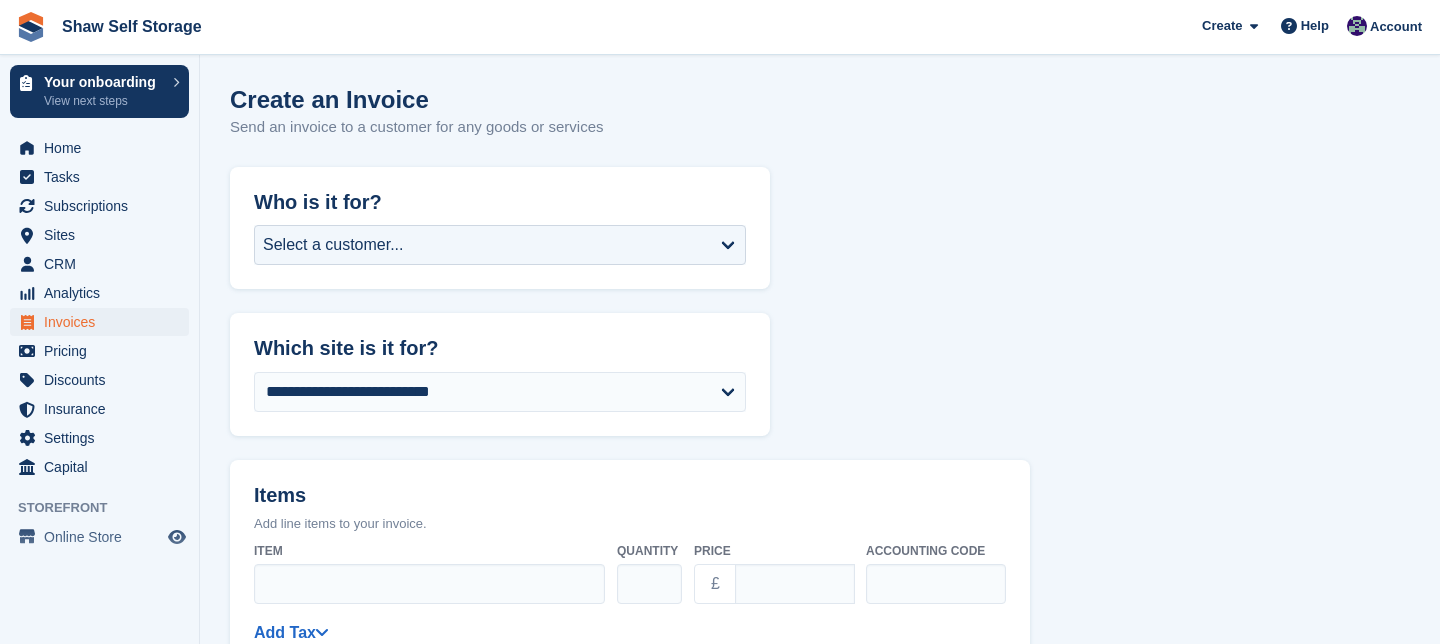 scroll, scrollTop: 0, scrollLeft: 0, axis: both 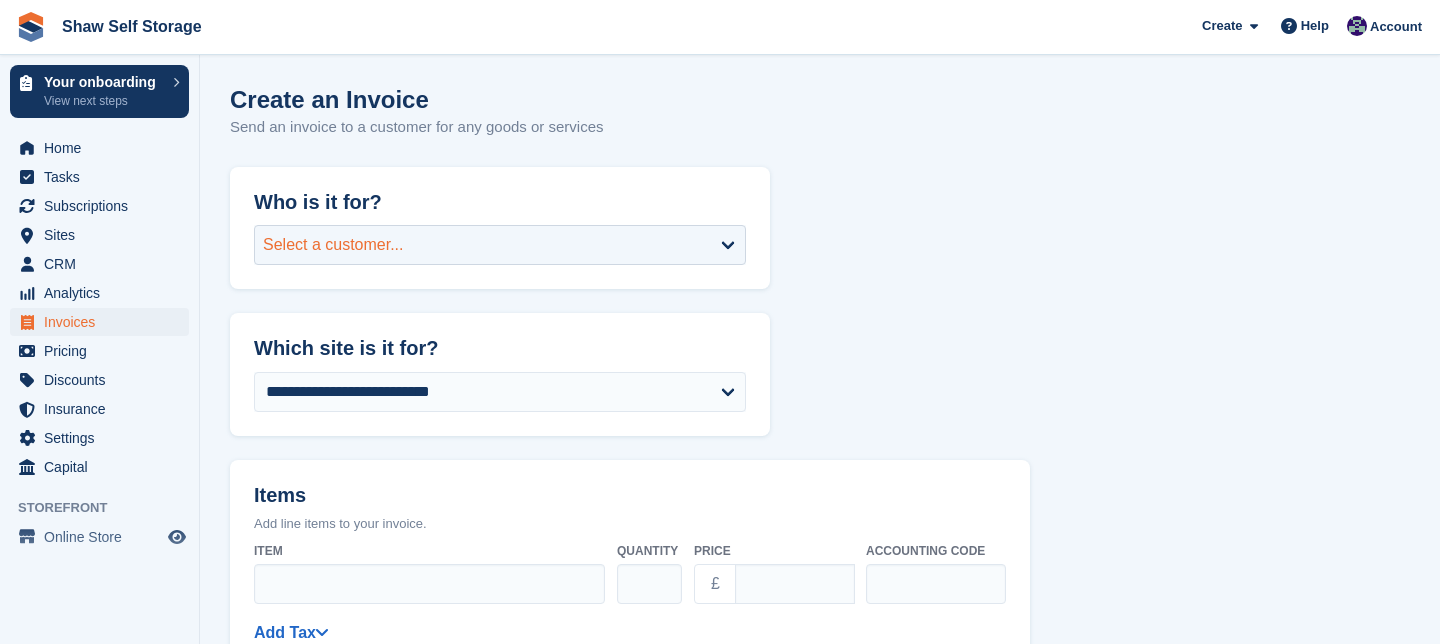 click on "Select a customer..." at bounding box center (500, 245) 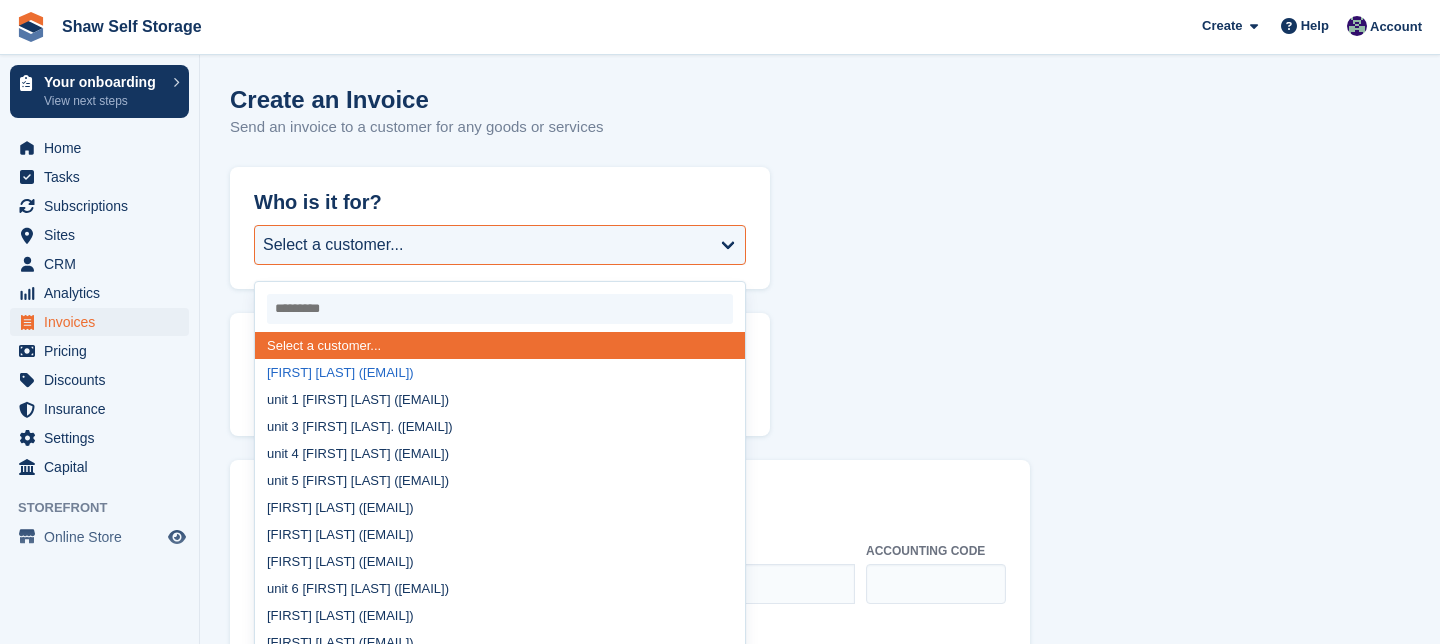 click on "[FIRST] [LAST] ([EMAIL])" at bounding box center (500, 372) 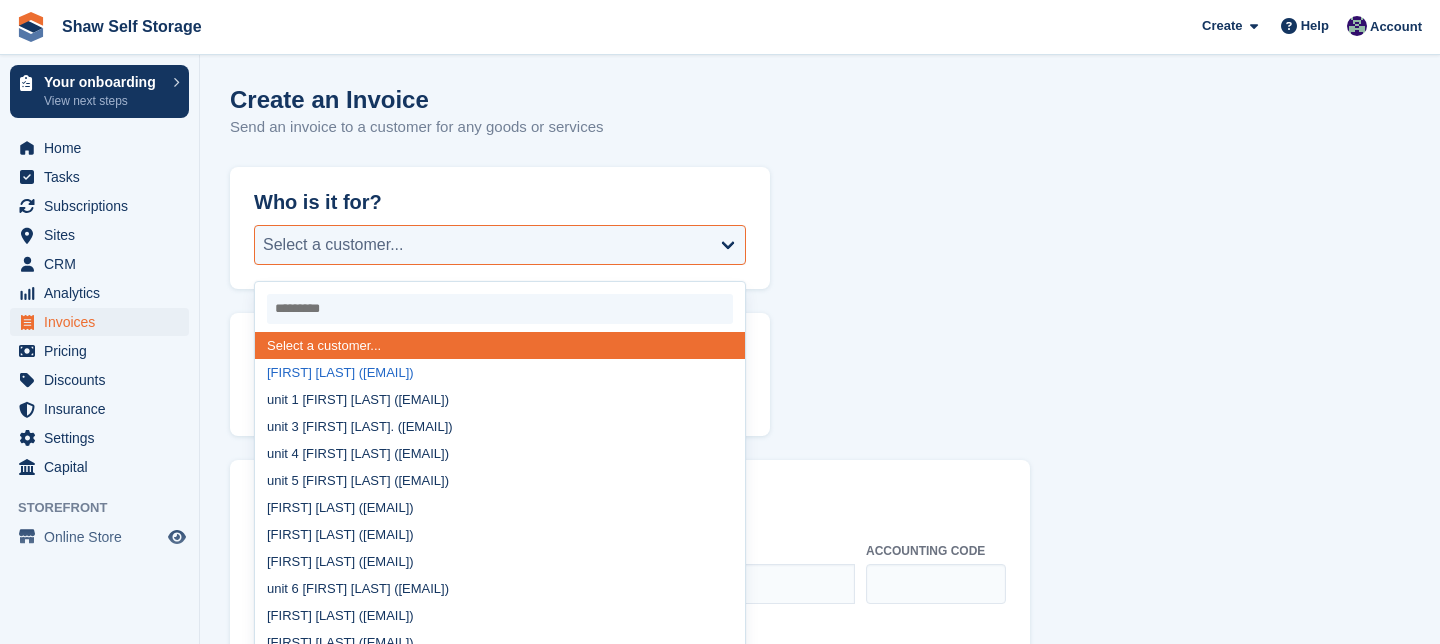 select on "******" 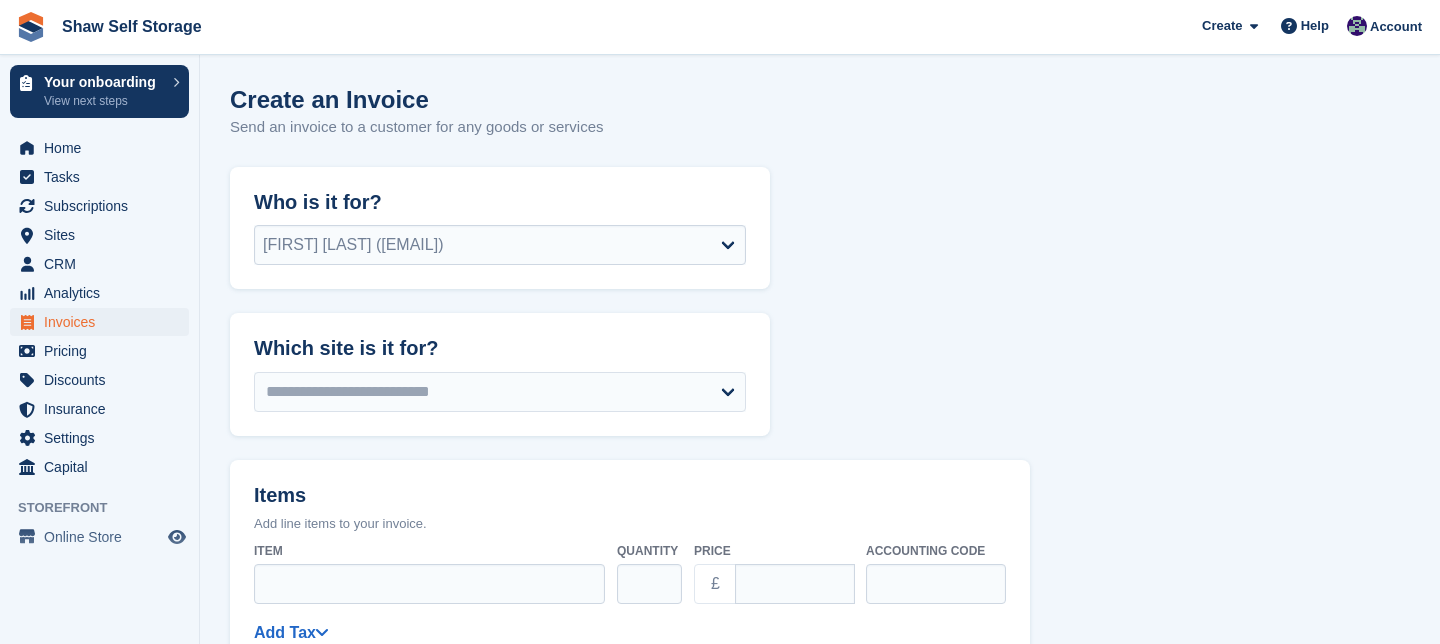 select on "******" 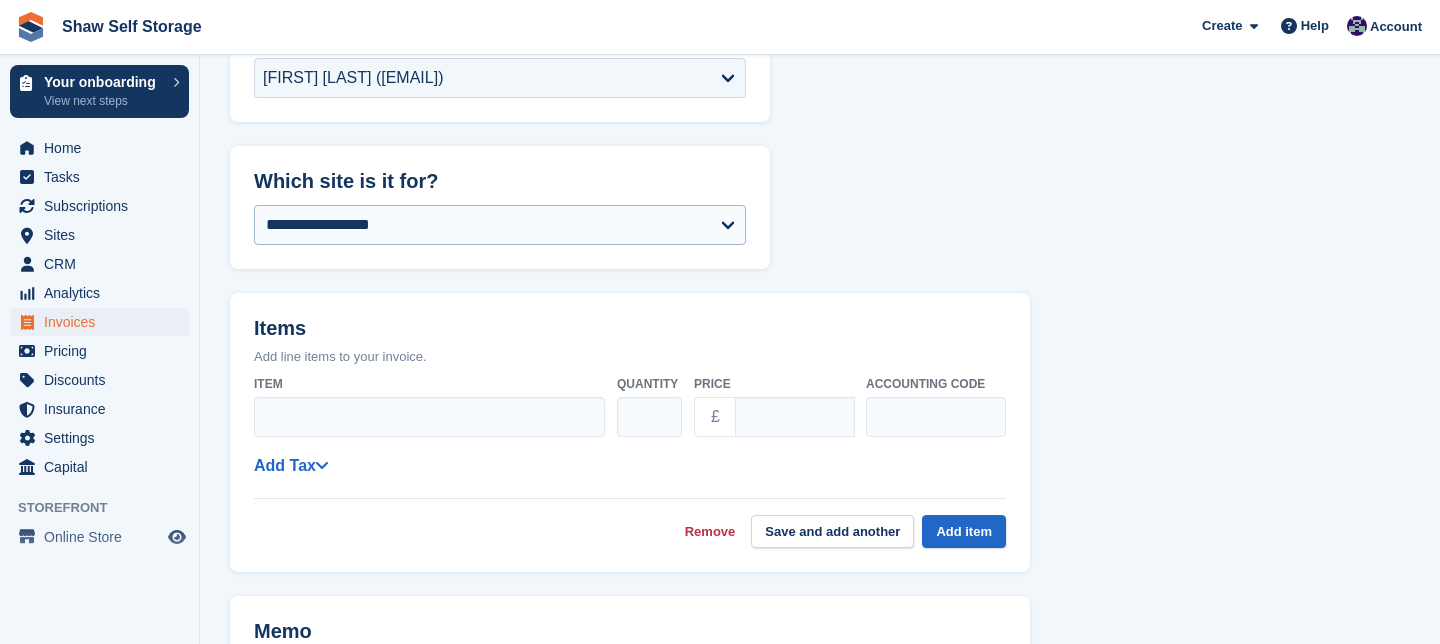 scroll, scrollTop: 289, scrollLeft: 0, axis: vertical 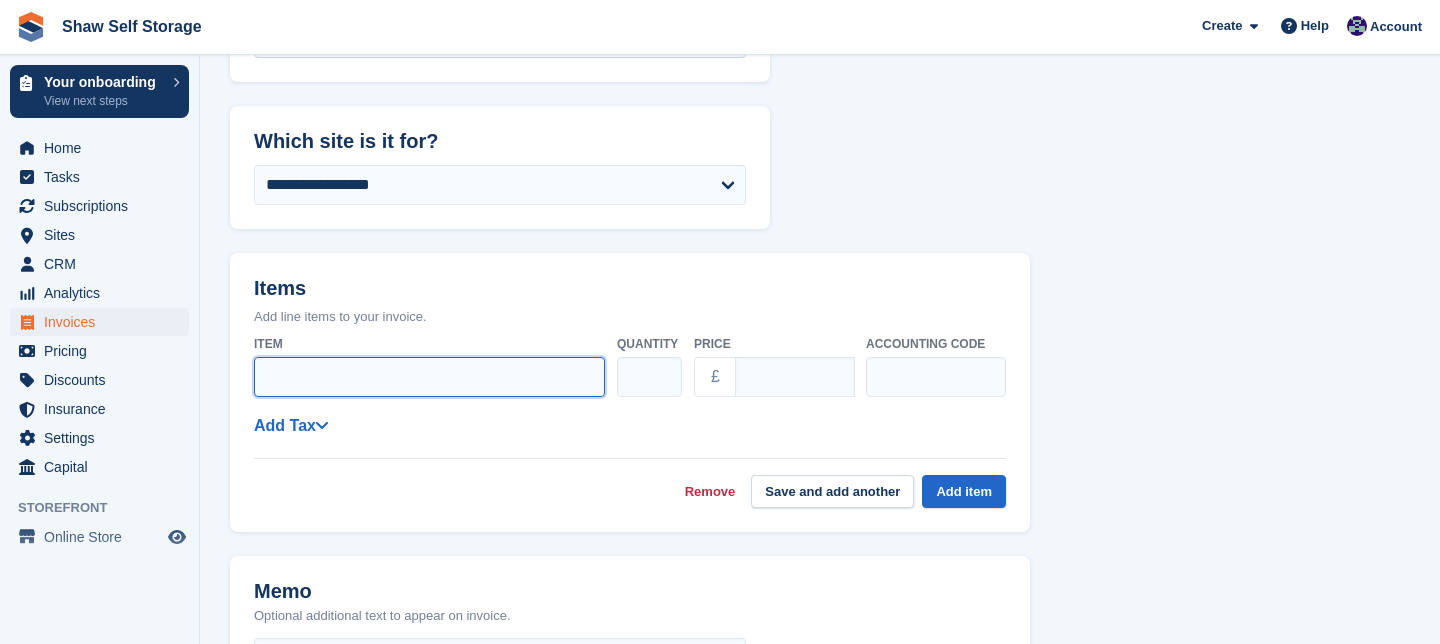 click on "Item" at bounding box center [429, 377] 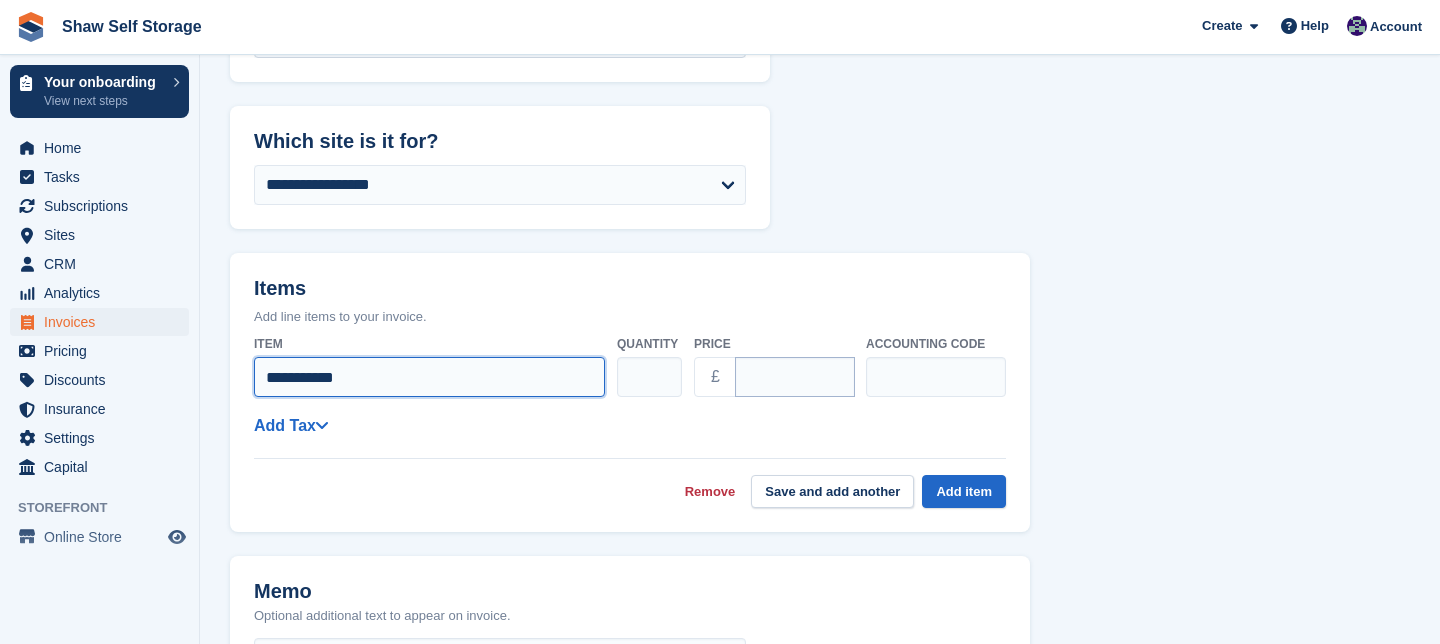 type on "**********" 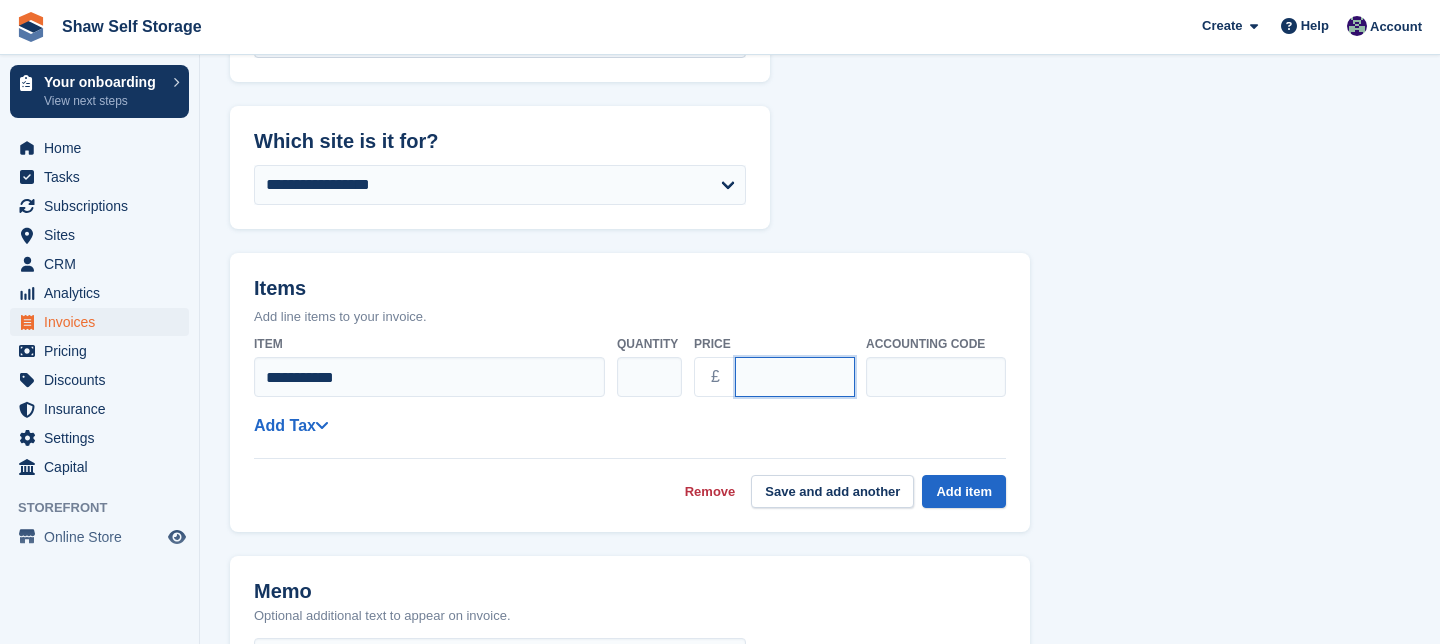 click on "****" at bounding box center (795, 377) 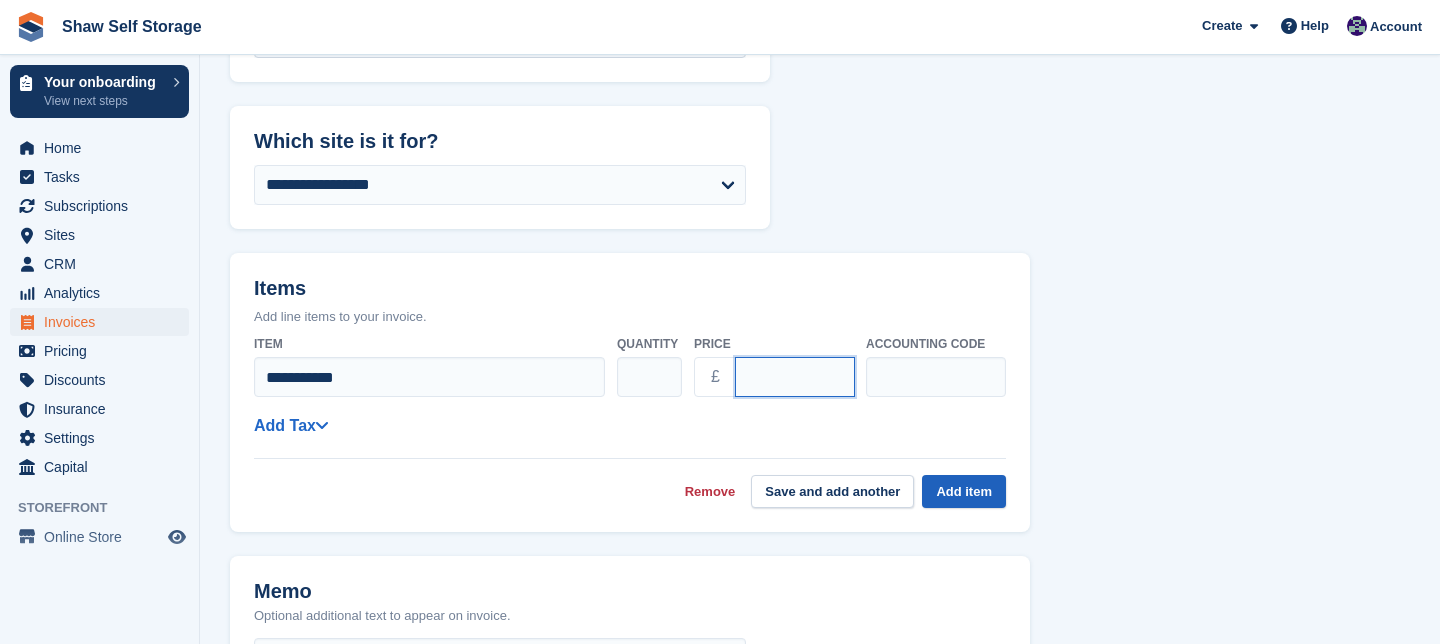 type on "*****" 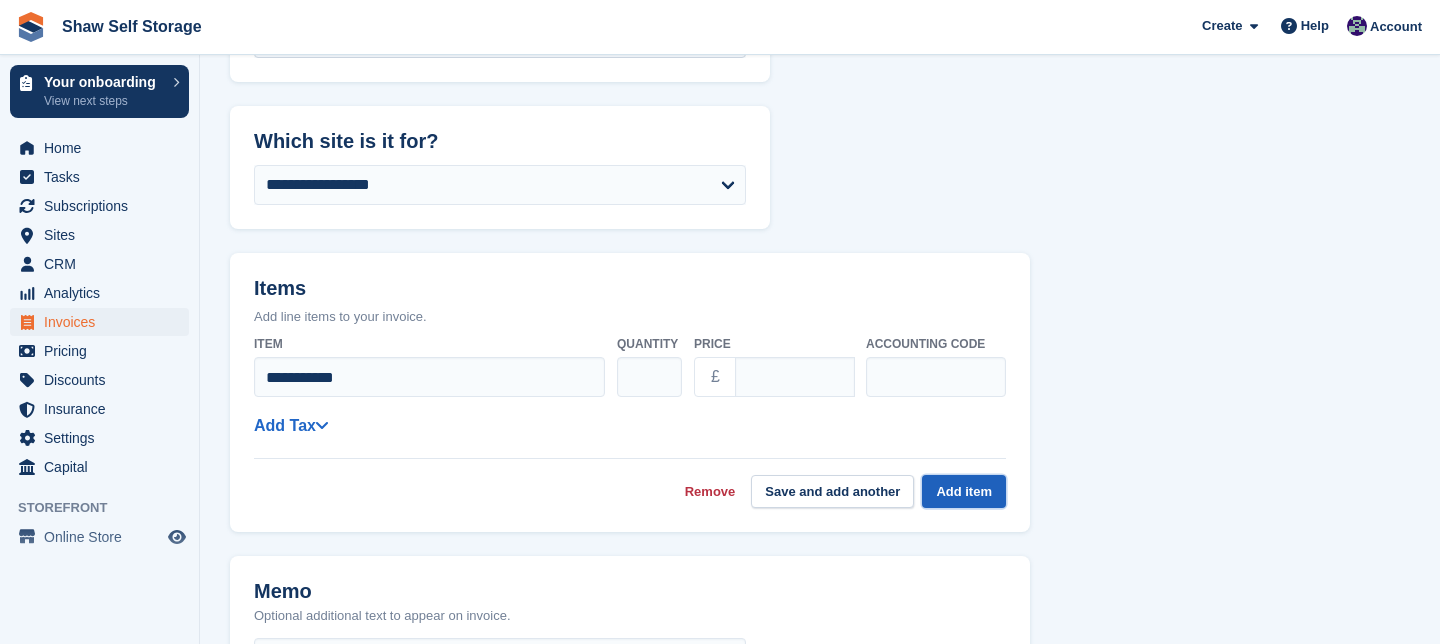 click on "Add item" at bounding box center [964, 491] 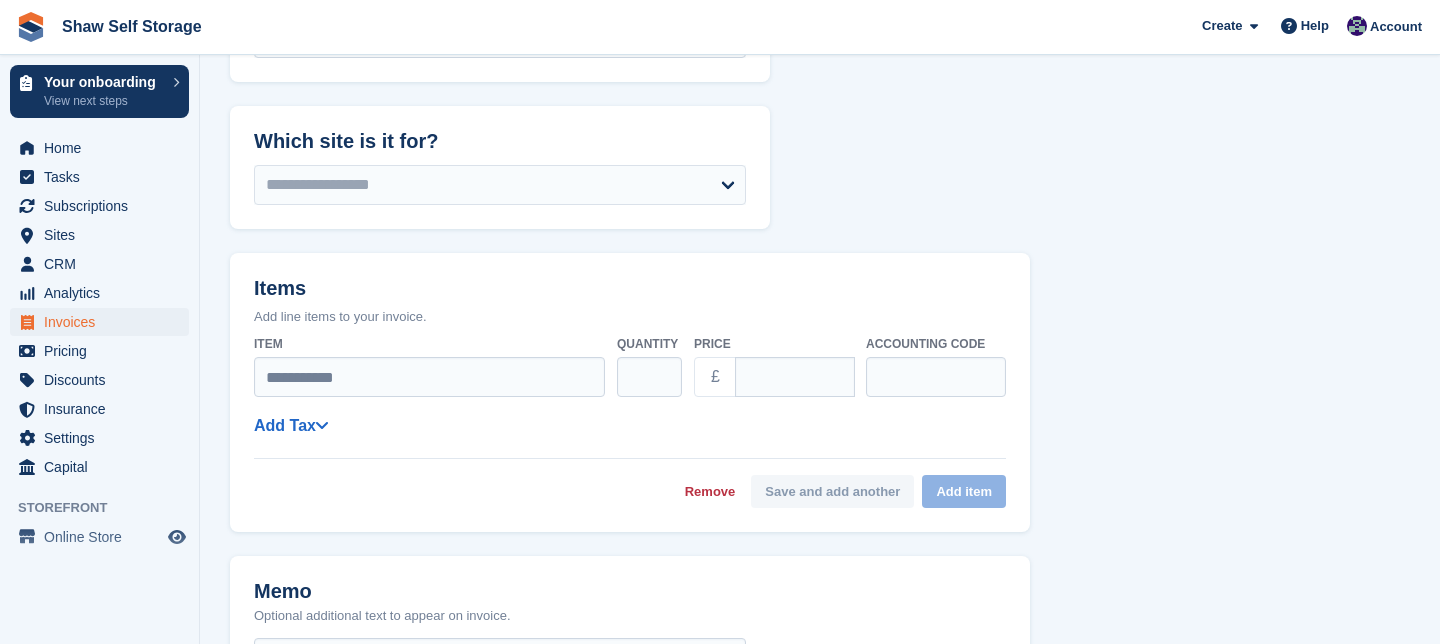 select on "******" 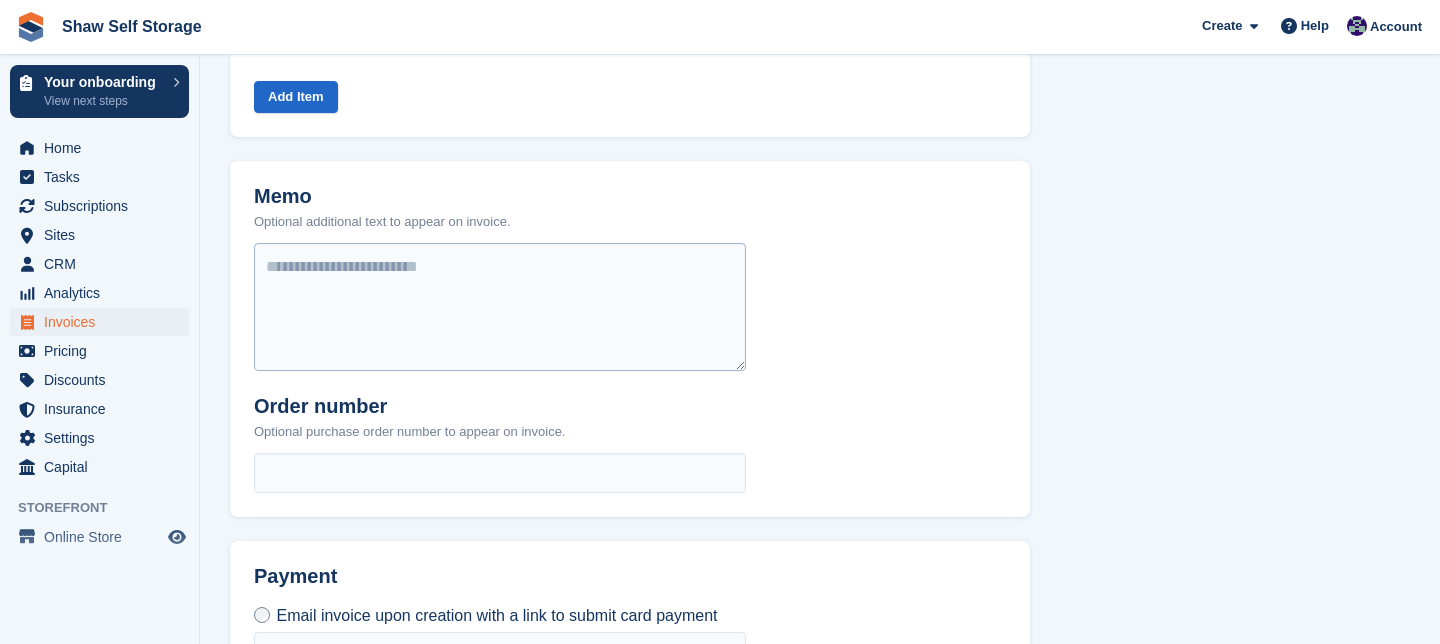 scroll, scrollTop: 653, scrollLeft: 0, axis: vertical 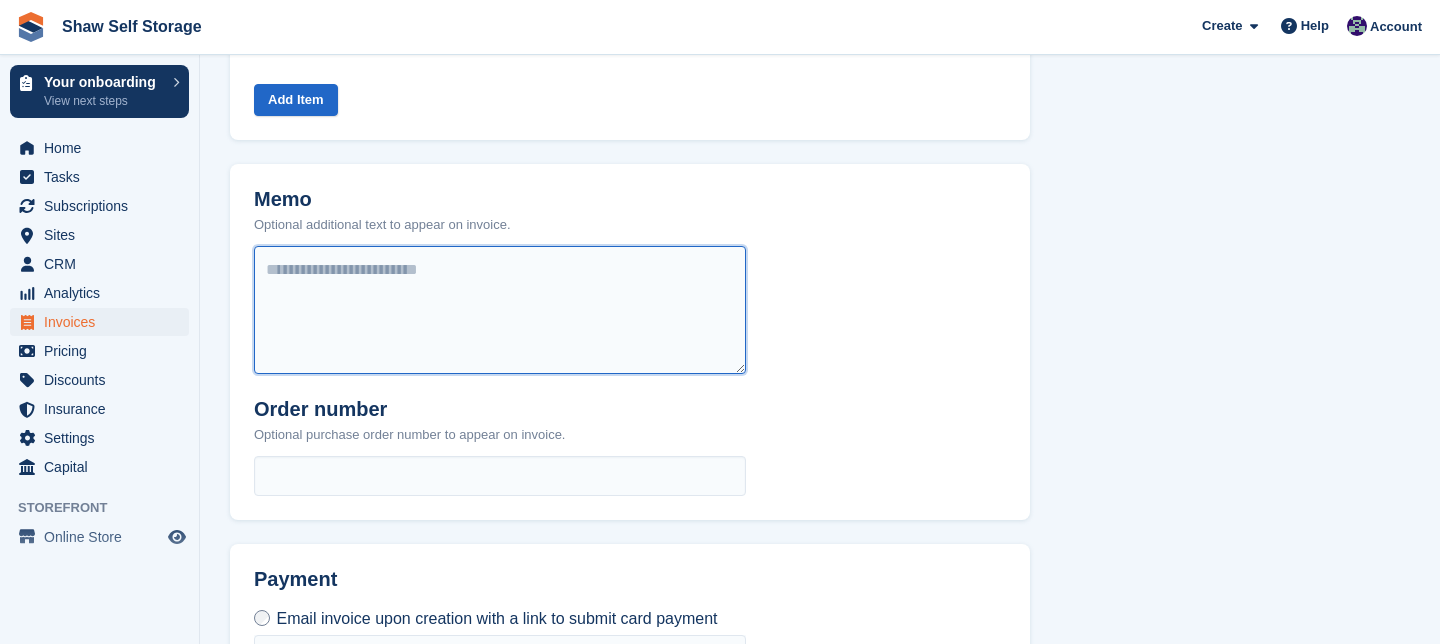 click at bounding box center (500, 310) 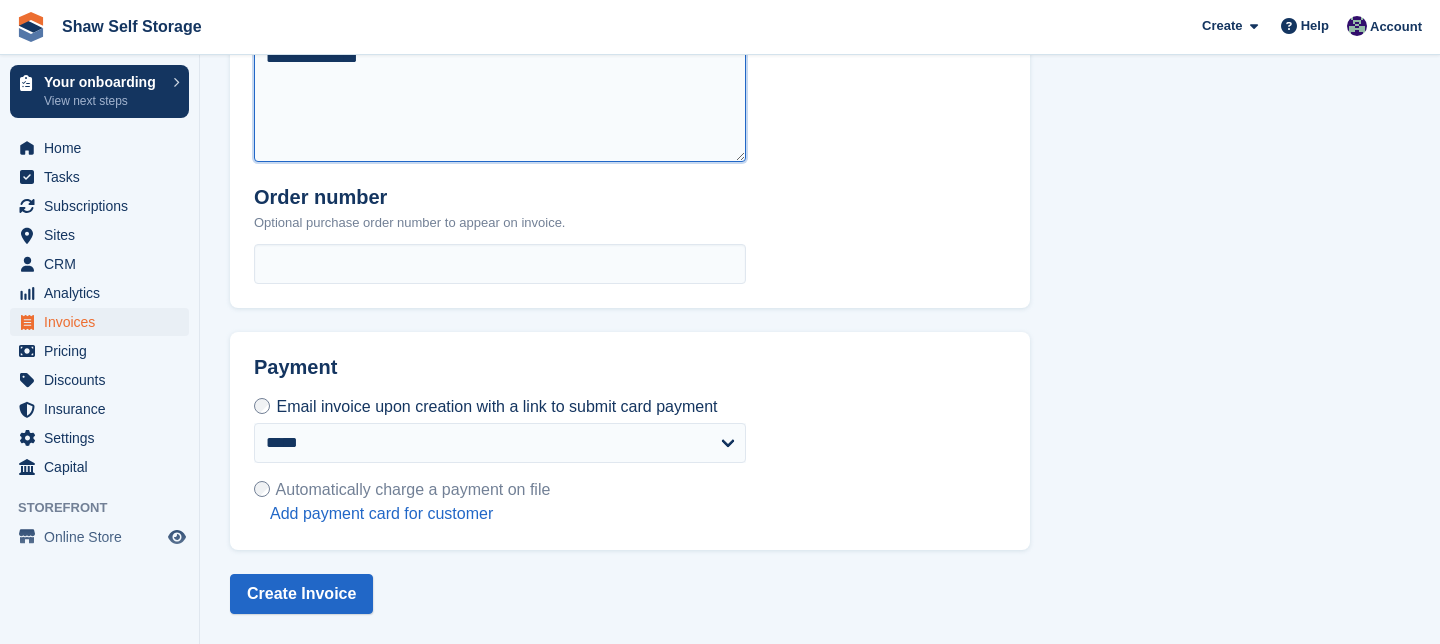 scroll, scrollTop: 881, scrollLeft: 0, axis: vertical 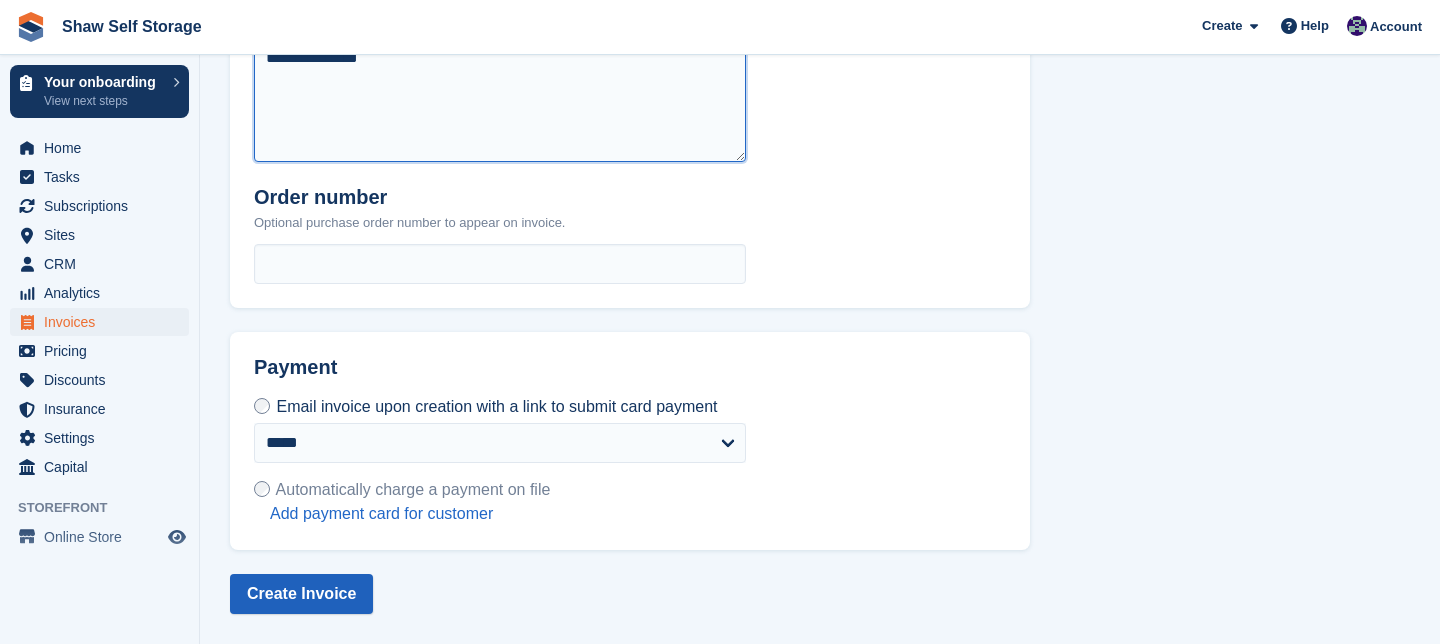 type on "**********" 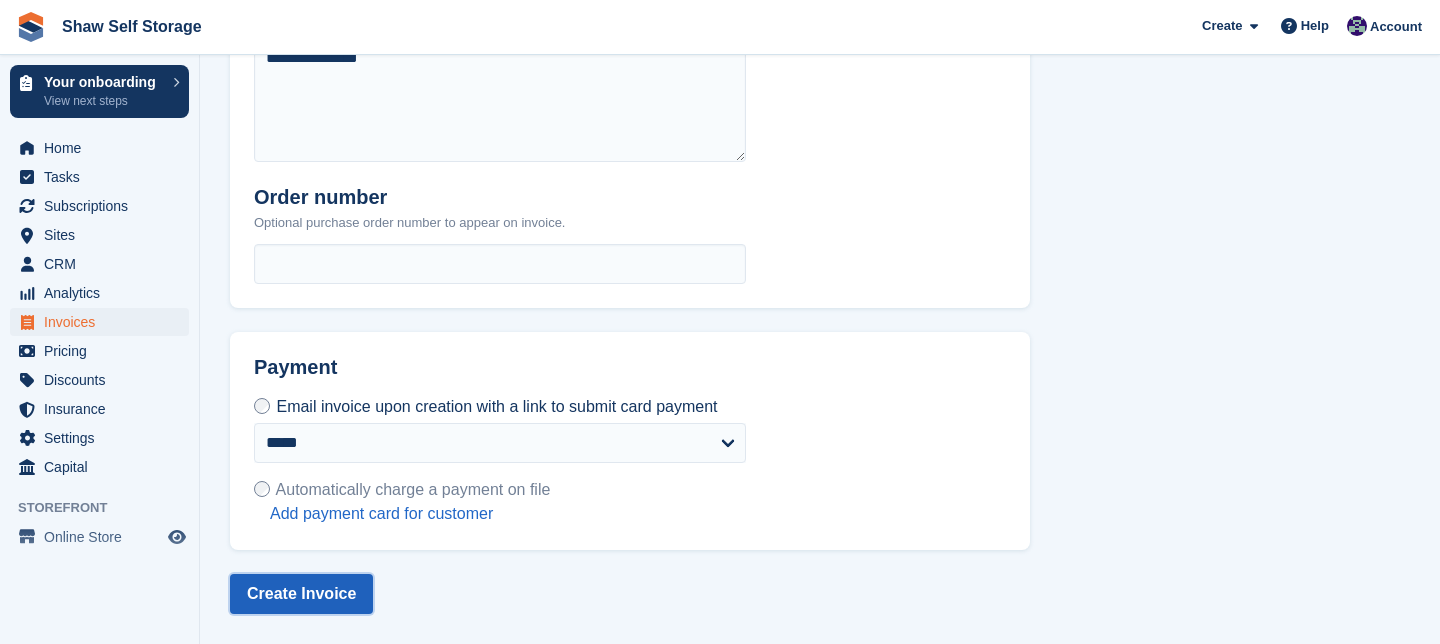 click on "Create Invoice" at bounding box center (301, 594) 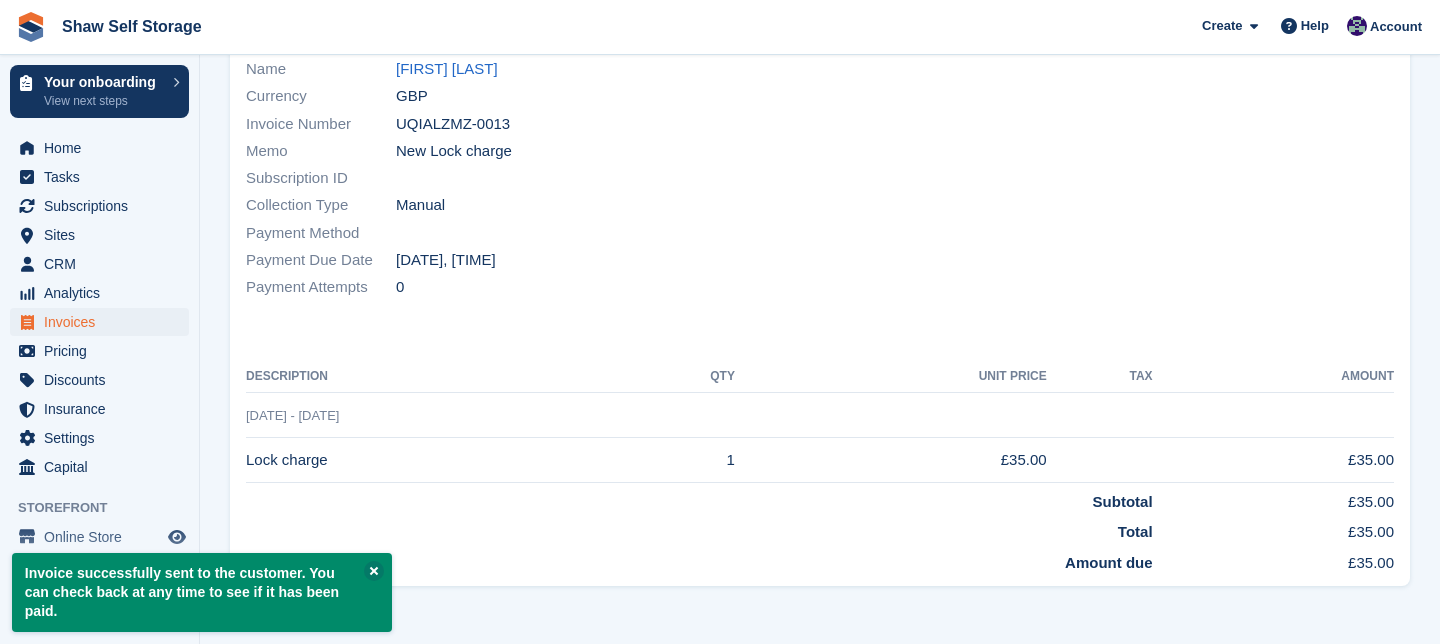 scroll, scrollTop: 0, scrollLeft: 0, axis: both 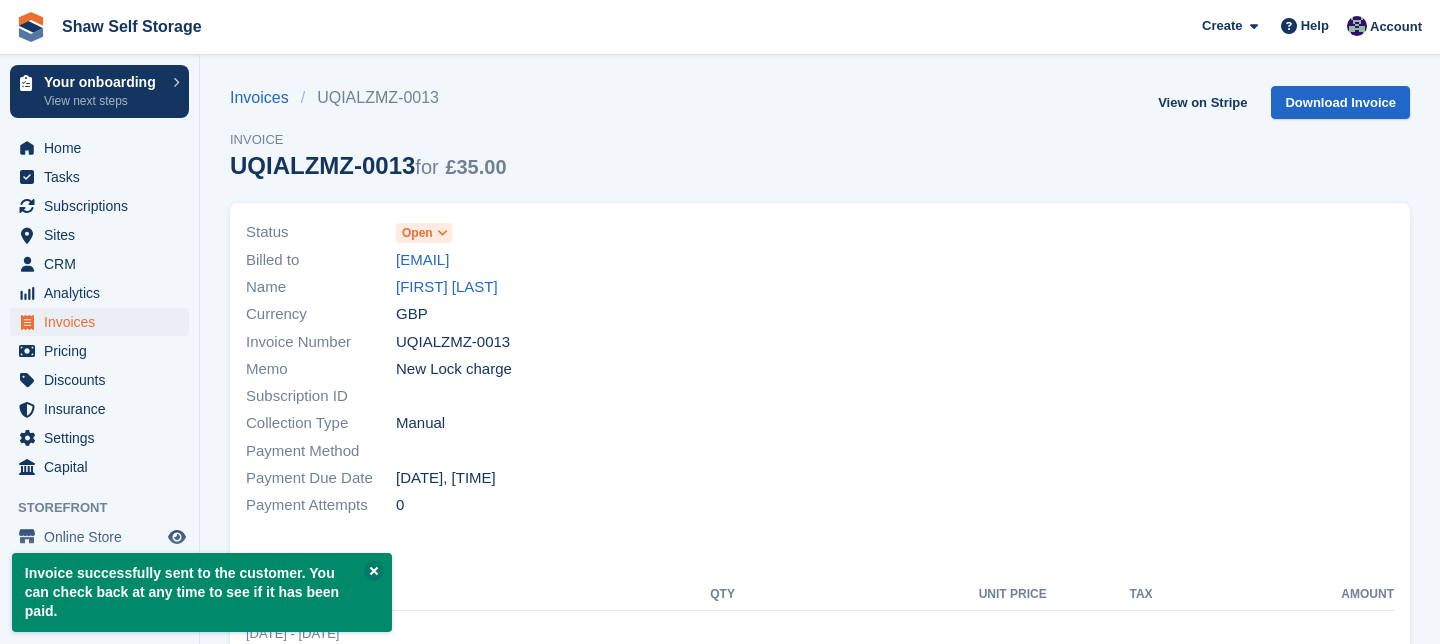 click at bounding box center (442, 233) 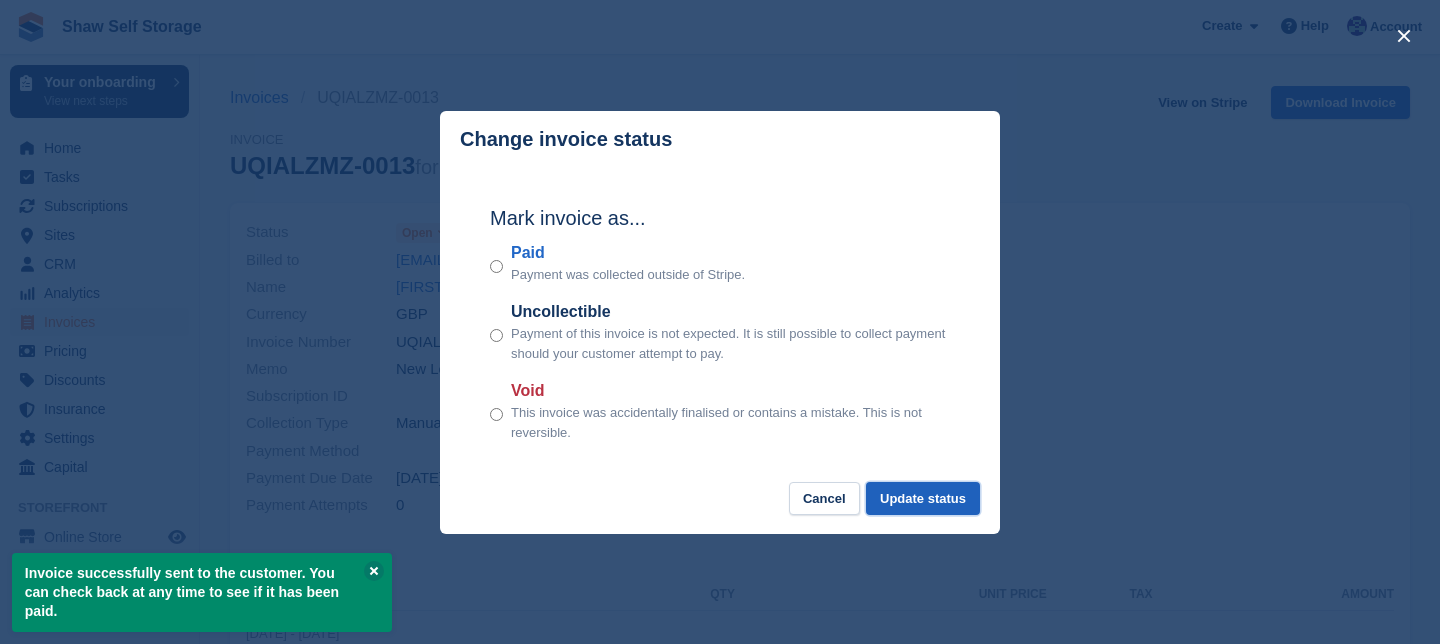 click on "Update status" at bounding box center (923, 498) 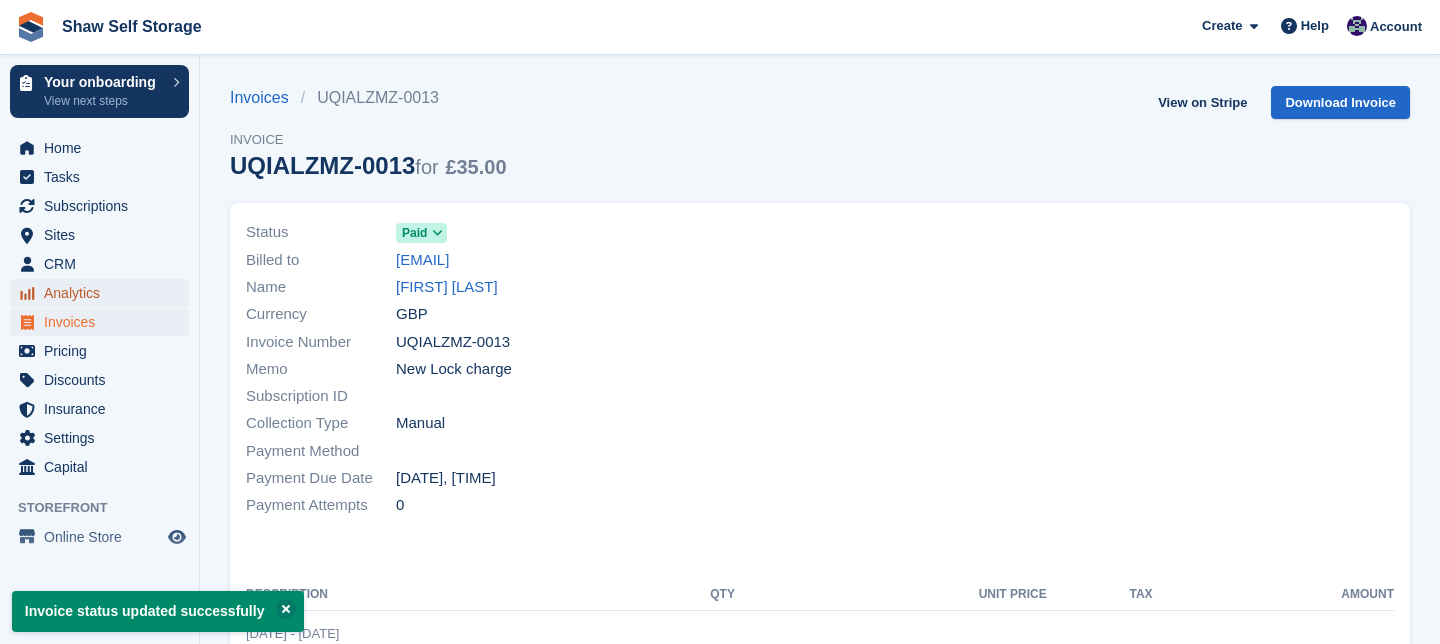 click on "Analytics" at bounding box center (104, 293) 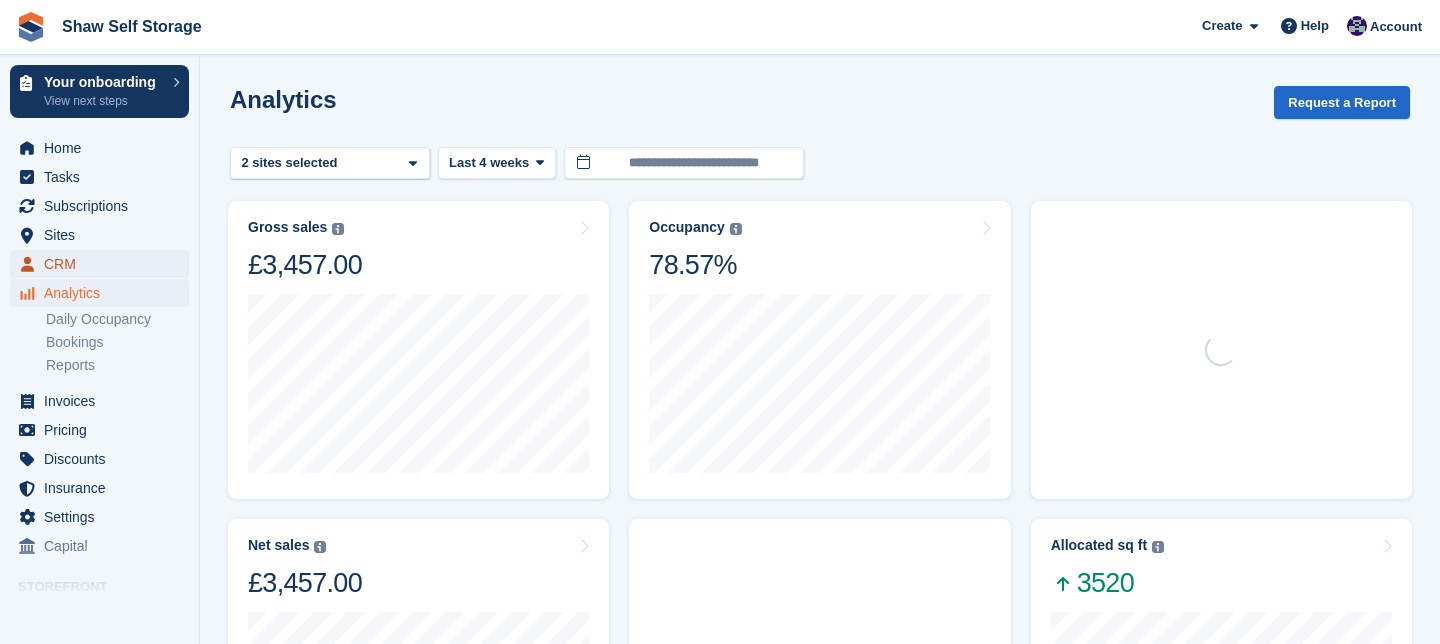 click on "CRM" at bounding box center (104, 264) 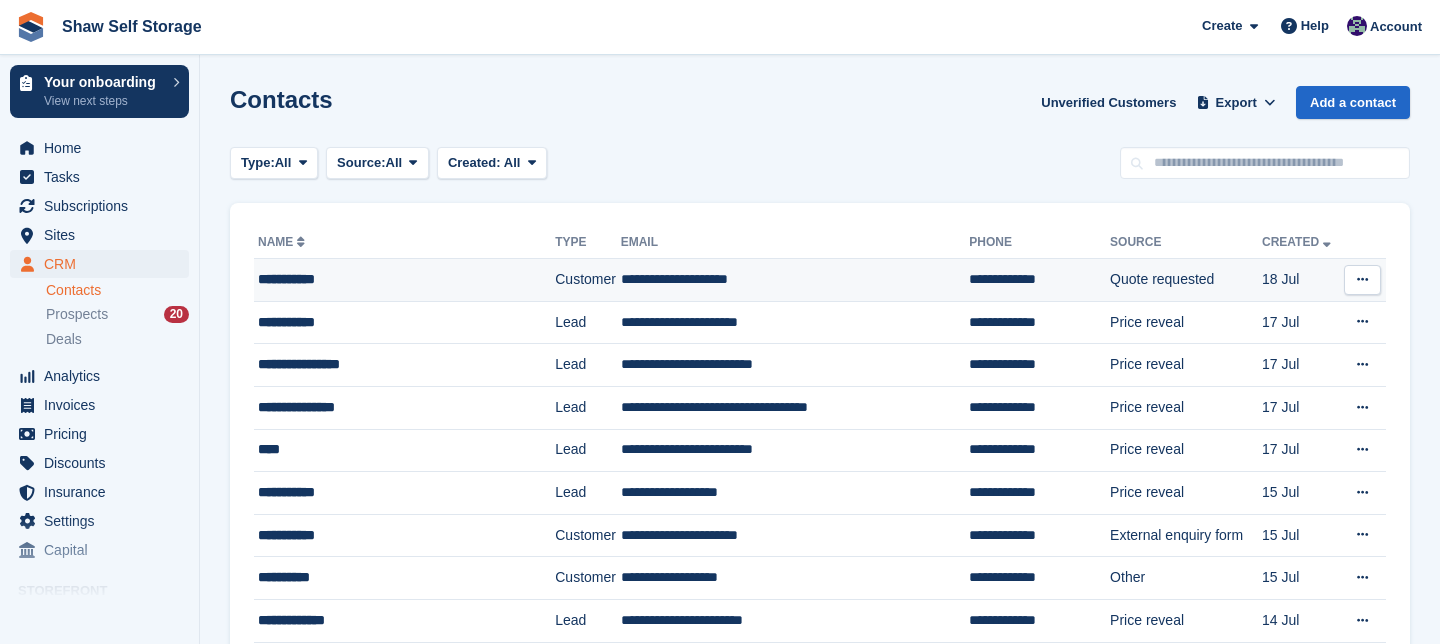 click on "Customer" at bounding box center (587, 280) 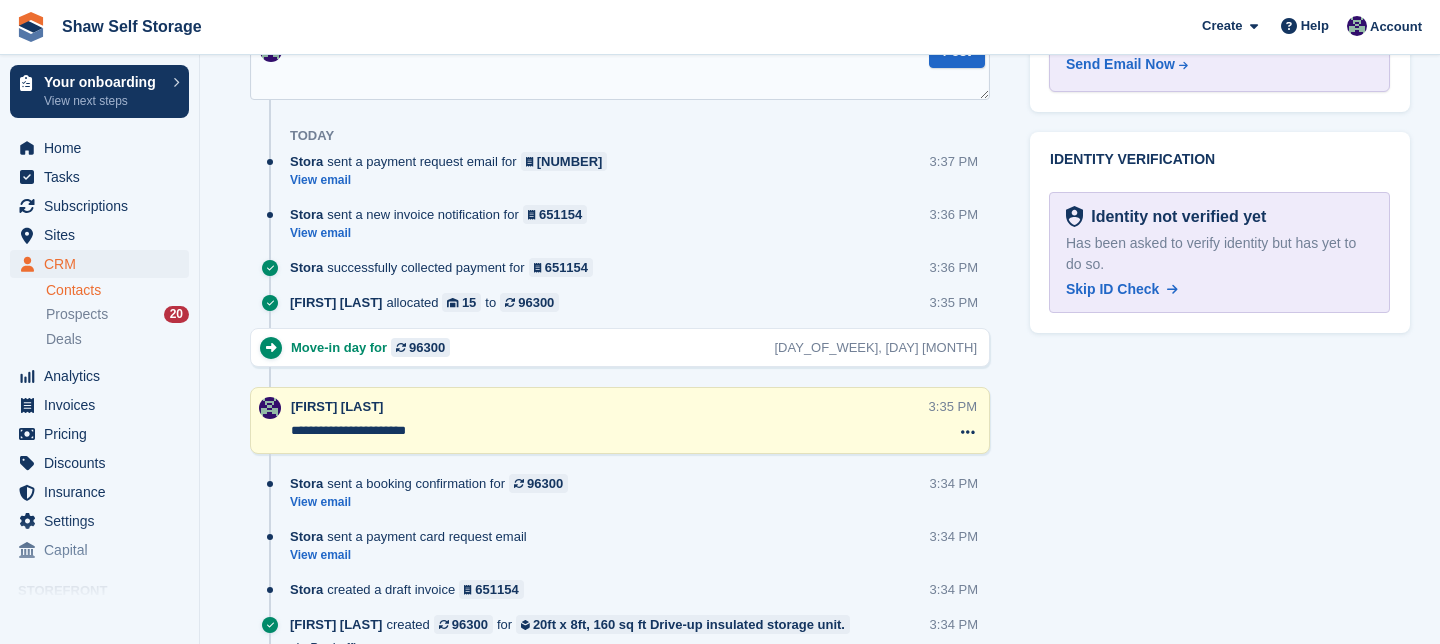 scroll, scrollTop: 1224, scrollLeft: 0, axis: vertical 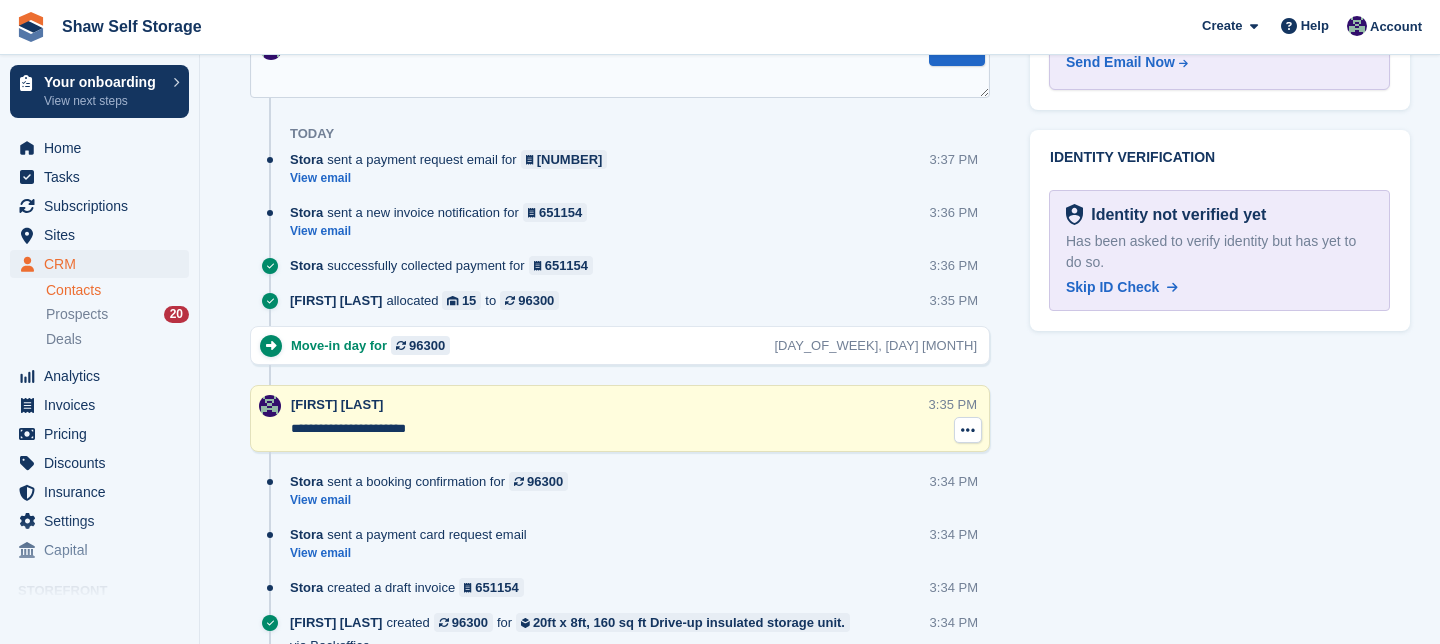 click at bounding box center (968, 430) 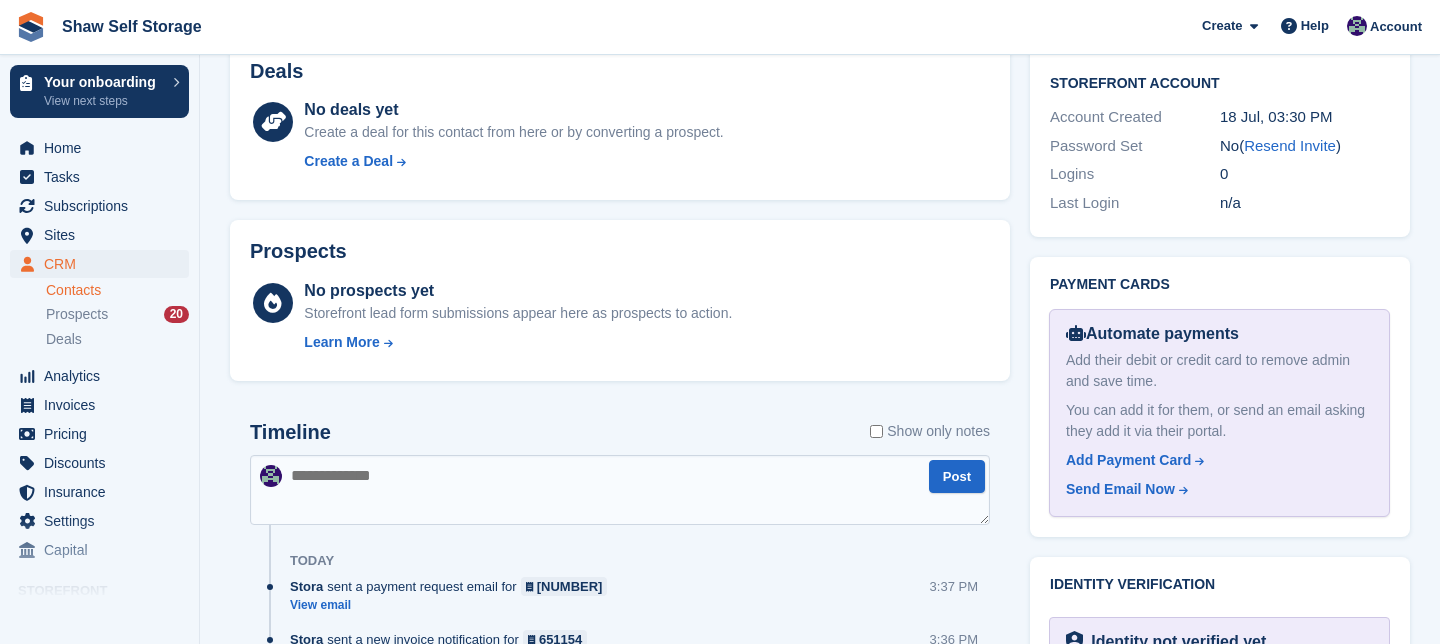 scroll, scrollTop: 837, scrollLeft: 0, axis: vertical 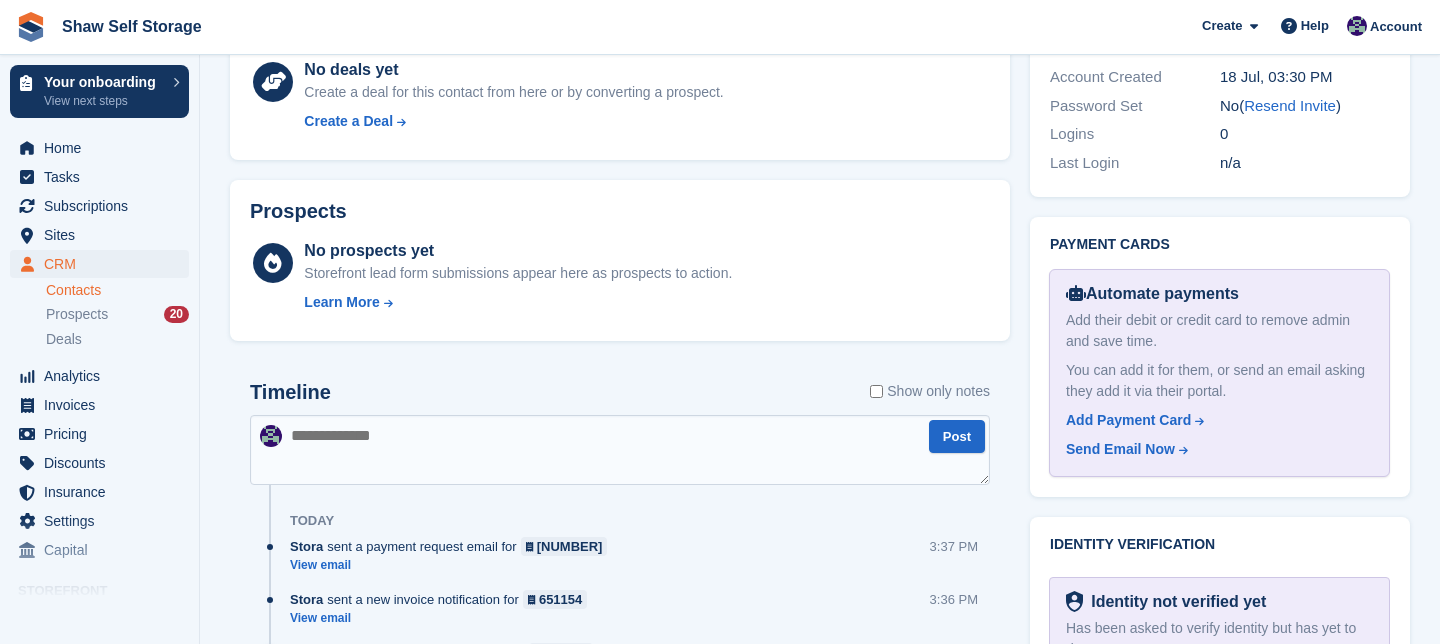 click at bounding box center [620, 450] 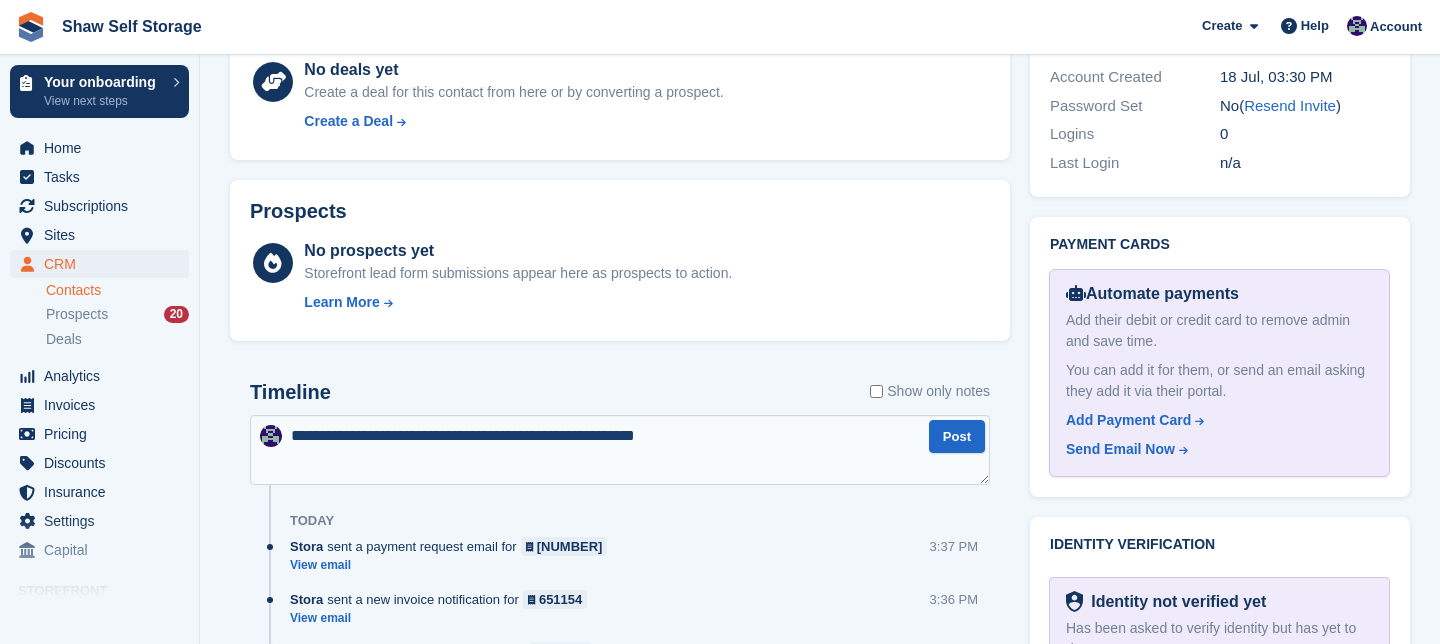 click on "**********" at bounding box center [620, 450] 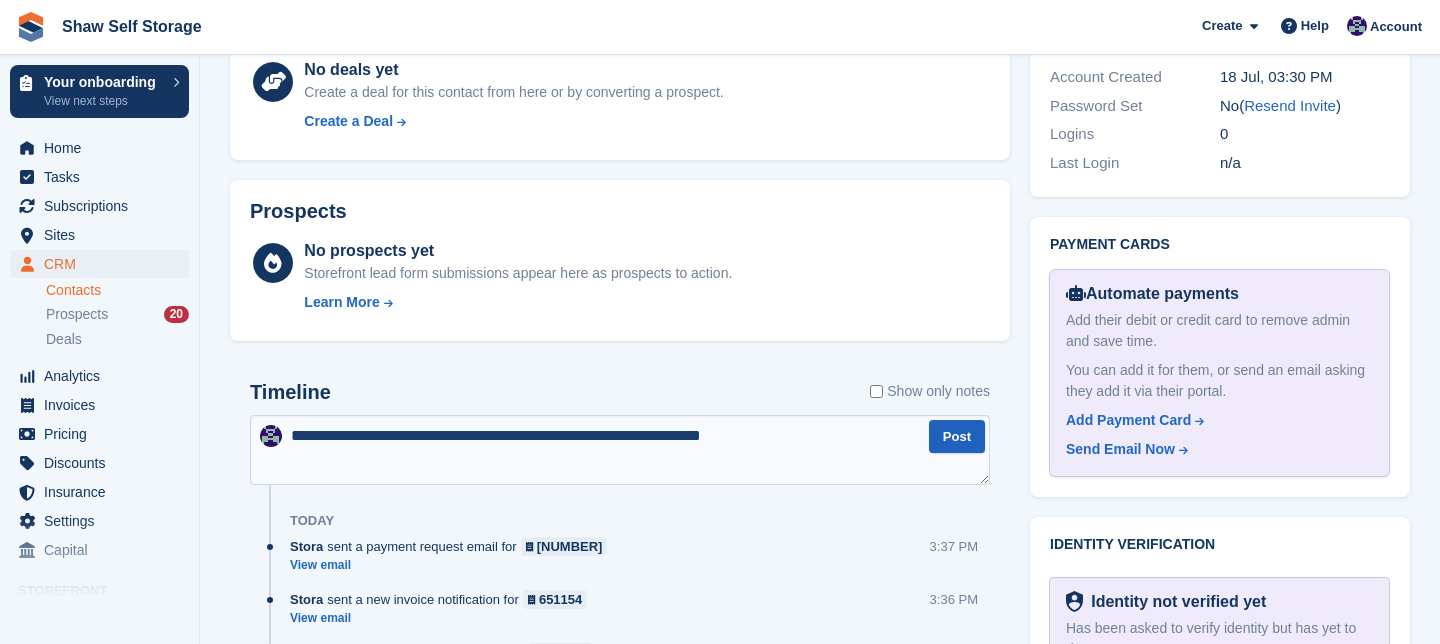 type on "**********" 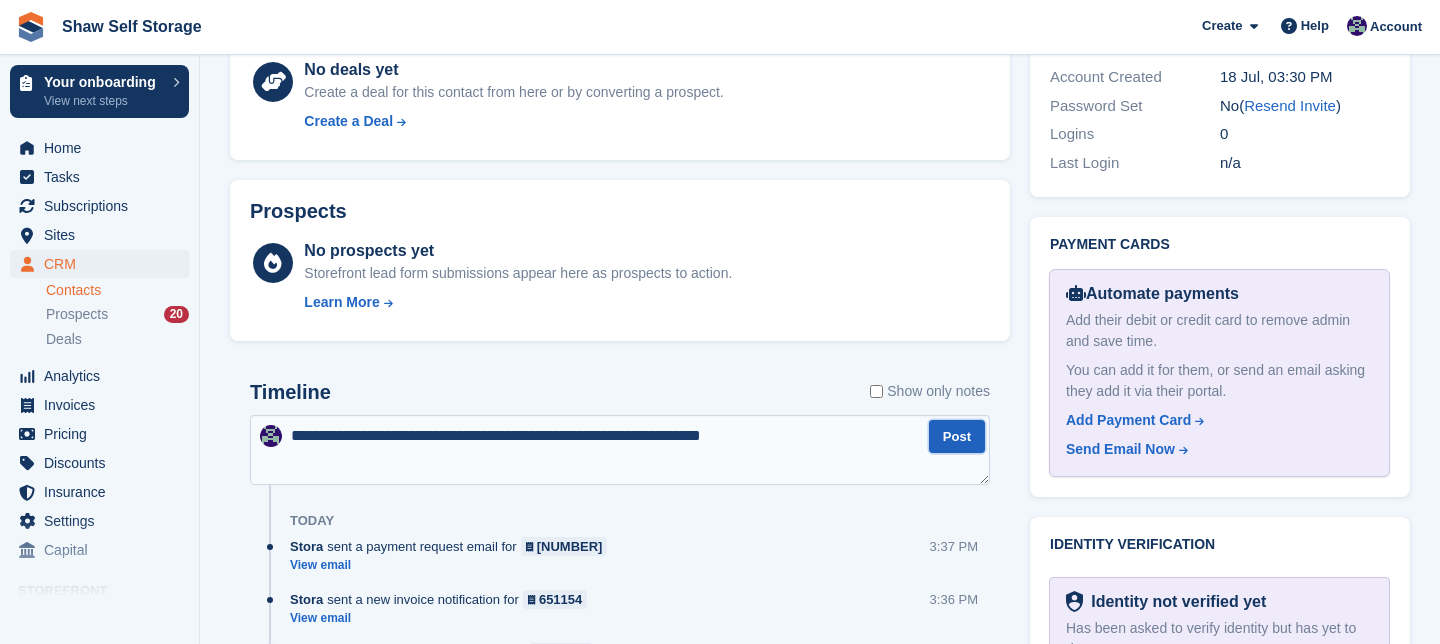 click on "Post" at bounding box center (957, 436) 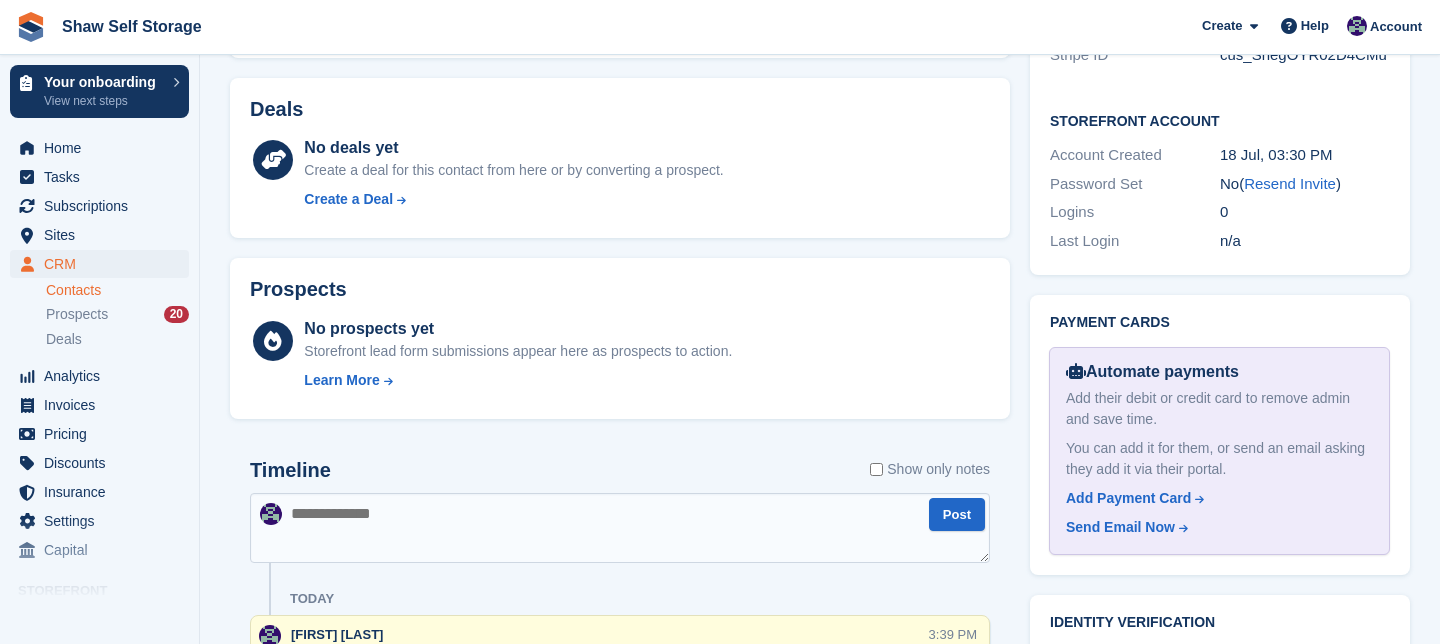 scroll, scrollTop: 763, scrollLeft: 0, axis: vertical 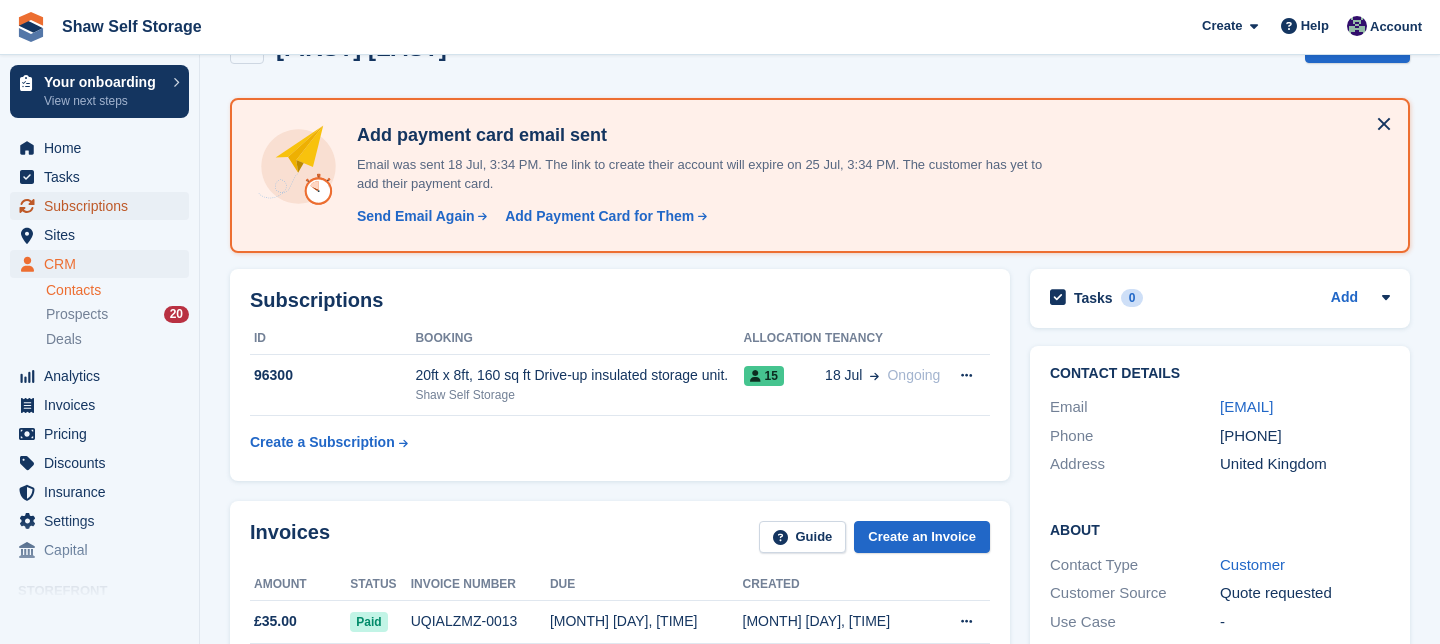 click on "Subscriptions" at bounding box center [104, 206] 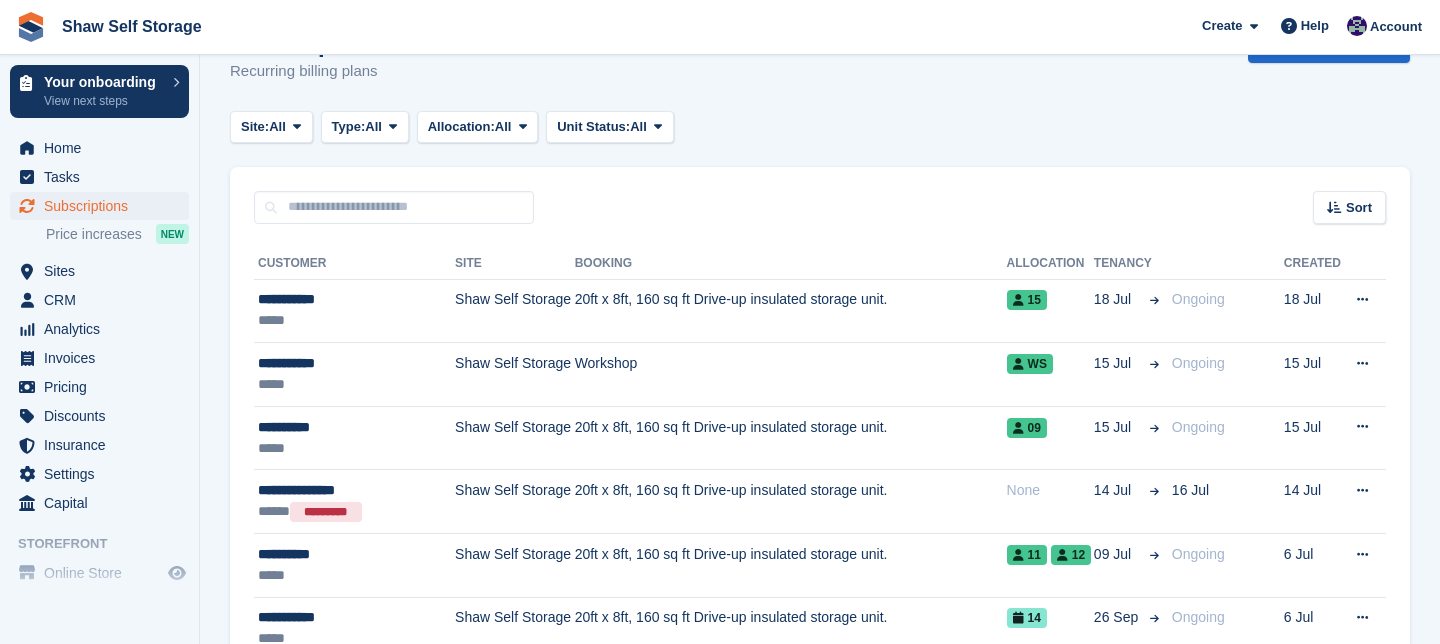 scroll, scrollTop: 0, scrollLeft: 0, axis: both 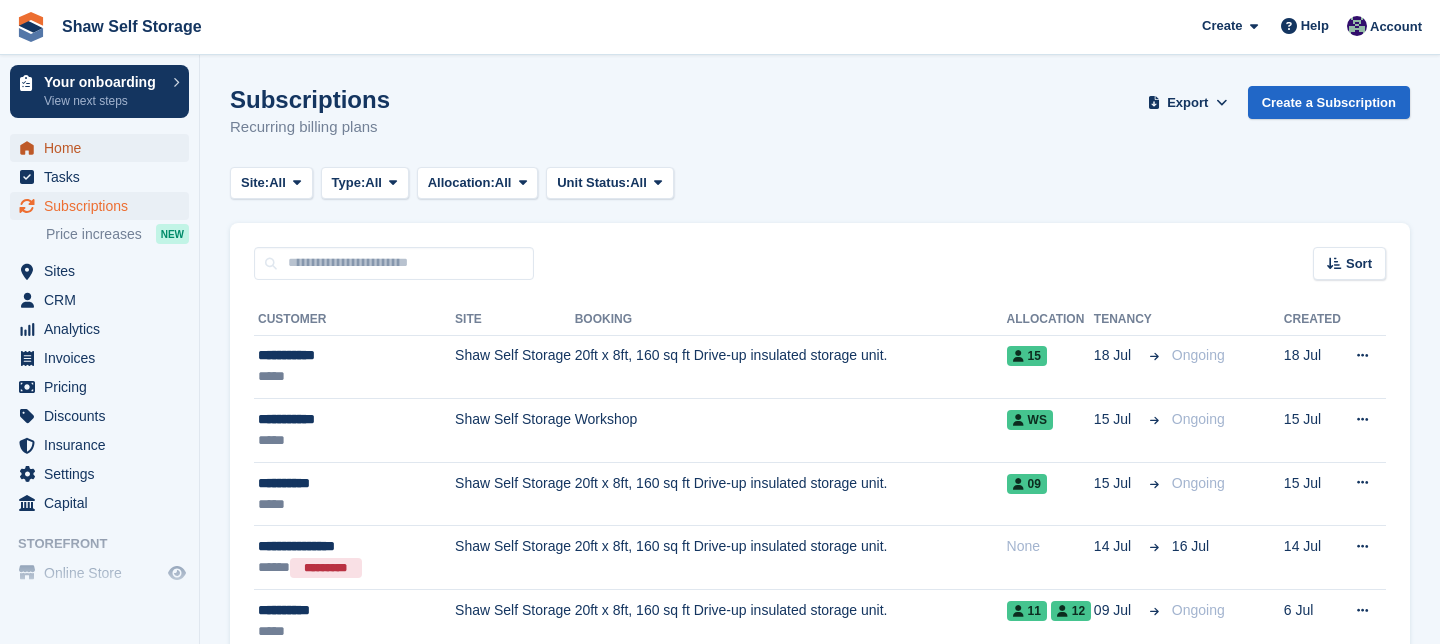 click on "Home" at bounding box center [104, 148] 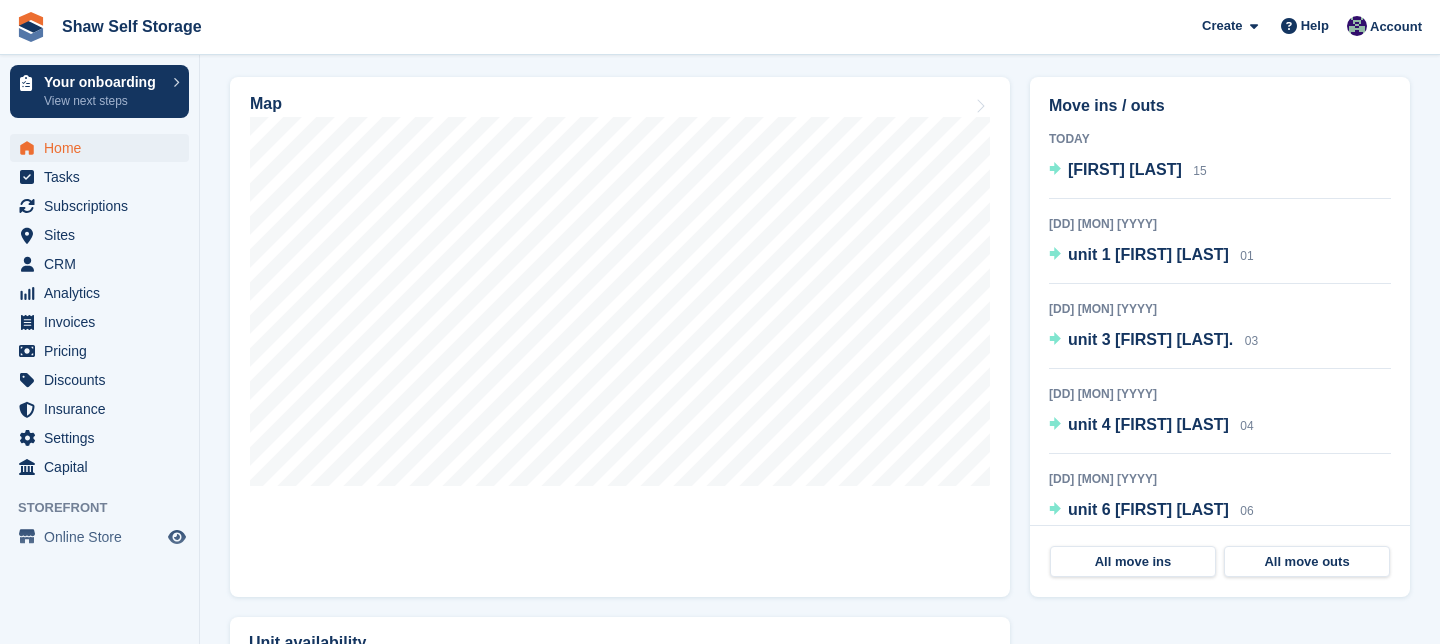 scroll, scrollTop: 637, scrollLeft: 0, axis: vertical 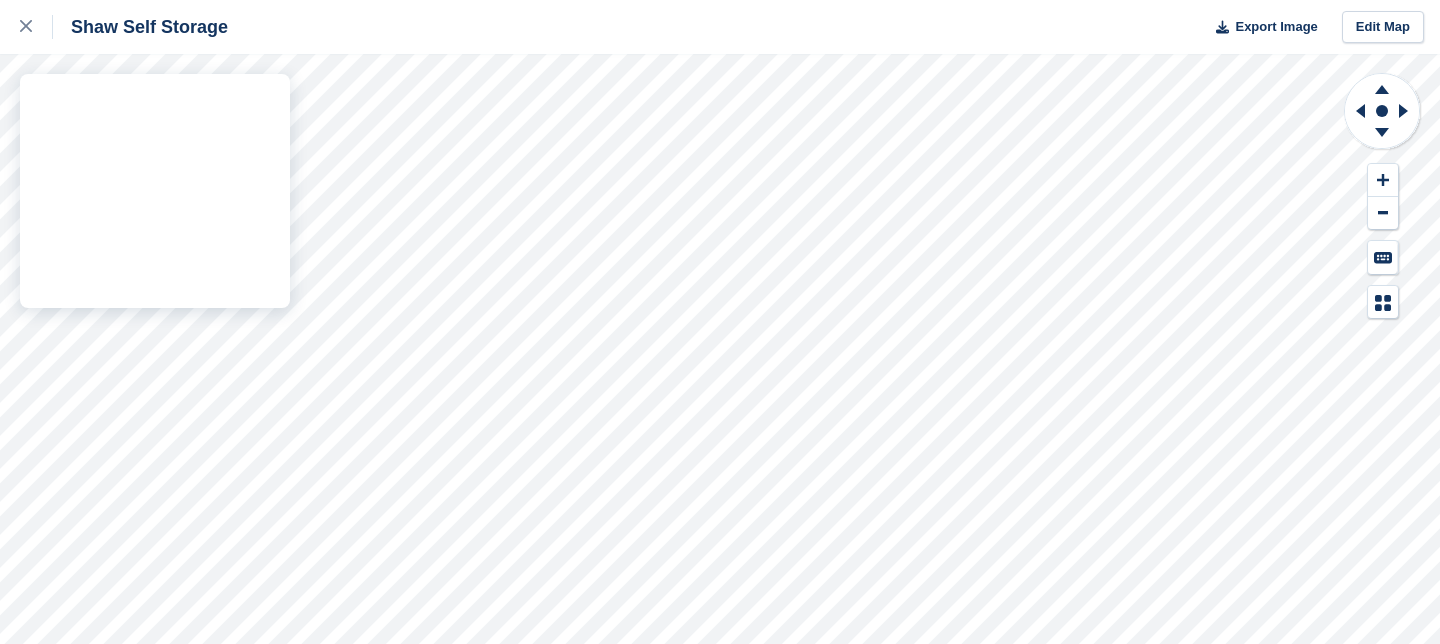 click on "Shaw Self Storage  Export Image Edit Map" at bounding box center [720, 322] 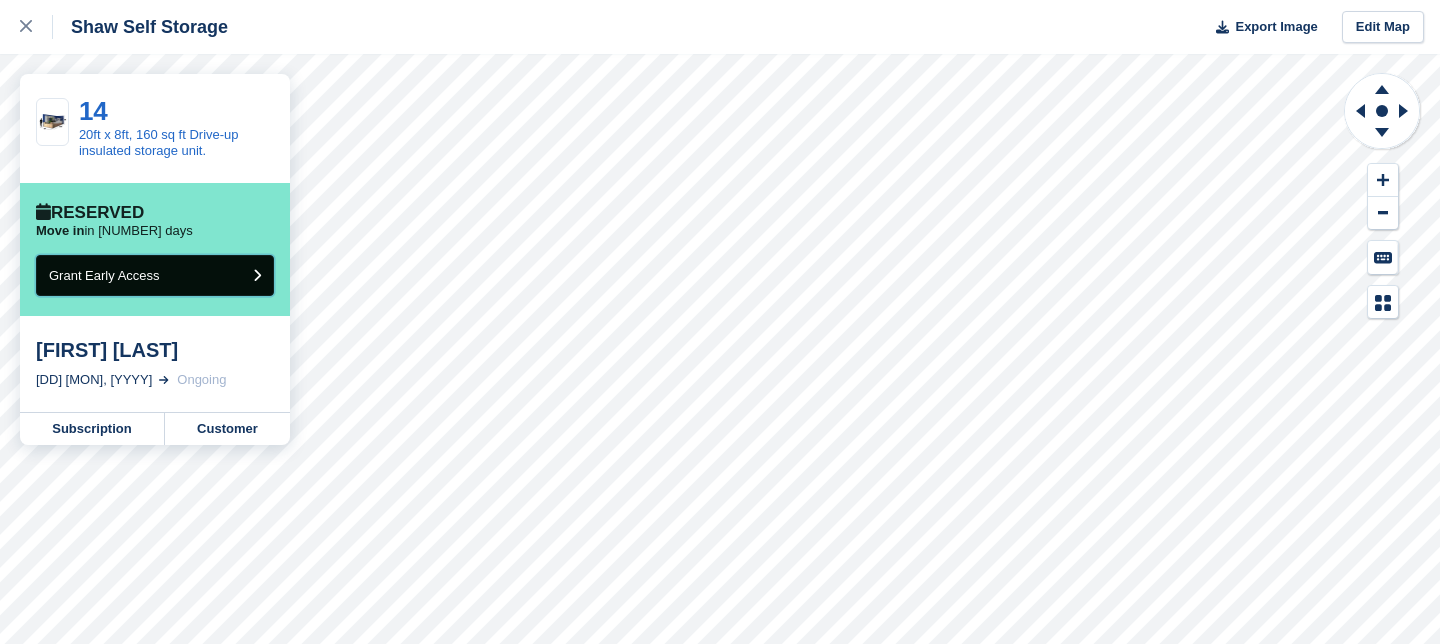 click on "Grant Early Access" at bounding box center (155, 275) 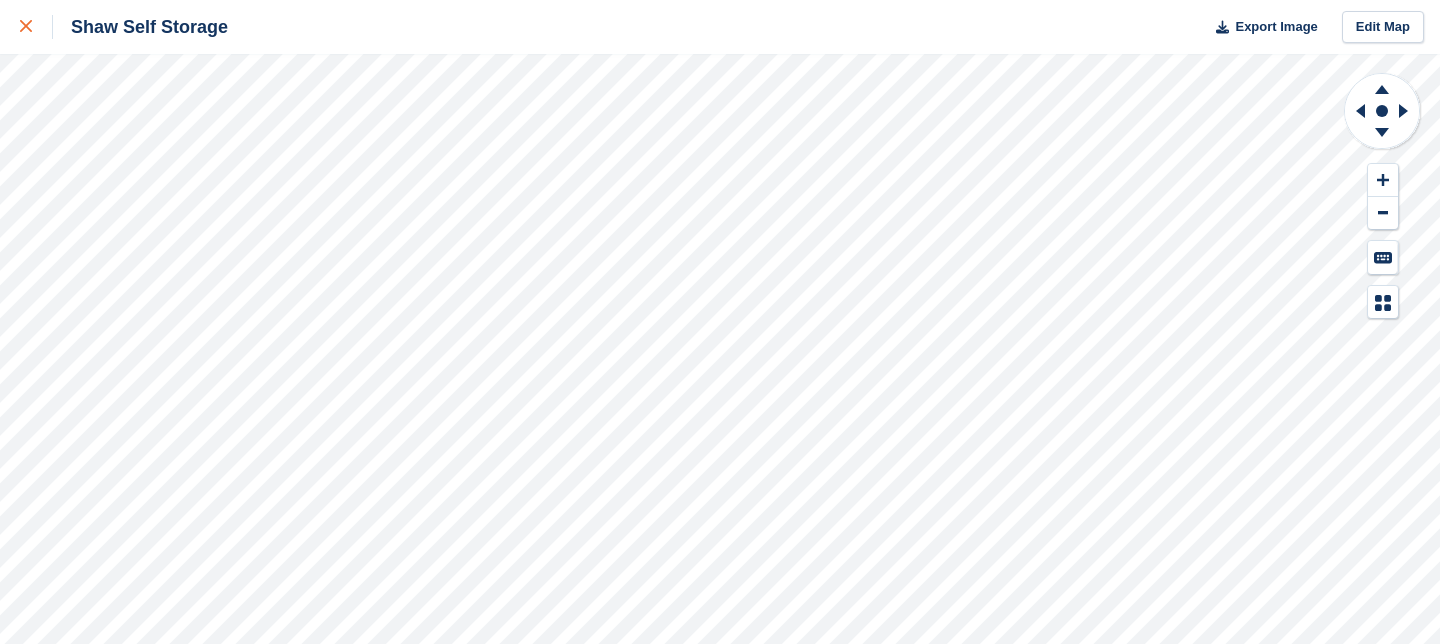 click at bounding box center (36, 27) 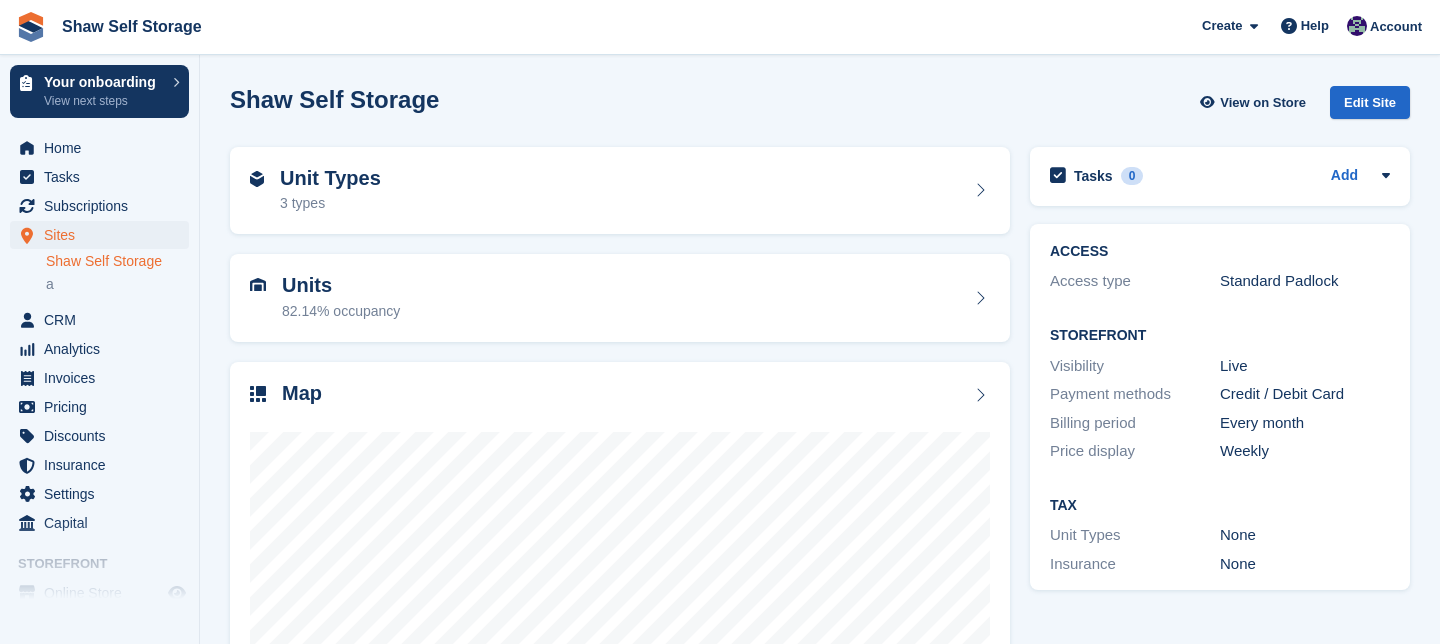 scroll, scrollTop: 0, scrollLeft: 0, axis: both 